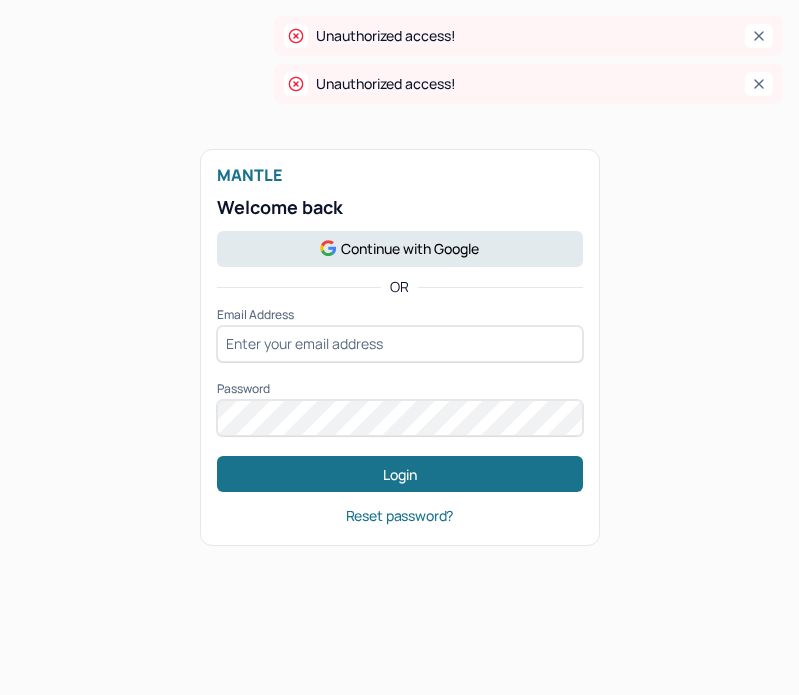 scroll, scrollTop: 0, scrollLeft: 0, axis: both 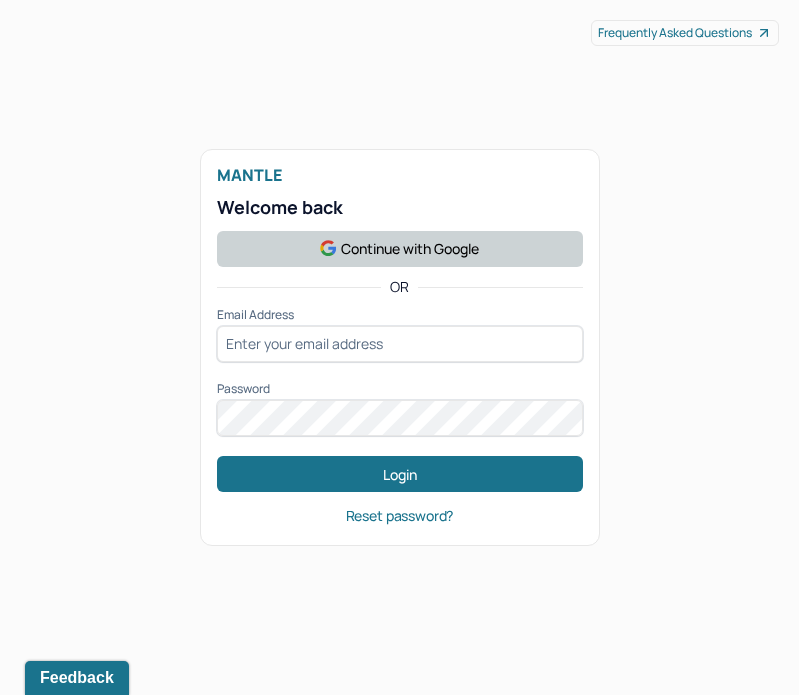 click on "Continue with Google" at bounding box center (400, 249) 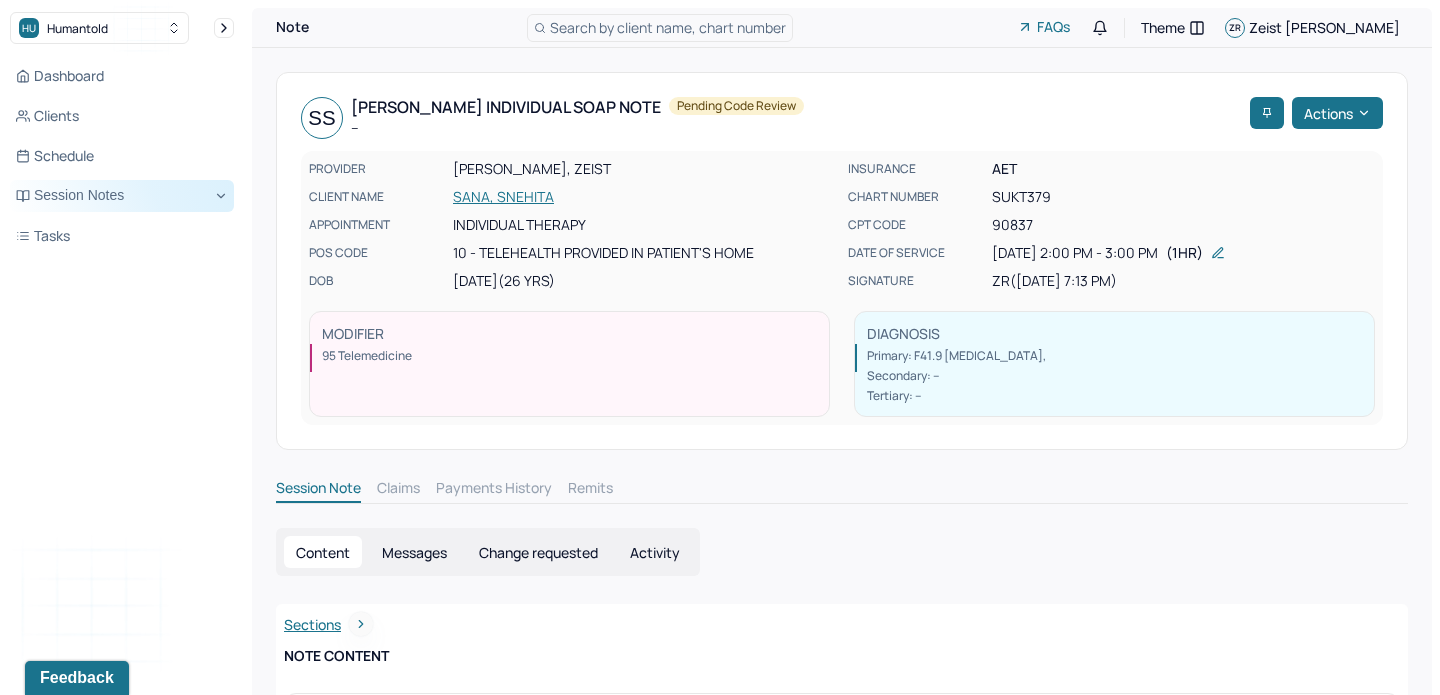 click on "Session Notes" at bounding box center [122, 196] 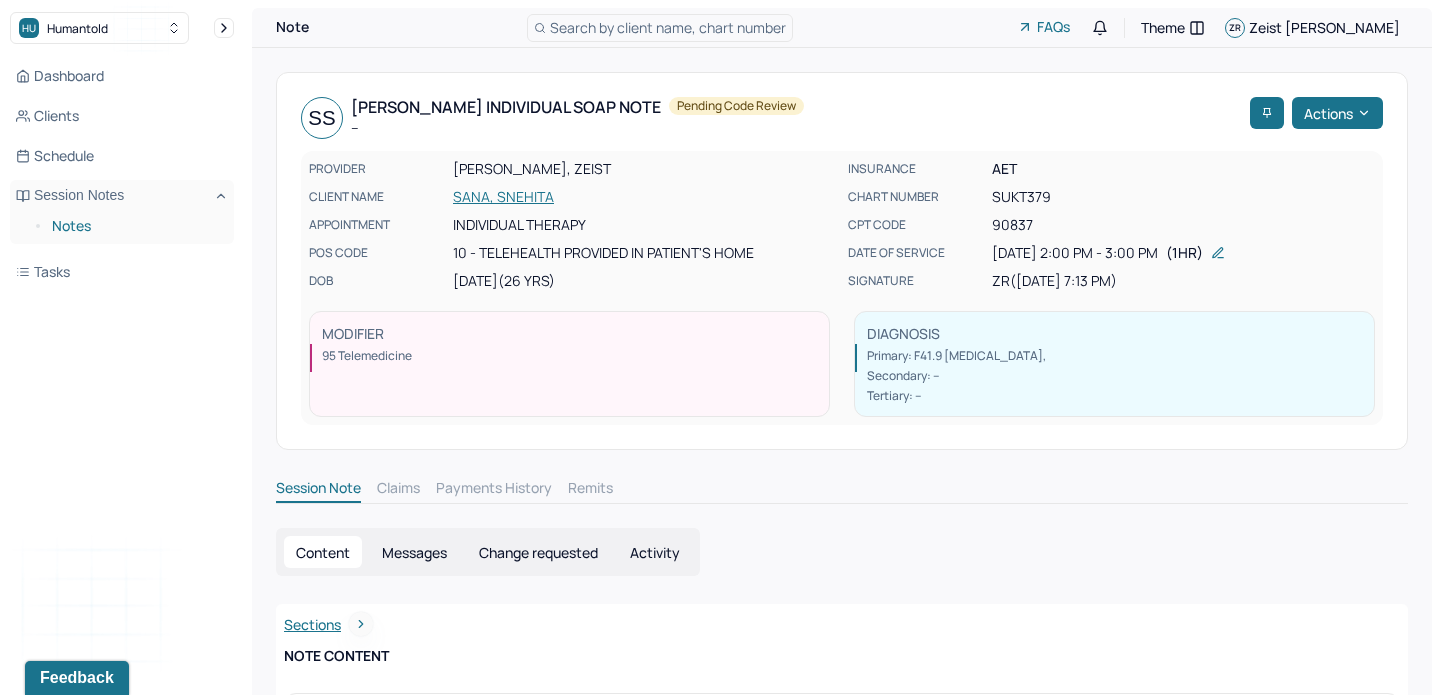 click on "Notes" at bounding box center (135, 226) 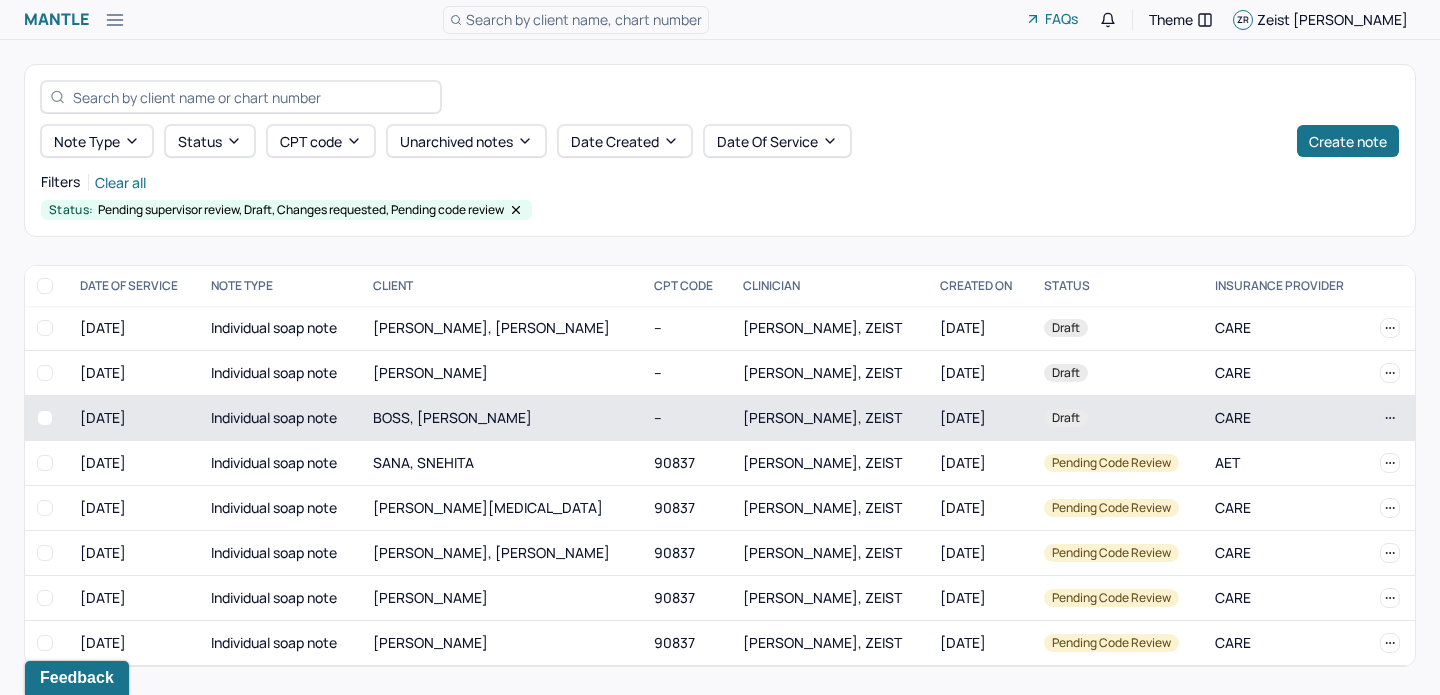 click on "BOSS, [PERSON_NAME]" at bounding box center [501, 418] 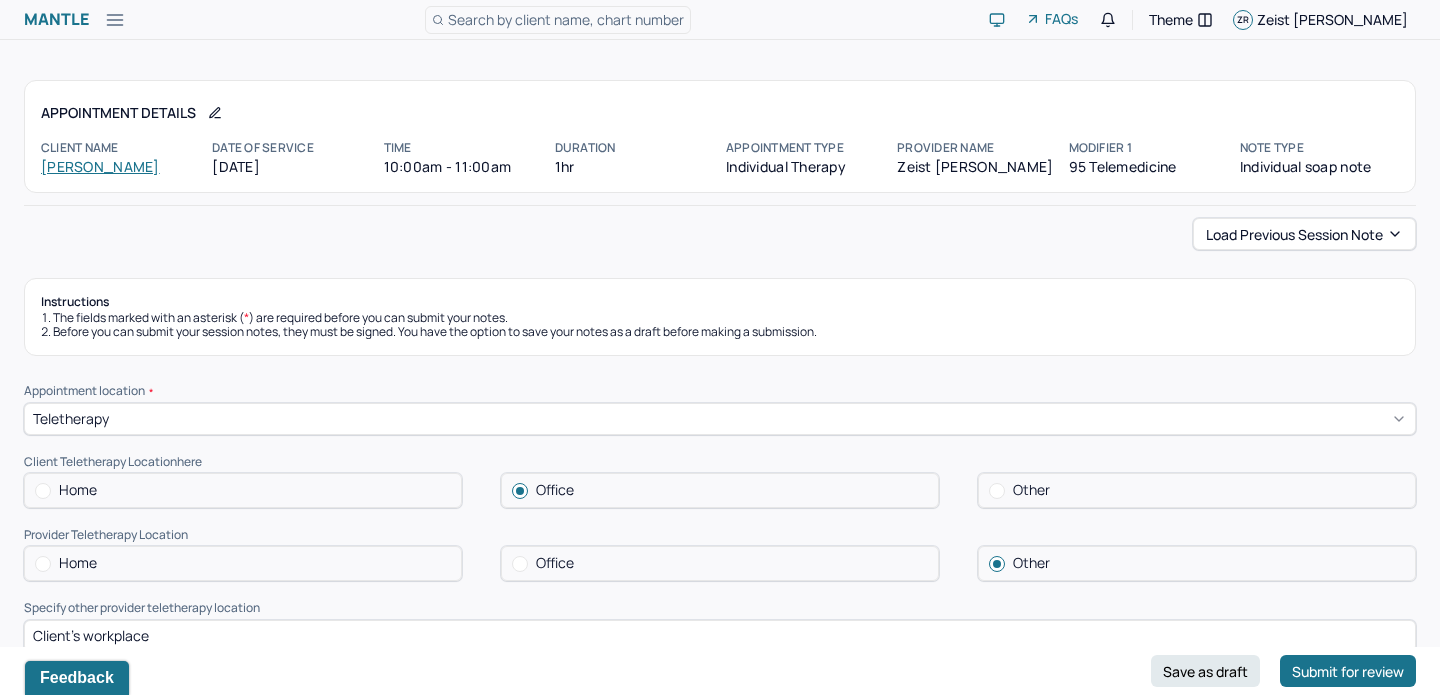click on "Office" at bounding box center [720, 563] 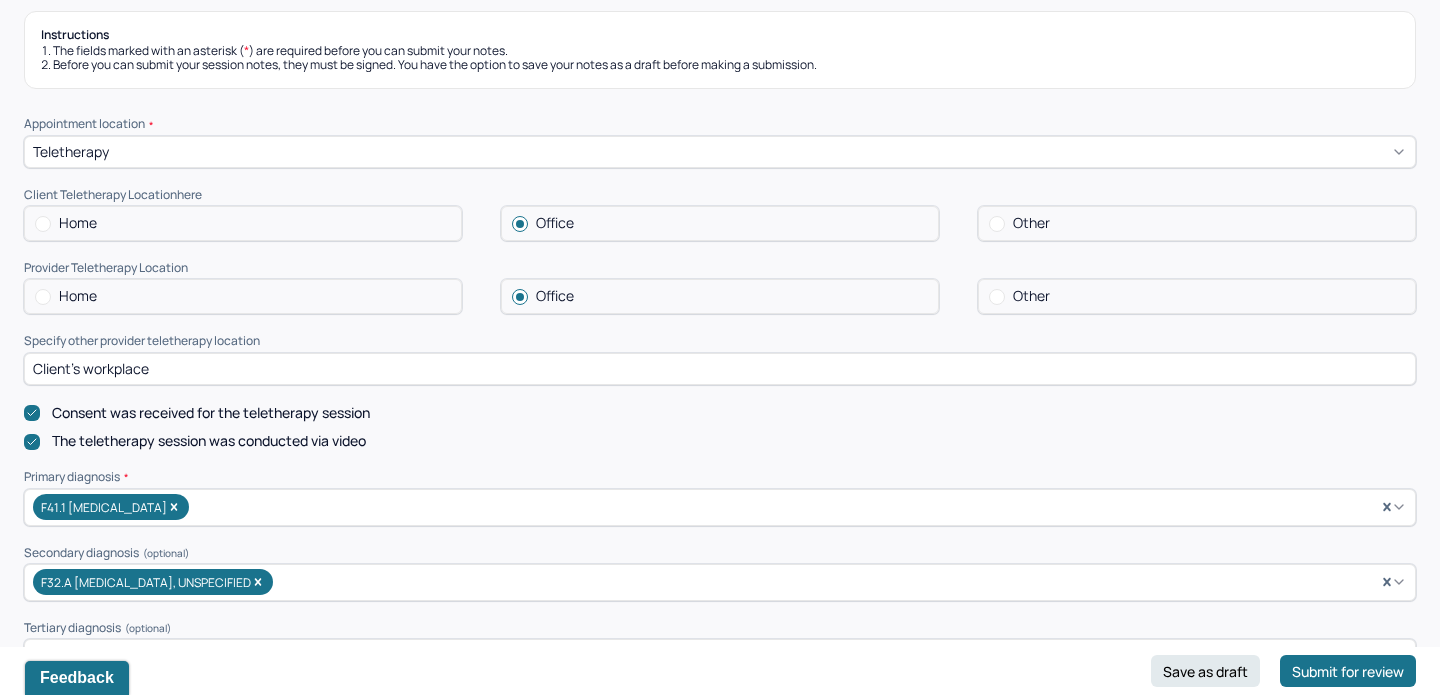 scroll, scrollTop: 269, scrollLeft: 0, axis: vertical 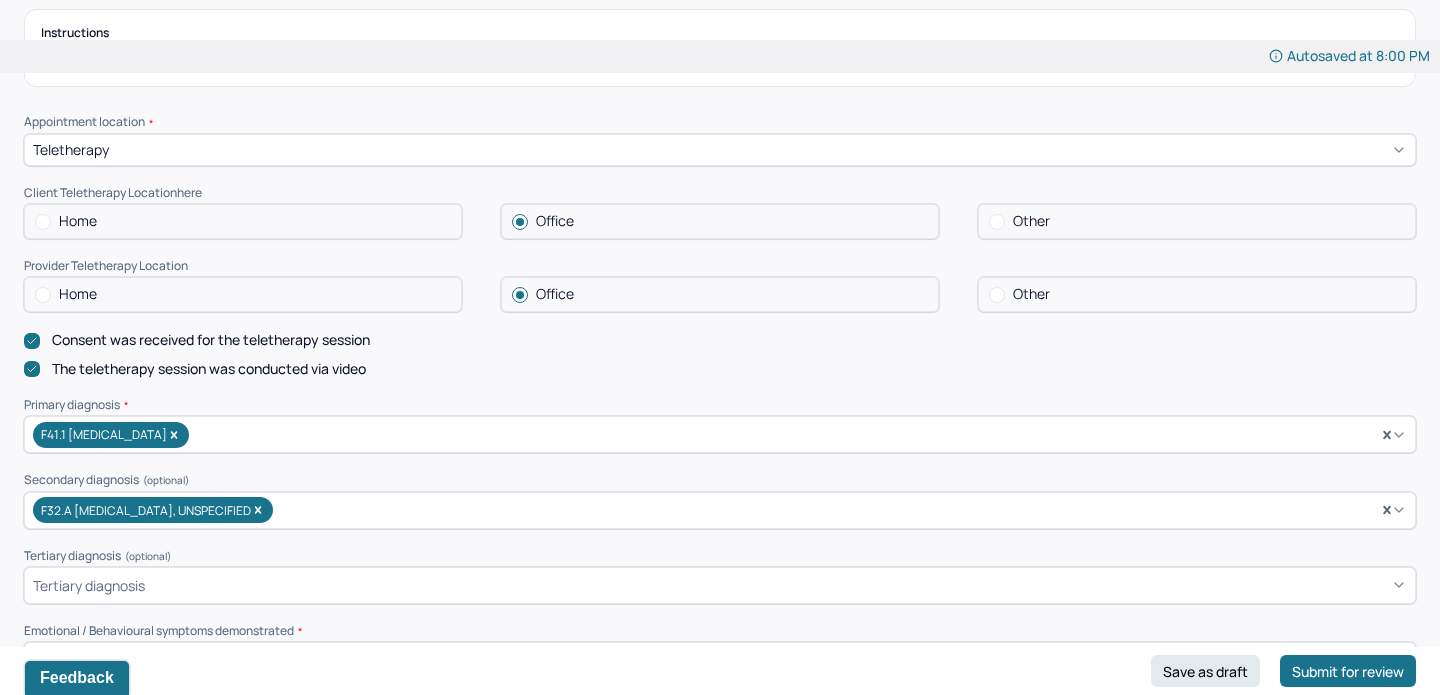 click on "Home" at bounding box center (243, 221) 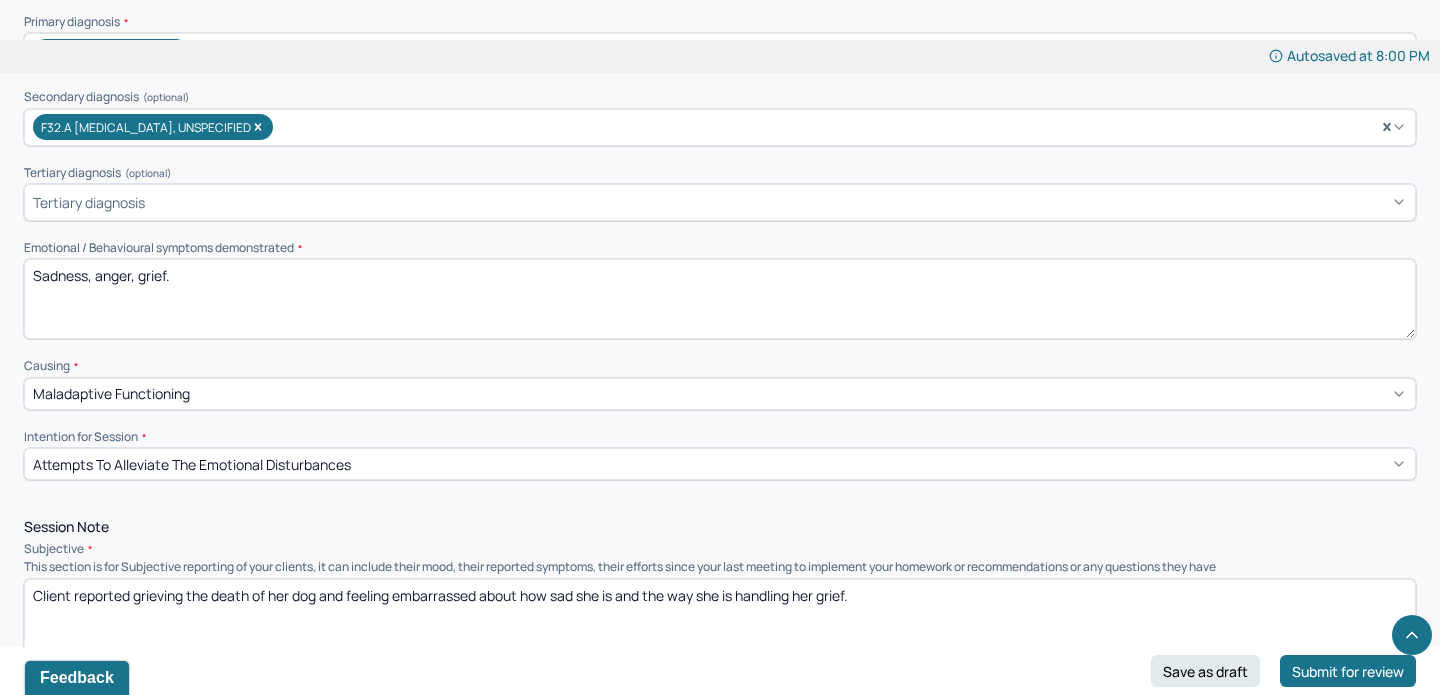 scroll, scrollTop: 660, scrollLeft: 0, axis: vertical 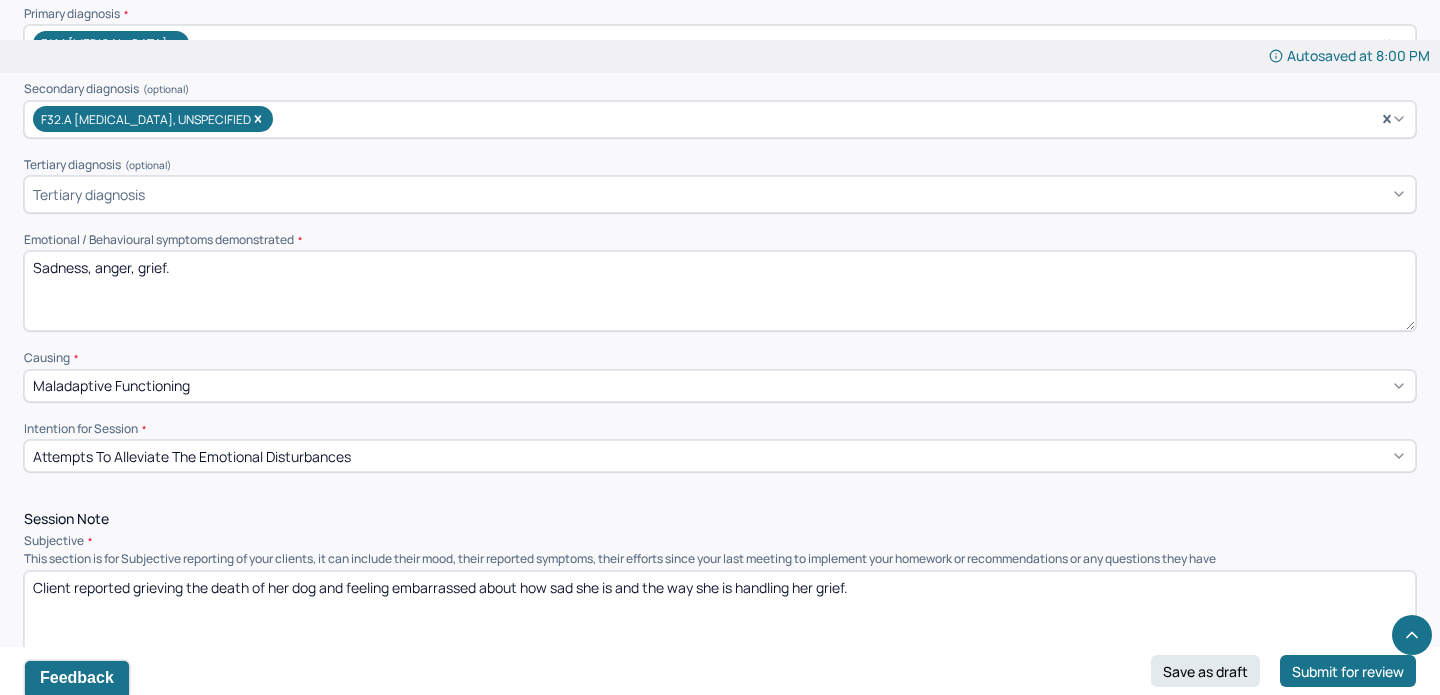 click on "Sadness, anger, grief." at bounding box center (720, 291) 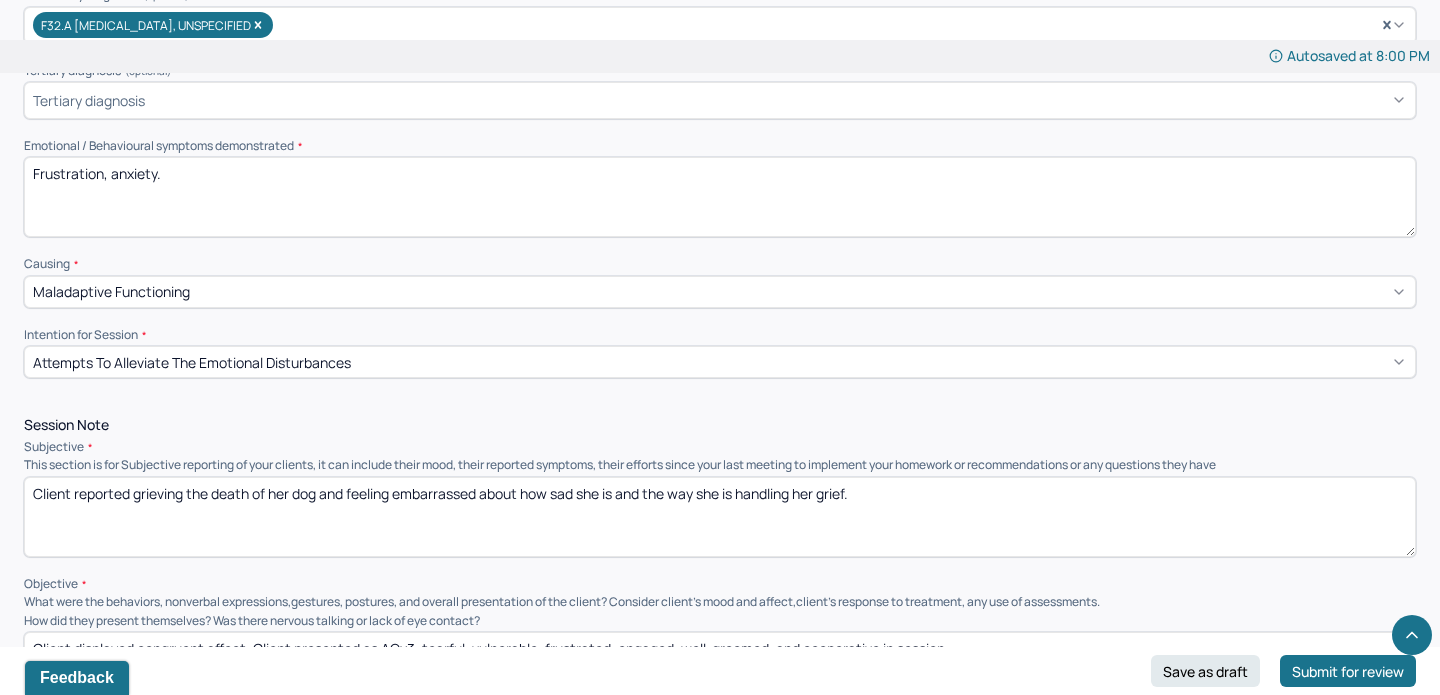 scroll, scrollTop: 779, scrollLeft: 0, axis: vertical 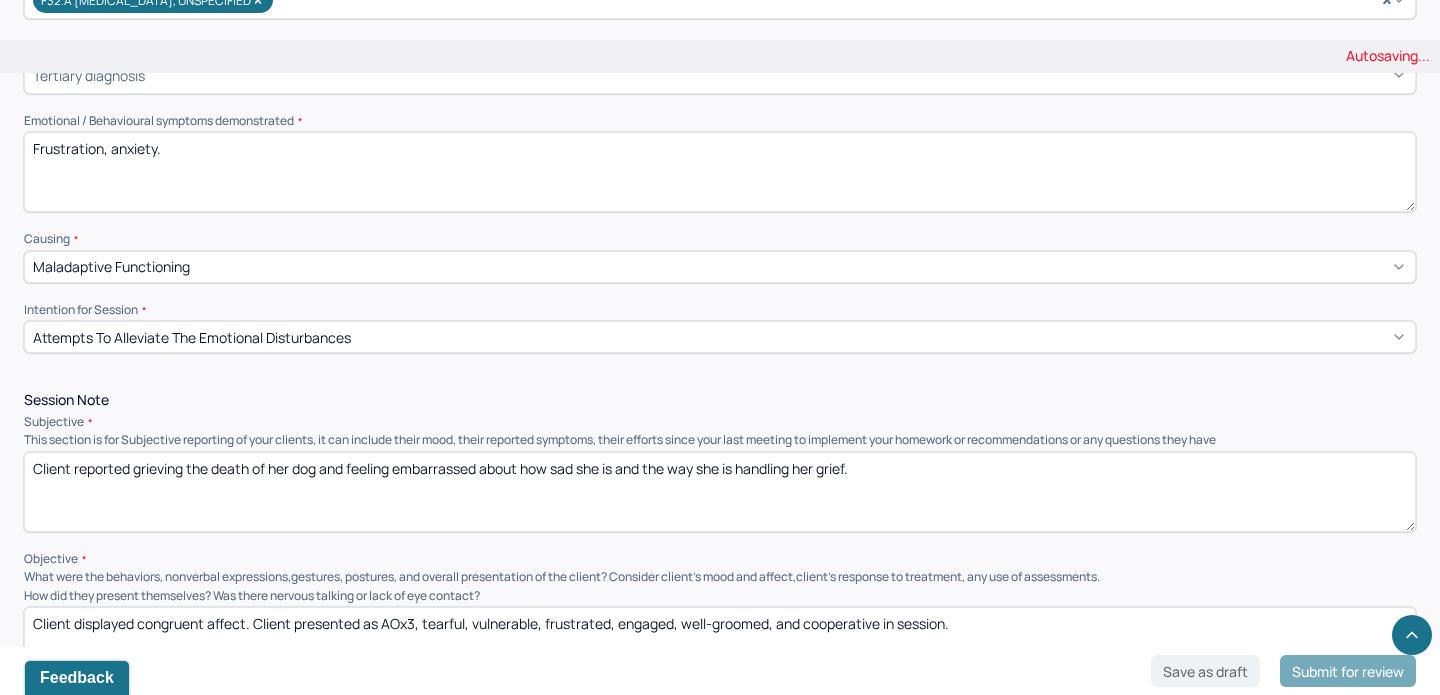 type on "Frustration, anxiety." 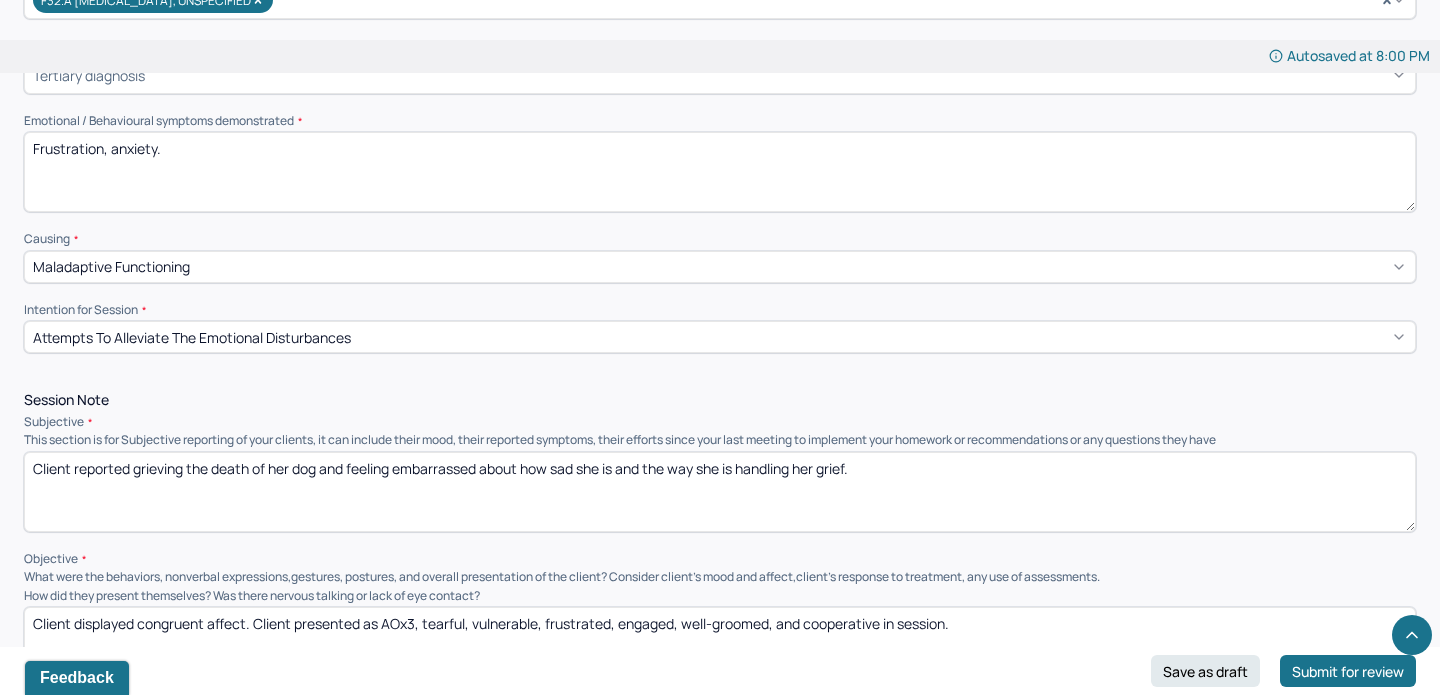 drag, startPoint x: 138, startPoint y: 474, endPoint x: 1064, endPoint y: 426, distance: 927.2432 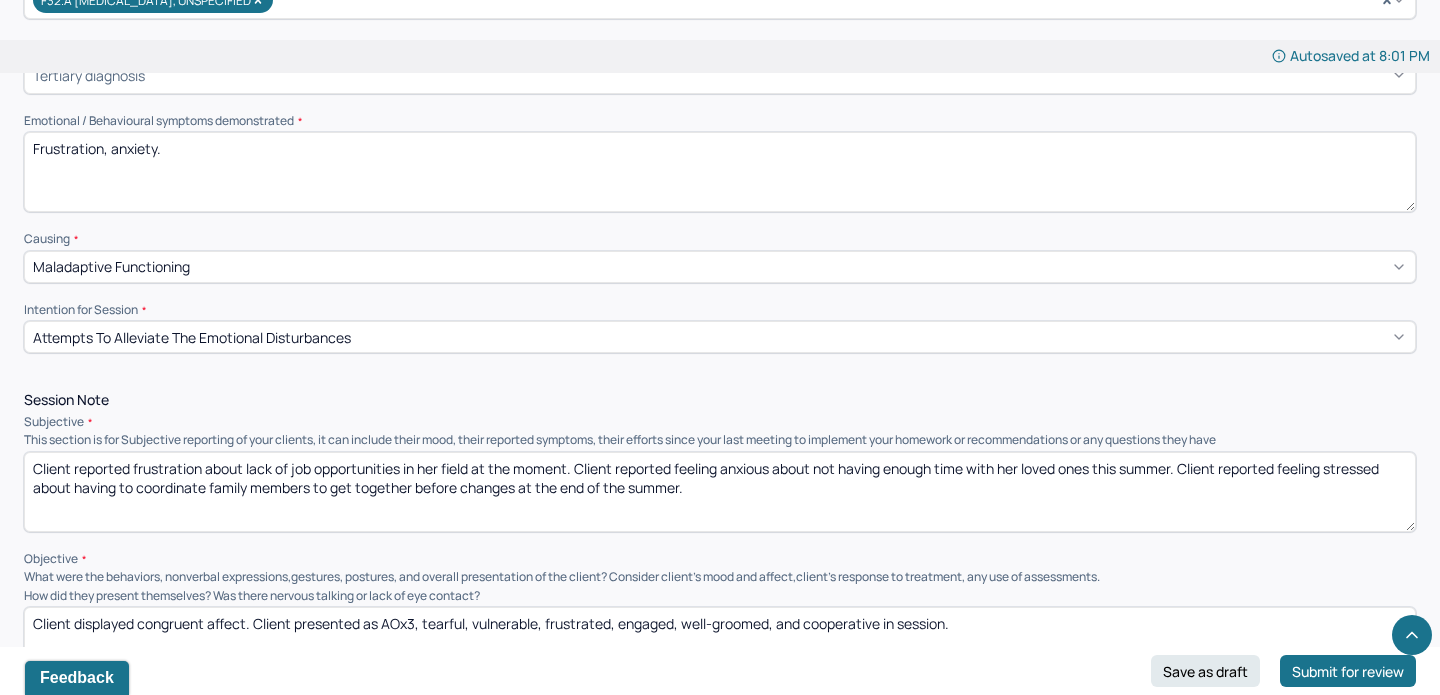 click on "Client reported frustration about lack of job opportunities in her field at the moment. Client reported feeling anxious about not having enough time with her loved ones this summer. Client reported feeling stressed about having to coordinate family members to get together before changes at the end of the summer." at bounding box center [720, 492] 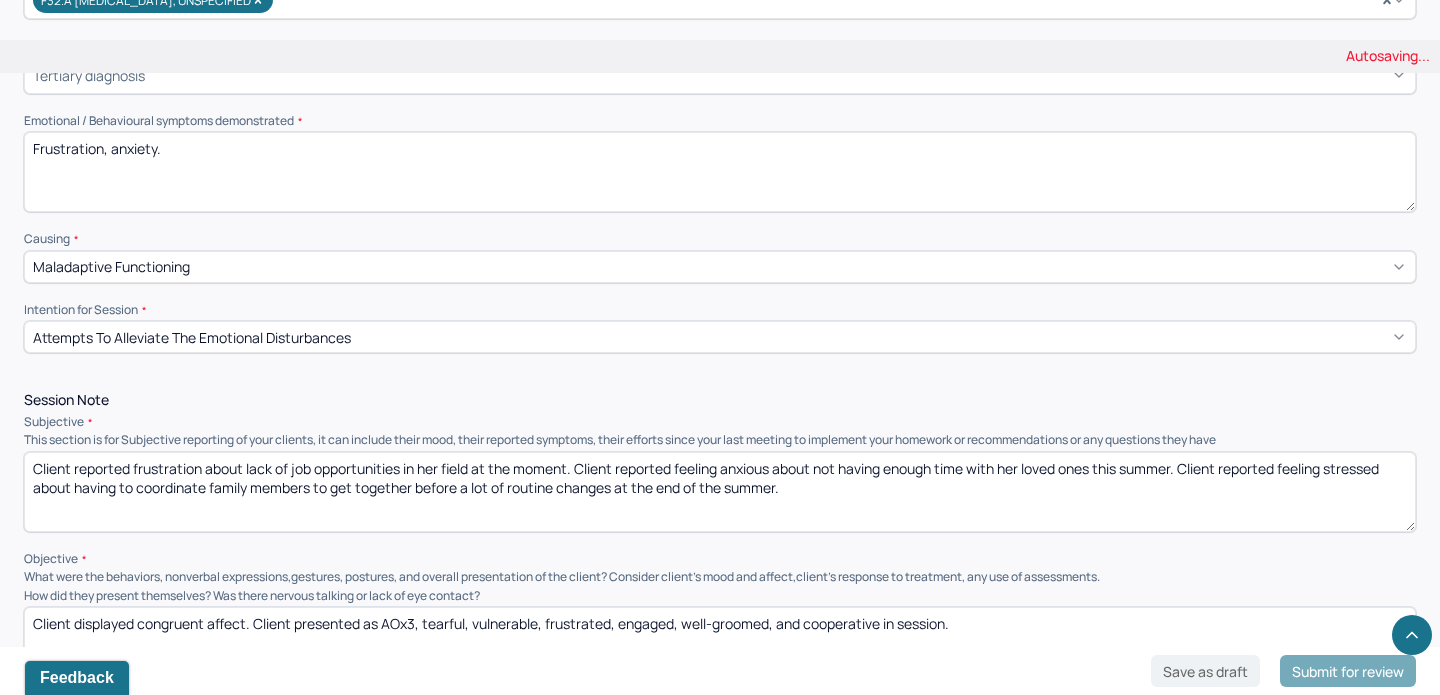 type on "Client reported frustration about lack of job opportunities in her field at the moment. Client reported feeling anxious about not having enough time with her loved ones this summer. Client reported feeling stressed about having to coordinate family members to get together before a lot of routine changes at the end of the summer." 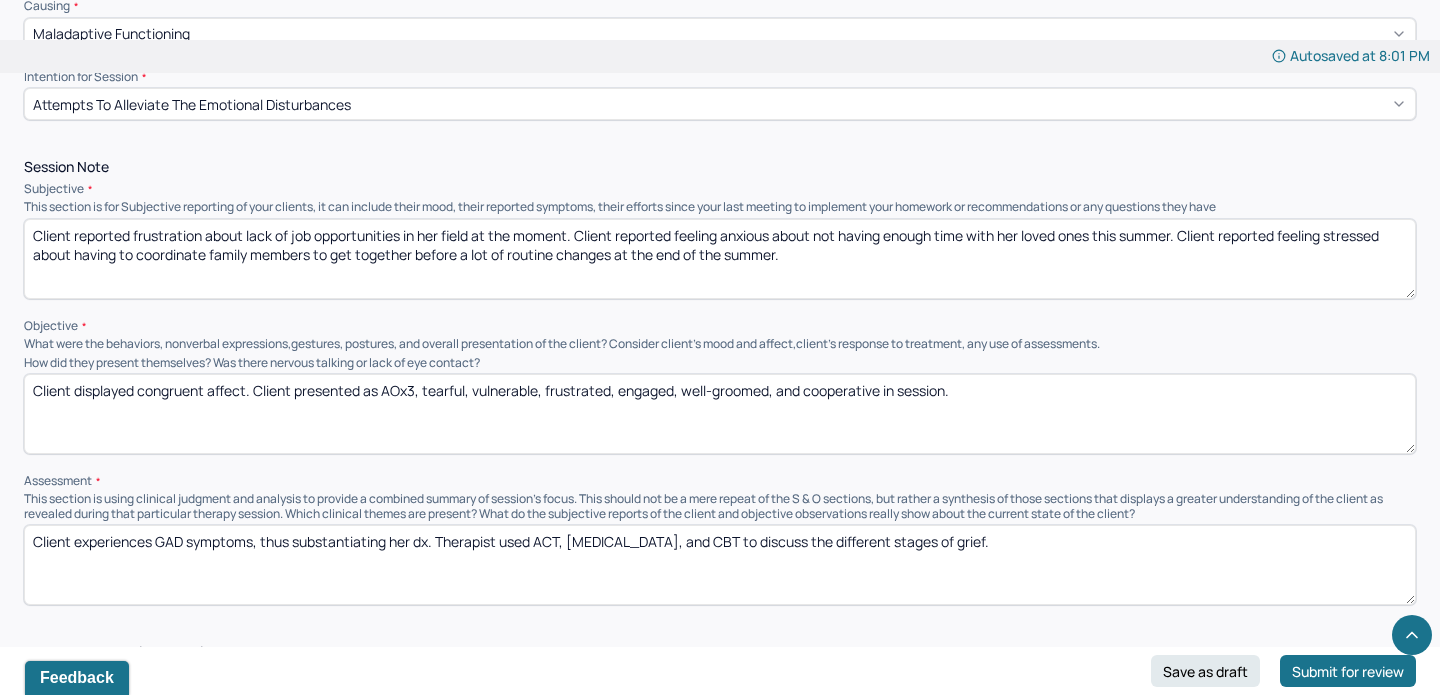 scroll, scrollTop: 1033, scrollLeft: 0, axis: vertical 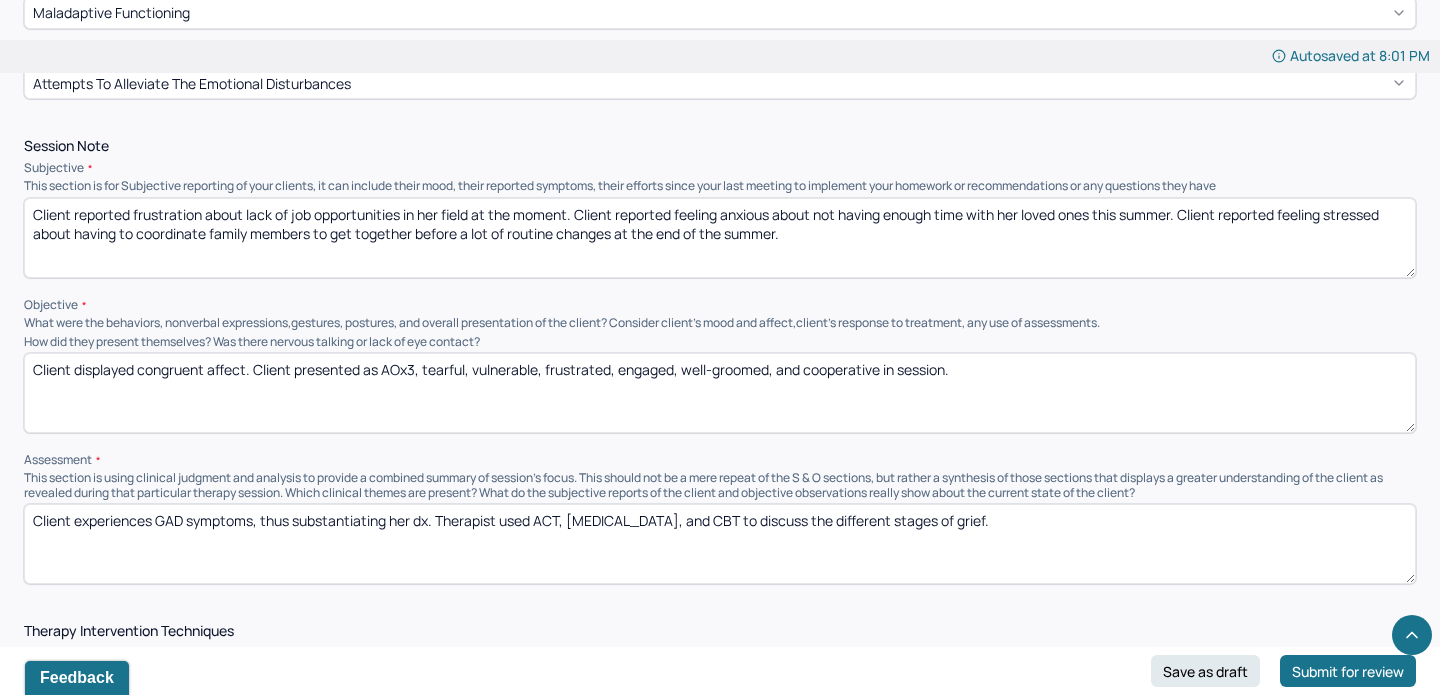 type on "Frustration, anxiety, stress." 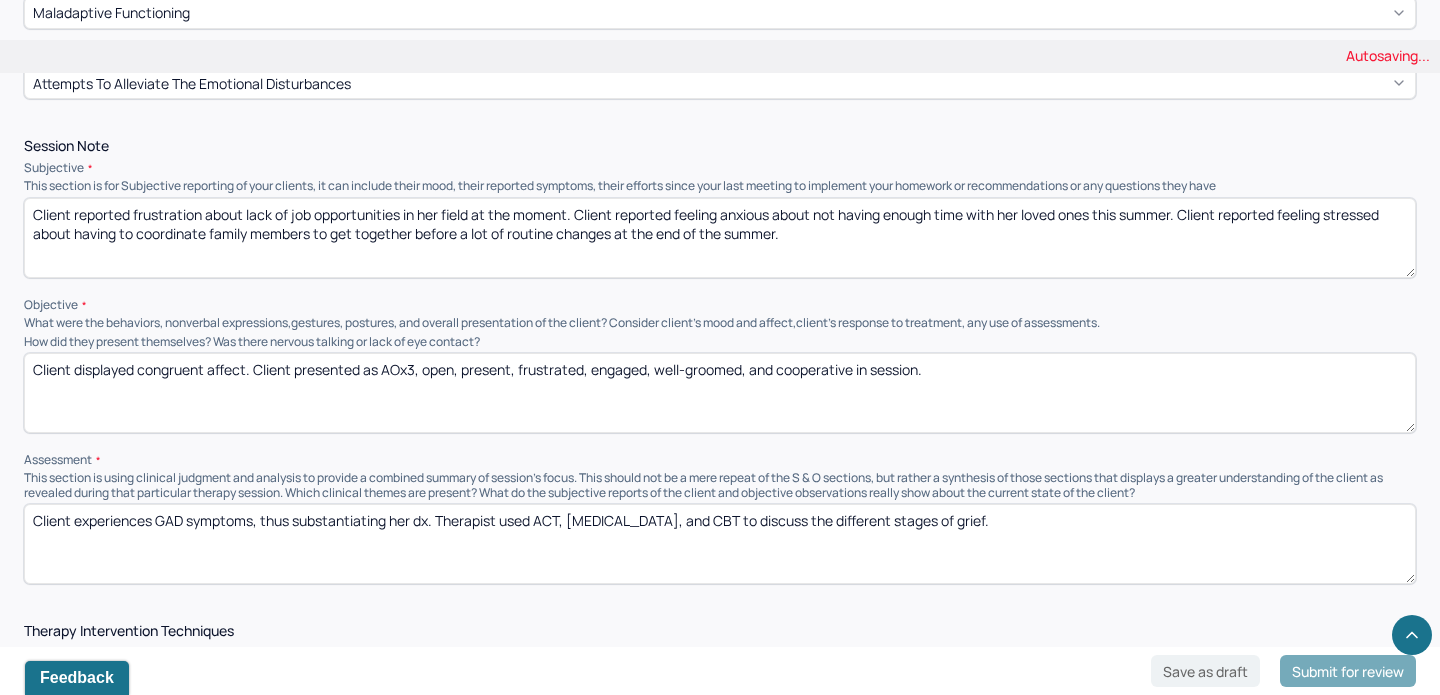 scroll, scrollTop: 1147, scrollLeft: 0, axis: vertical 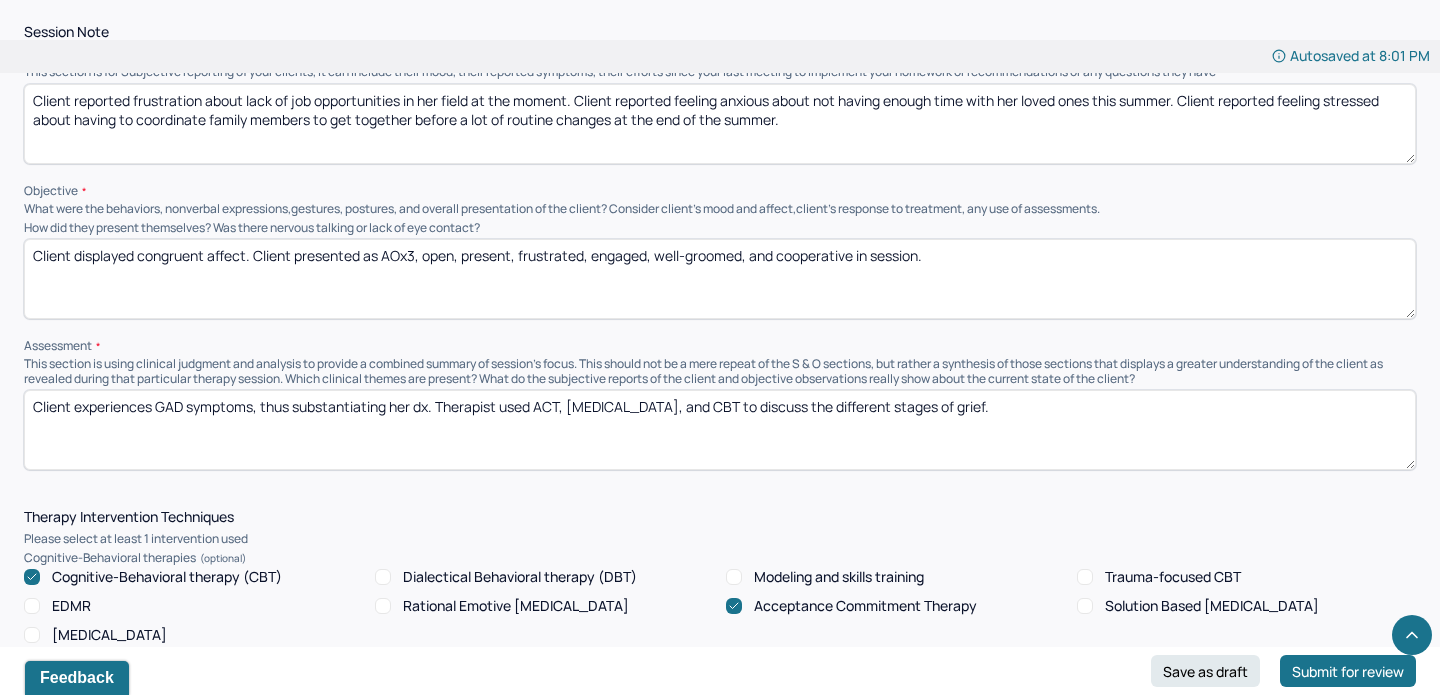 click on "Client experiences GAD symptoms, thus substantiating her dx. Therapist used ACT, [MEDICAL_DATA], and CBT to discuss the different stages of grief." at bounding box center [720, 430] 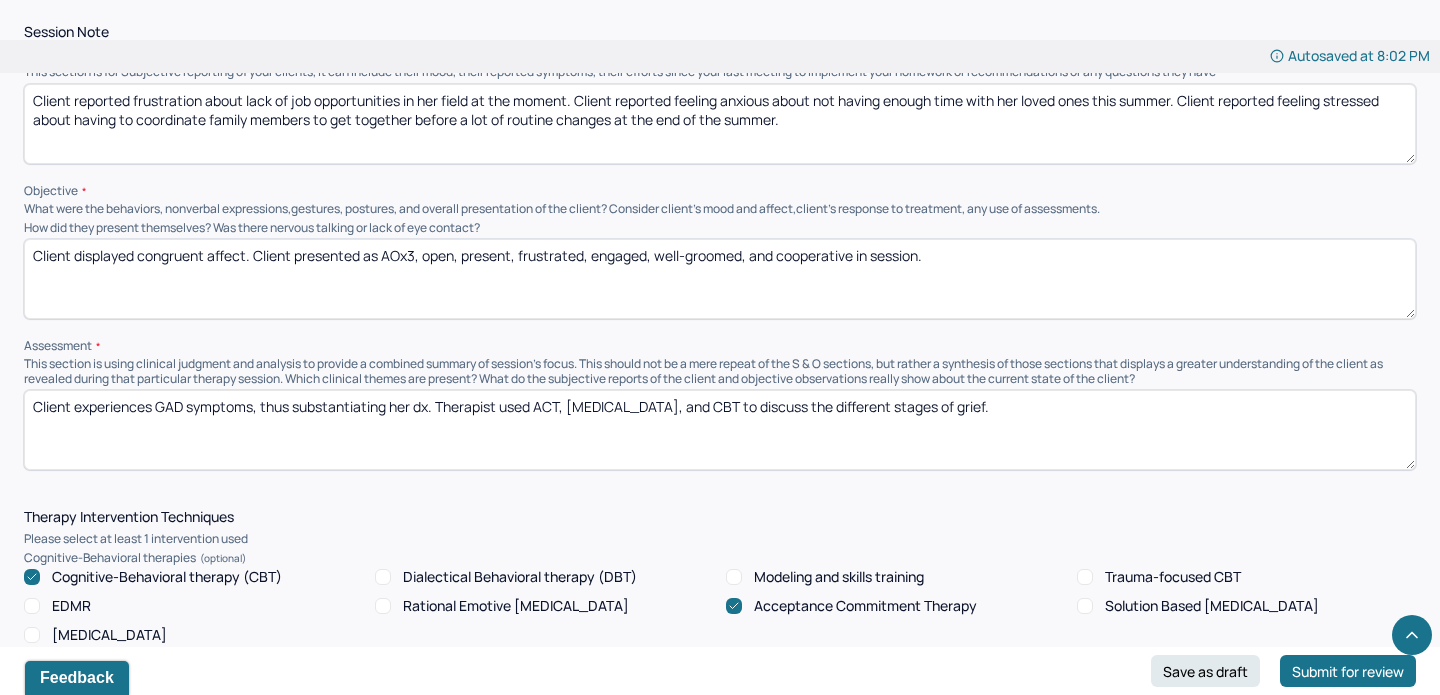 drag, startPoint x: 1021, startPoint y: 423, endPoint x: 563, endPoint y: 406, distance: 458.3154 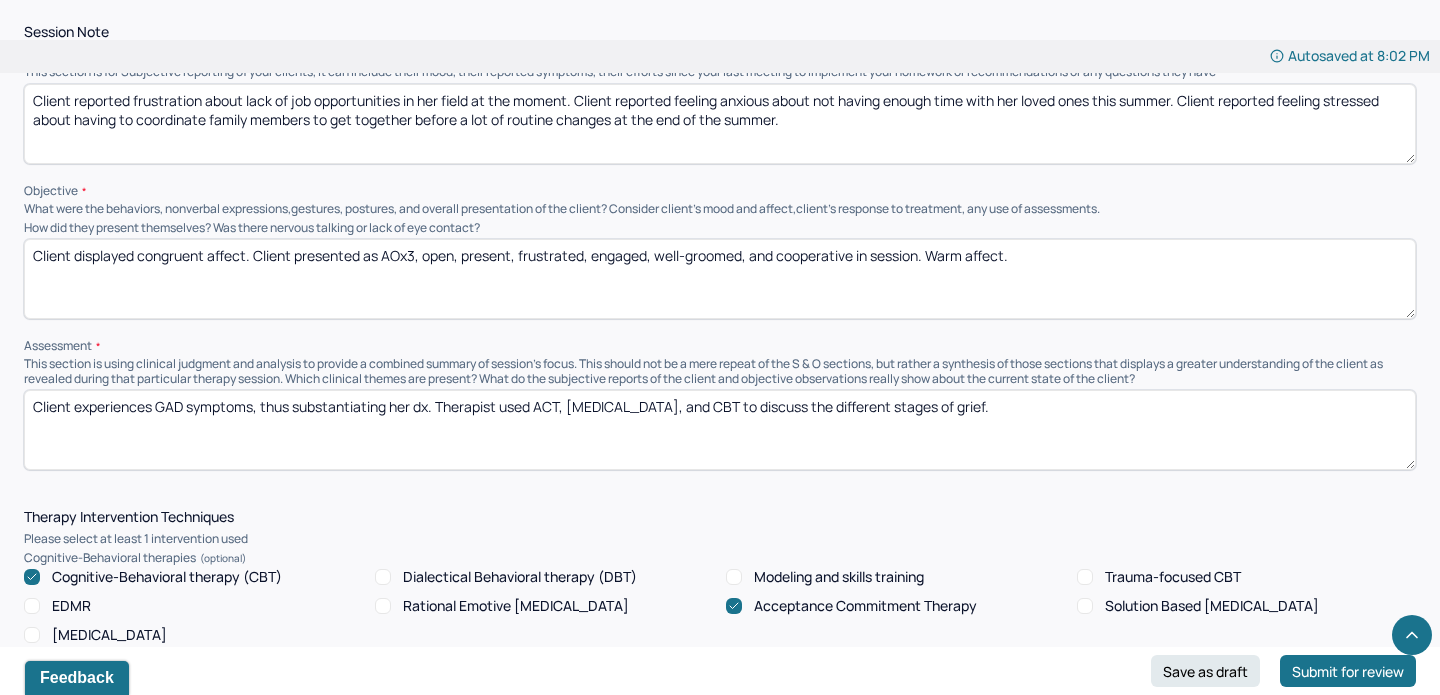 type on "Client displayed congruent affect. Client presented as AOx3, open, present, frustrated, engaged, well-groomed, and cooperative in session. Warm affect." 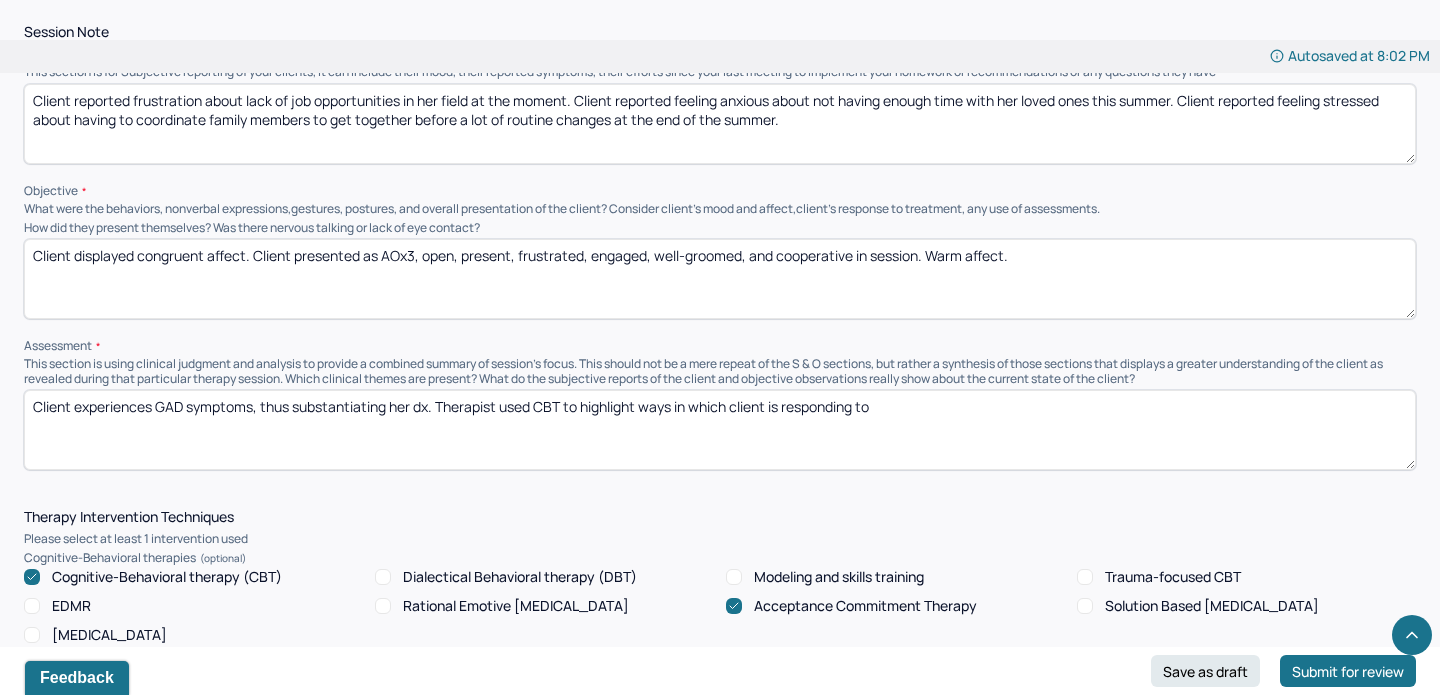 click on "Client experiences GAD symptoms, thus substantiating her dx. Therapist used CBT to highlight ways in which client is" at bounding box center (720, 430) 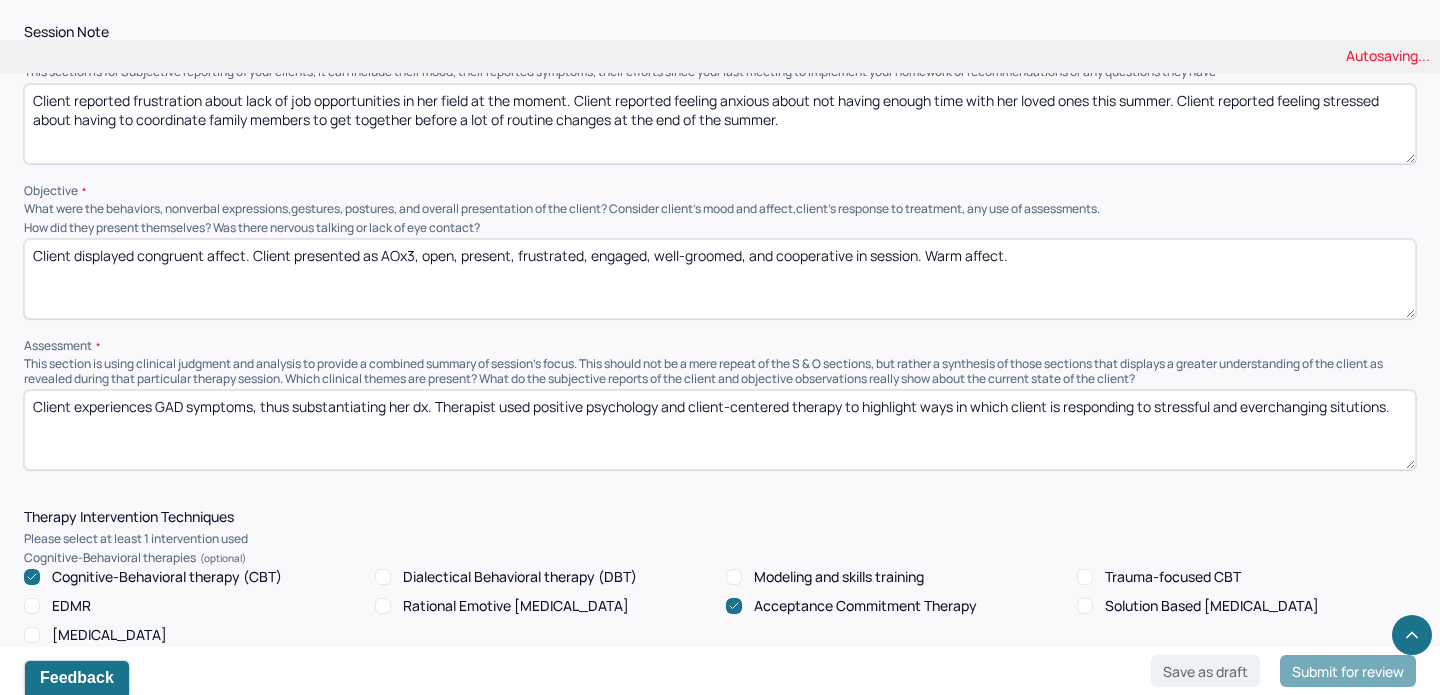 click on "Client experiences GAD symptoms, thus substantiating her dx. Therapist used positive psychology and client-centered therapy to highlight ways in which client is responding to stressful and everchanging" at bounding box center [720, 430] 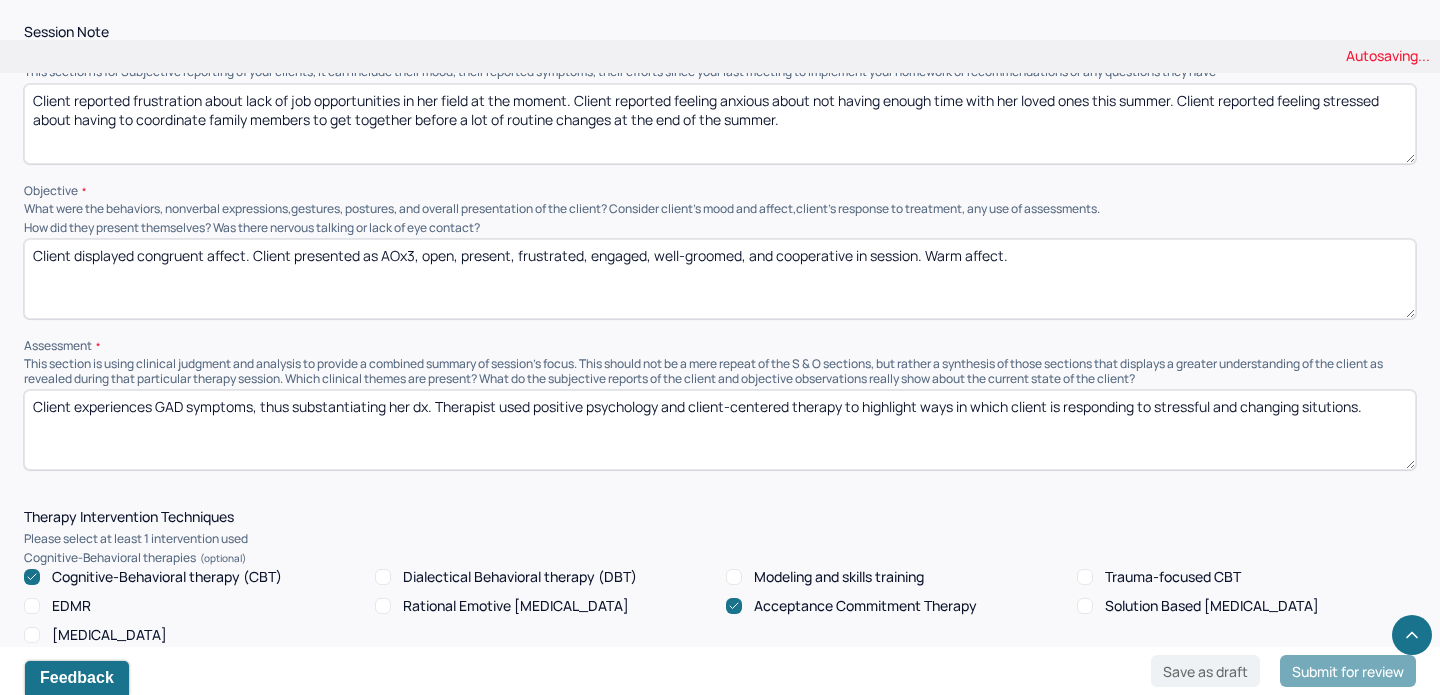 click on "Client experiences GAD symptoms, thus substantiating her dx. Therapist used positive psychology and client-centered therapy to highlight ways in which client is responding to stressful and everchanging situtions." at bounding box center [720, 430] 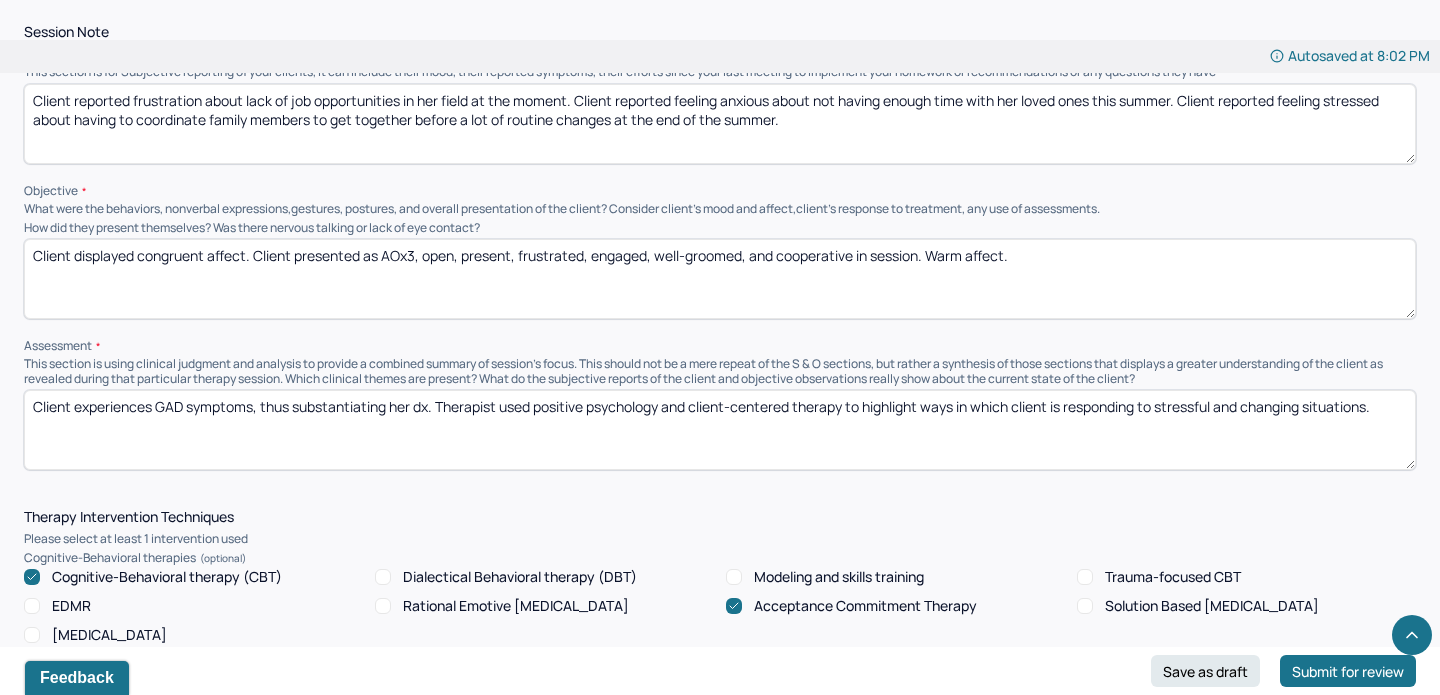 type on "Client experiences GAD symptoms, thus substantiating her dx. Therapist used positive psychology and client-centered therapy to highlight ways in which client is responding to stressful and changing situations." 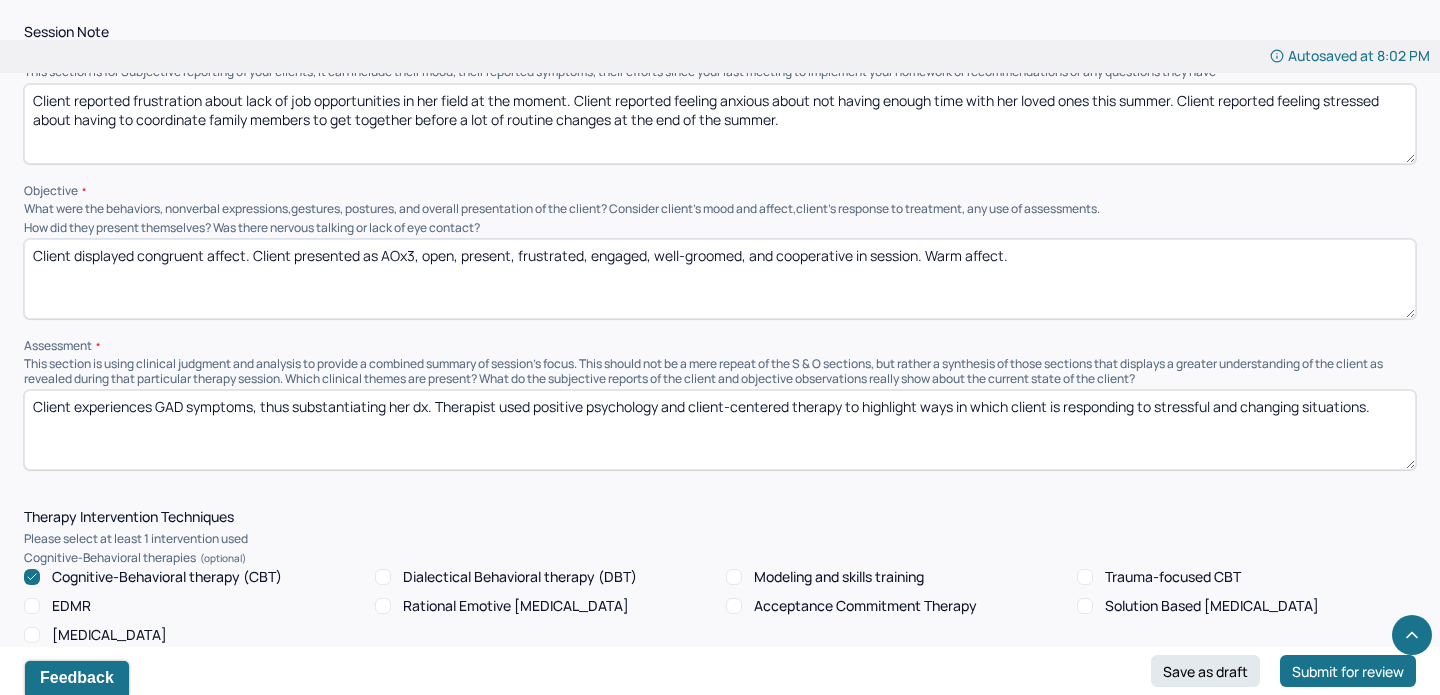 click on "Cognitive-Behavioral therapy (CBT)" at bounding box center (167, 577) 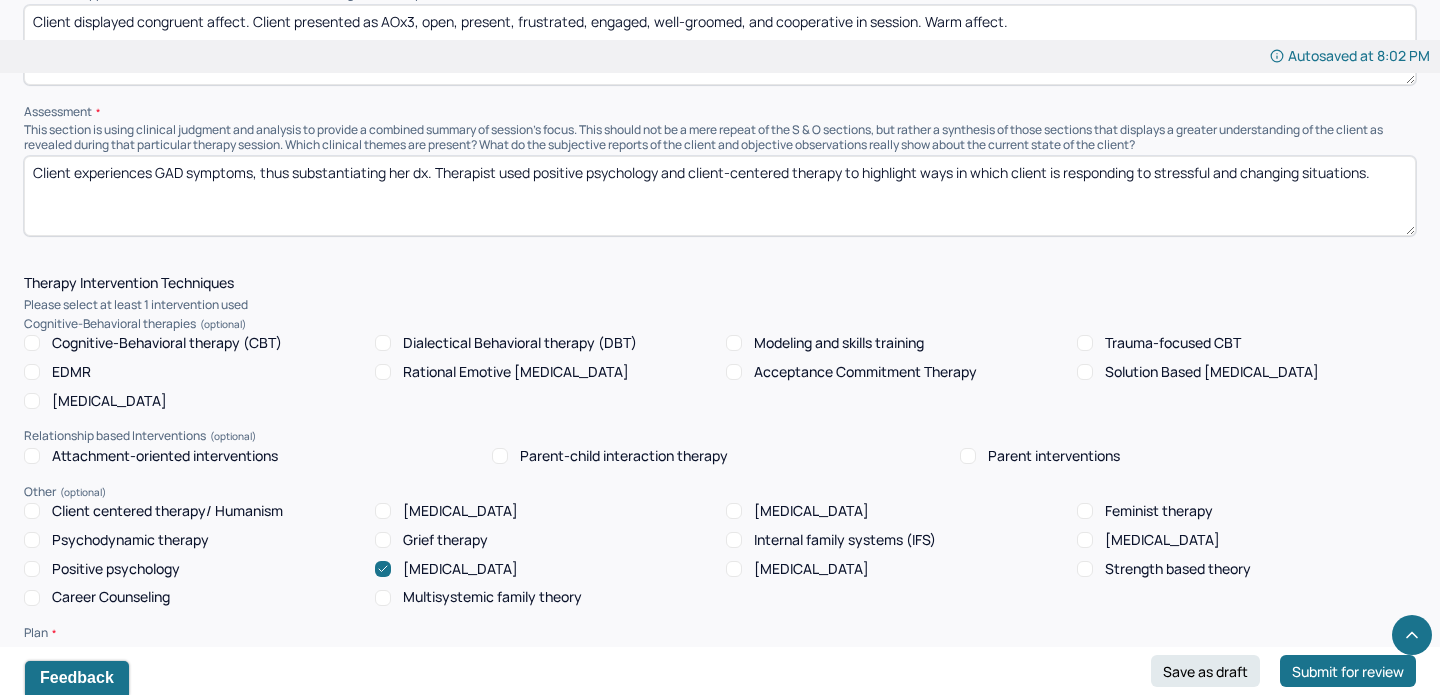 scroll, scrollTop: 1395, scrollLeft: 0, axis: vertical 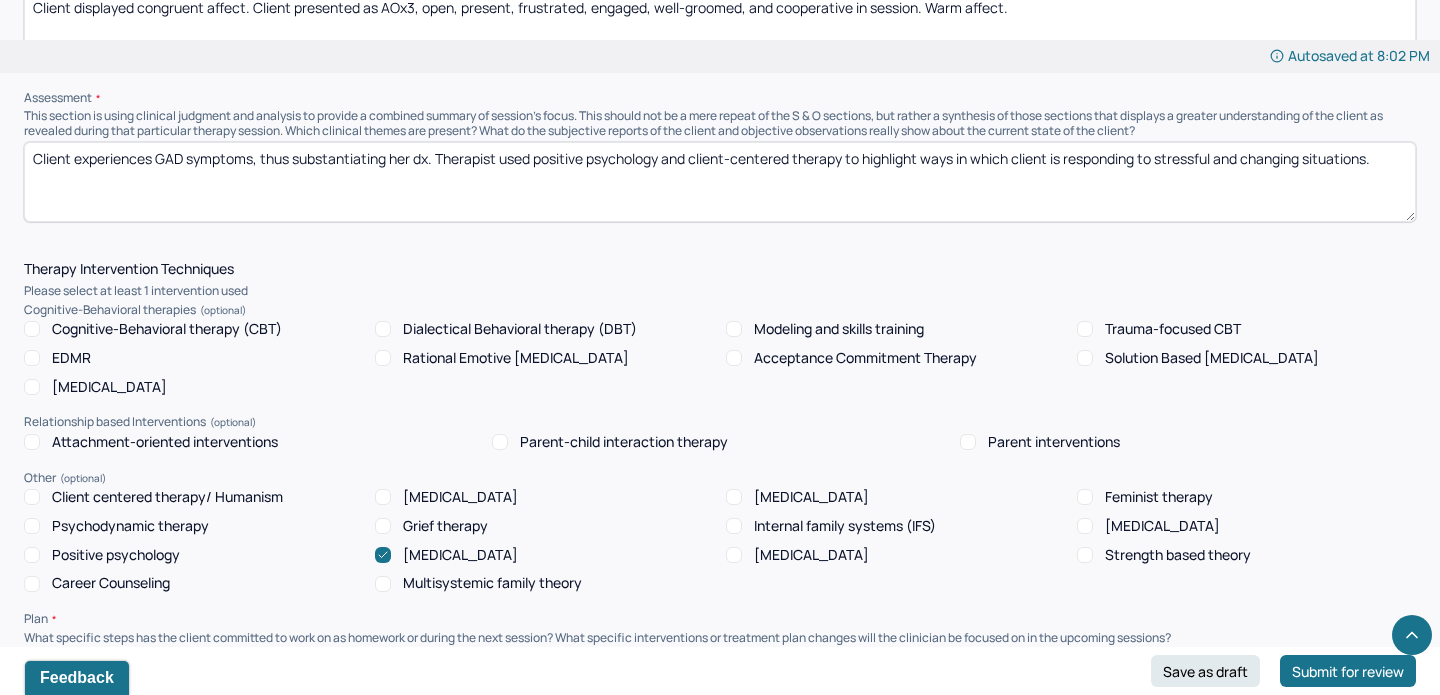 click on "[MEDICAL_DATA]" at bounding box center (460, 555) 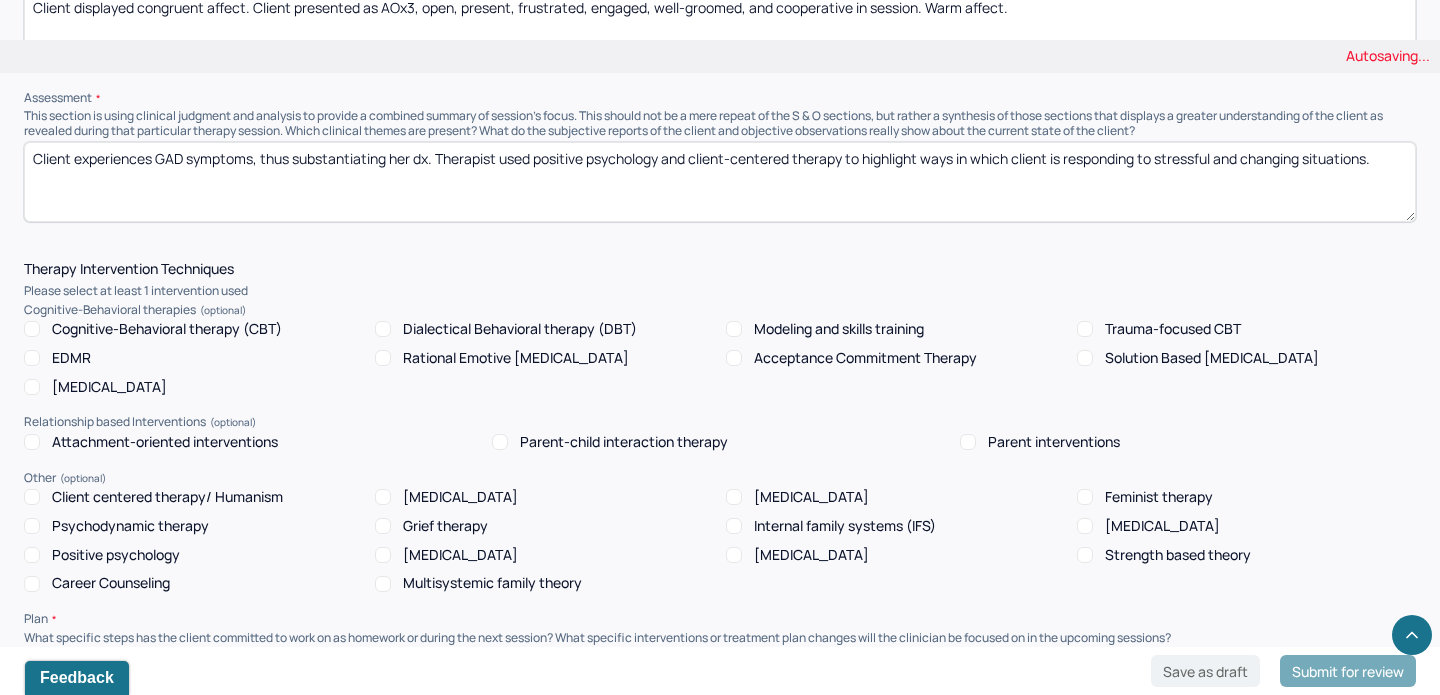 click on "Positive psychology" at bounding box center [116, 555] 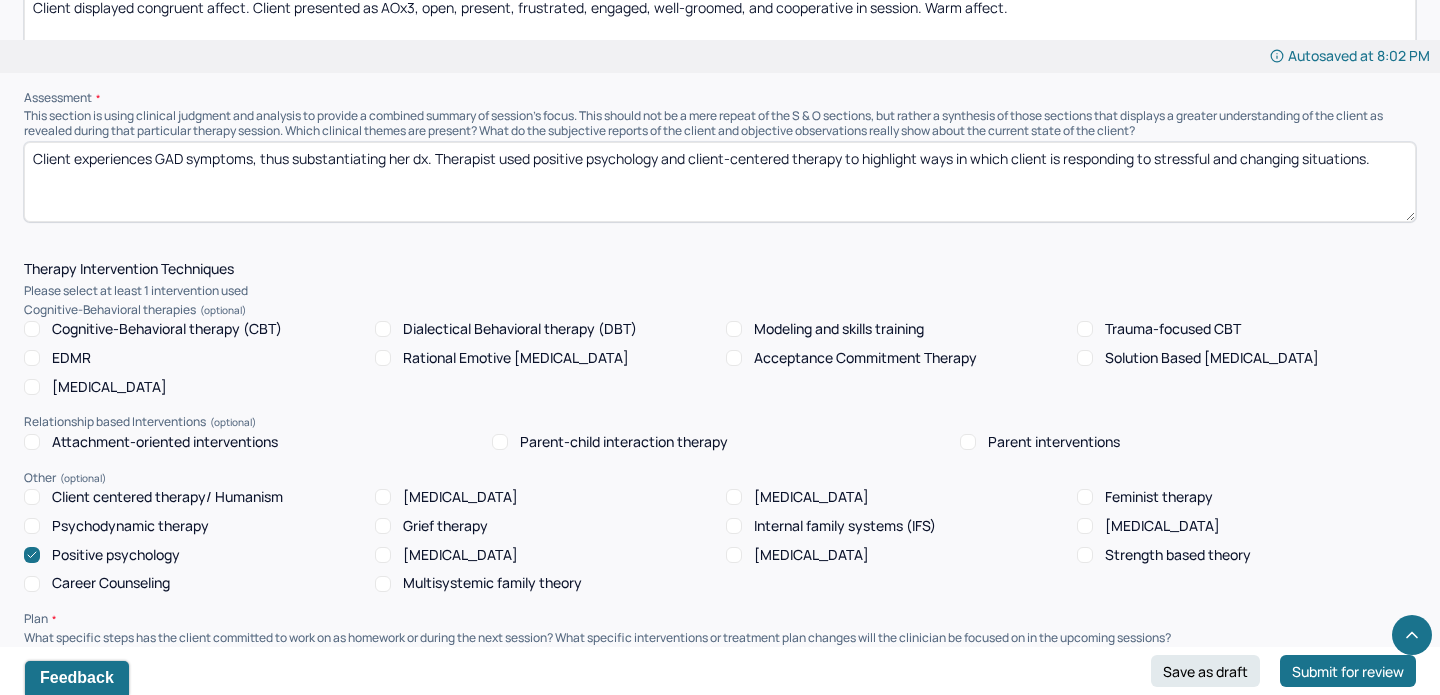 click on "Client centered therapy/ Humanism" at bounding box center (167, 497) 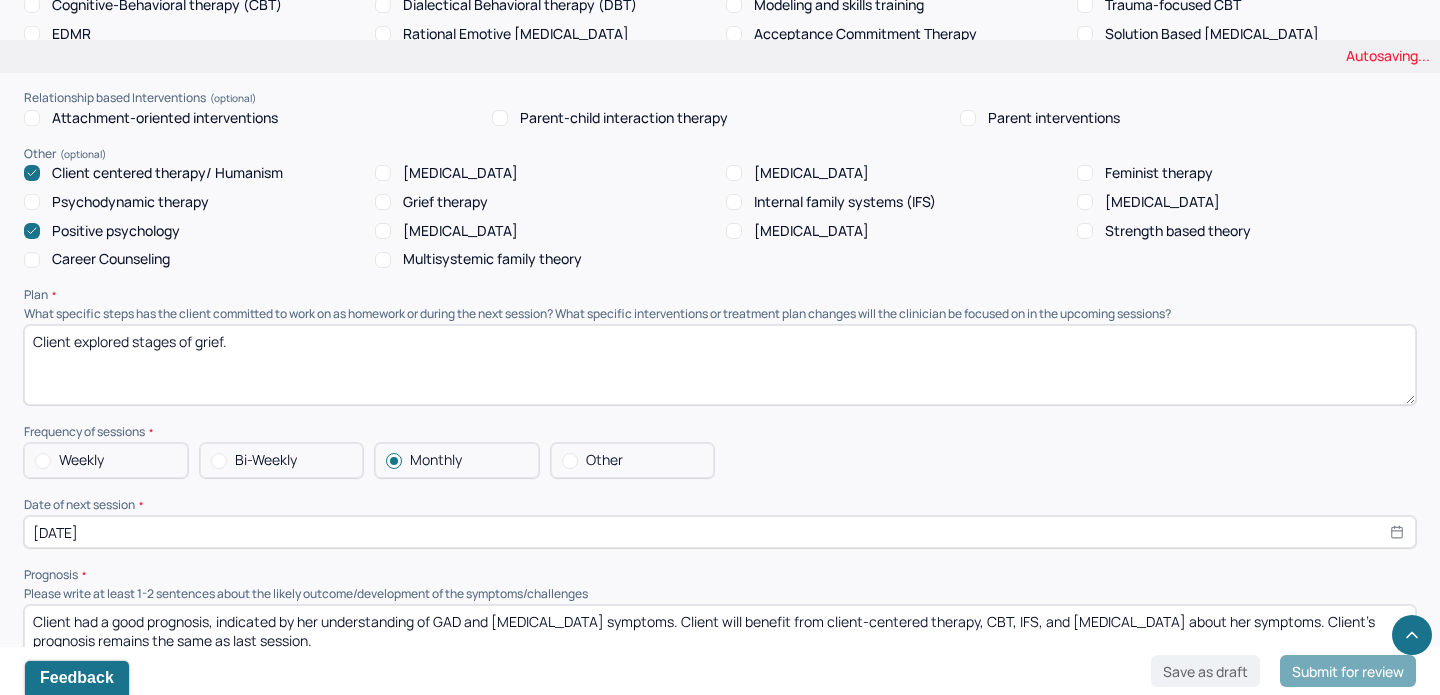 scroll, scrollTop: 1787, scrollLeft: 0, axis: vertical 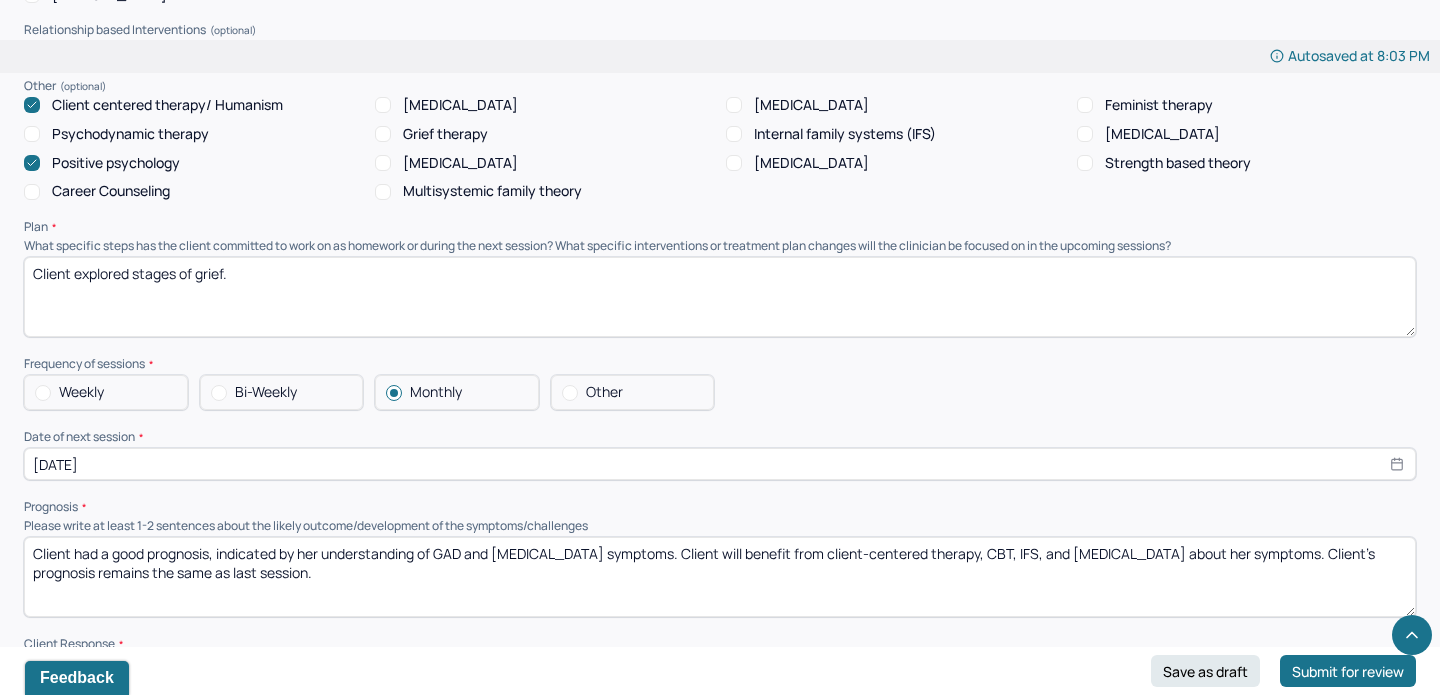 drag, startPoint x: 251, startPoint y: 283, endPoint x: 72, endPoint y: 275, distance: 179.17868 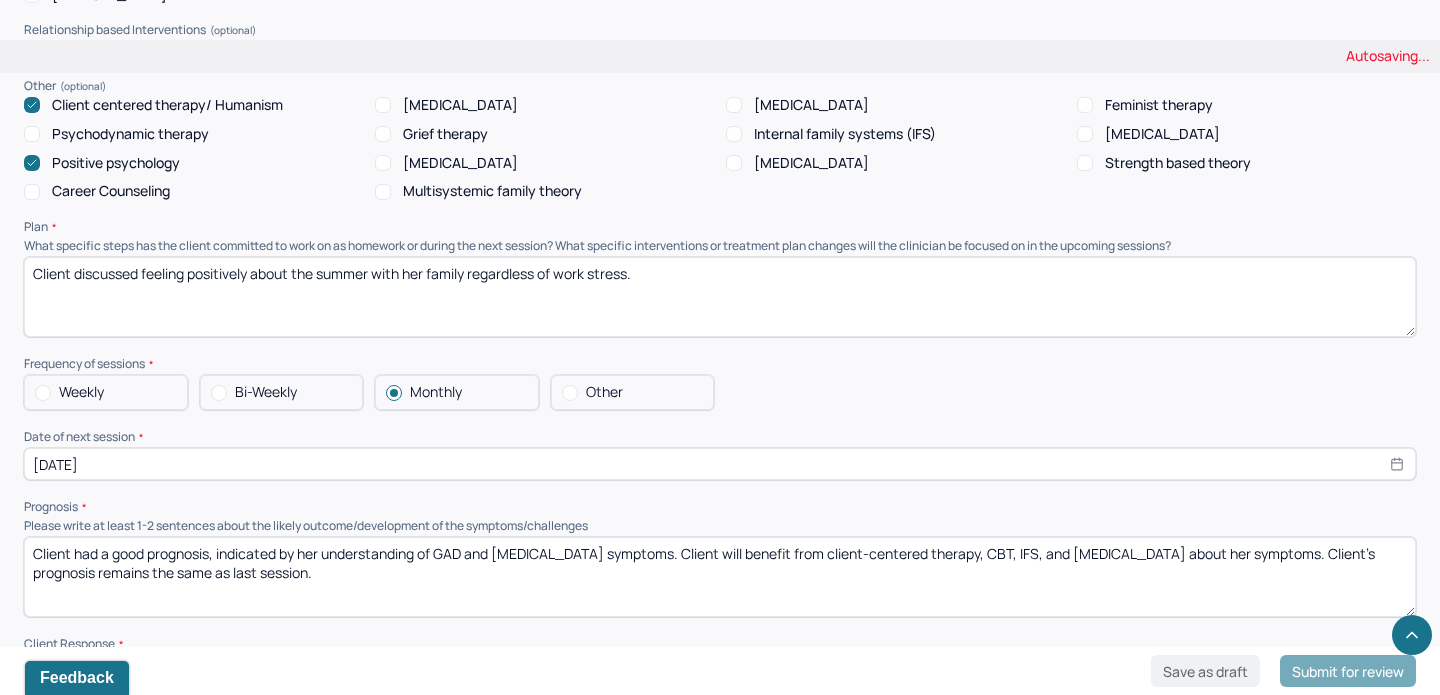 type on "Client discussed feeling positively about the summer with her family regardless of work stress." 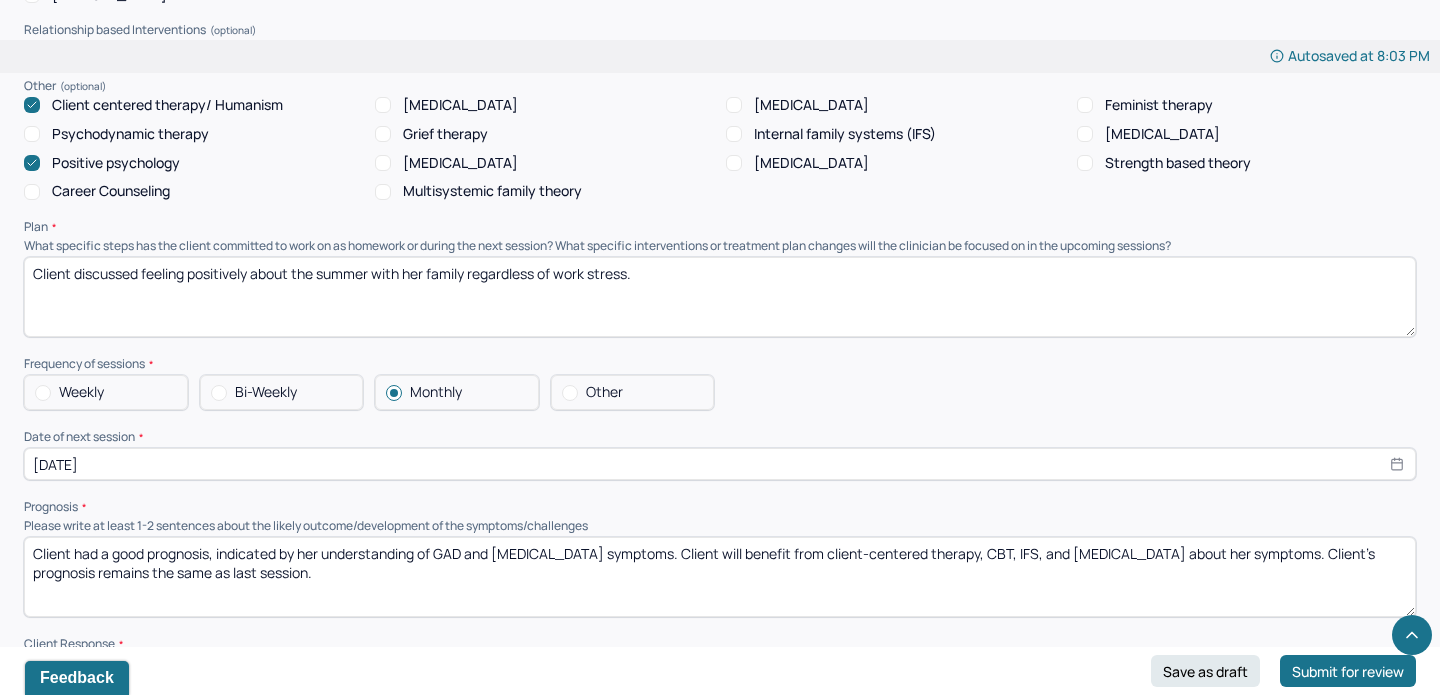 click on "Bi-Weekly" at bounding box center (266, 392) 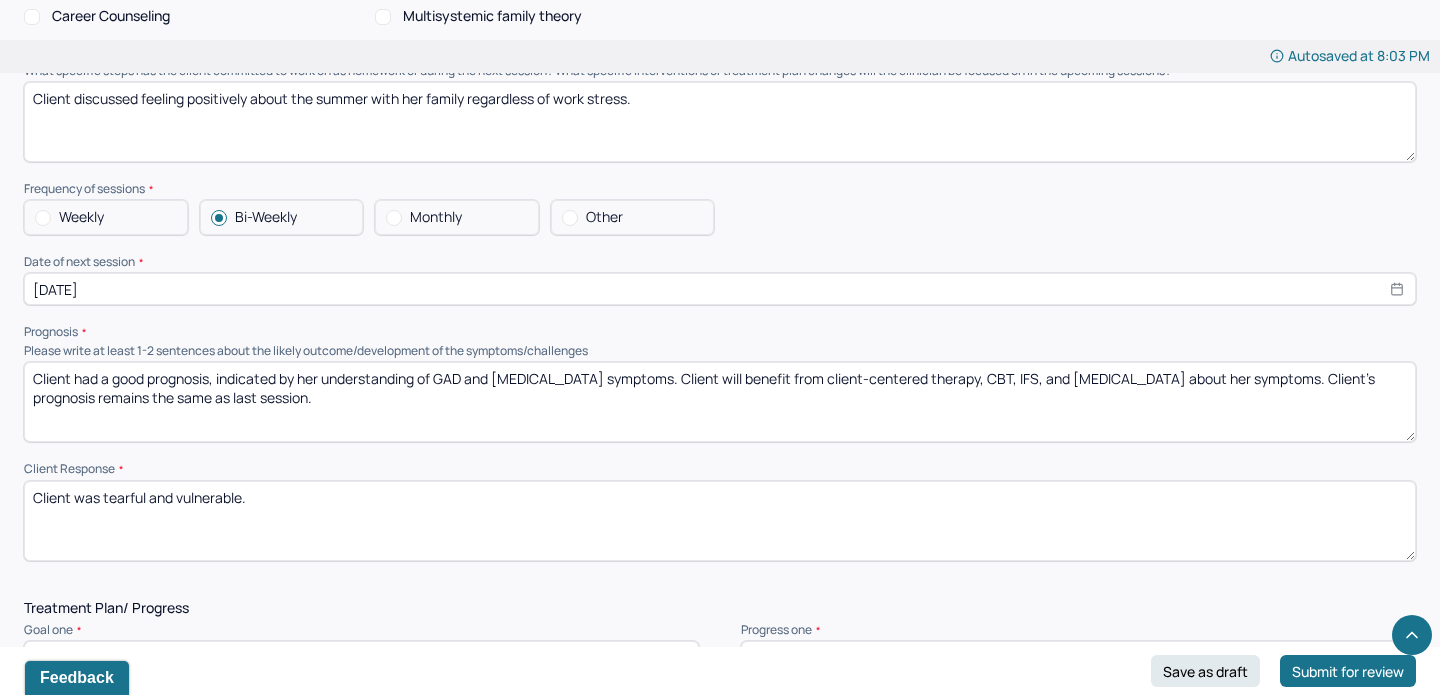 scroll, scrollTop: 1959, scrollLeft: 0, axis: vertical 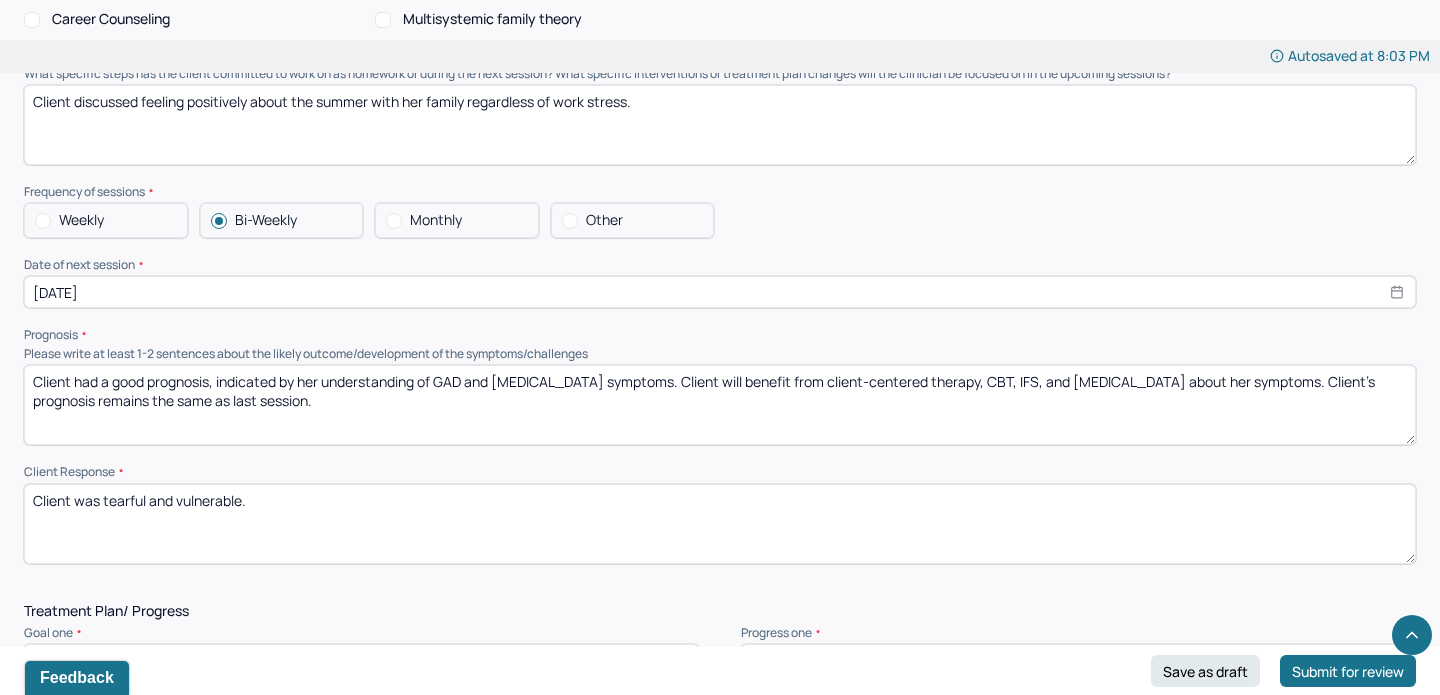 click on "[DATE]" at bounding box center (720, 292) 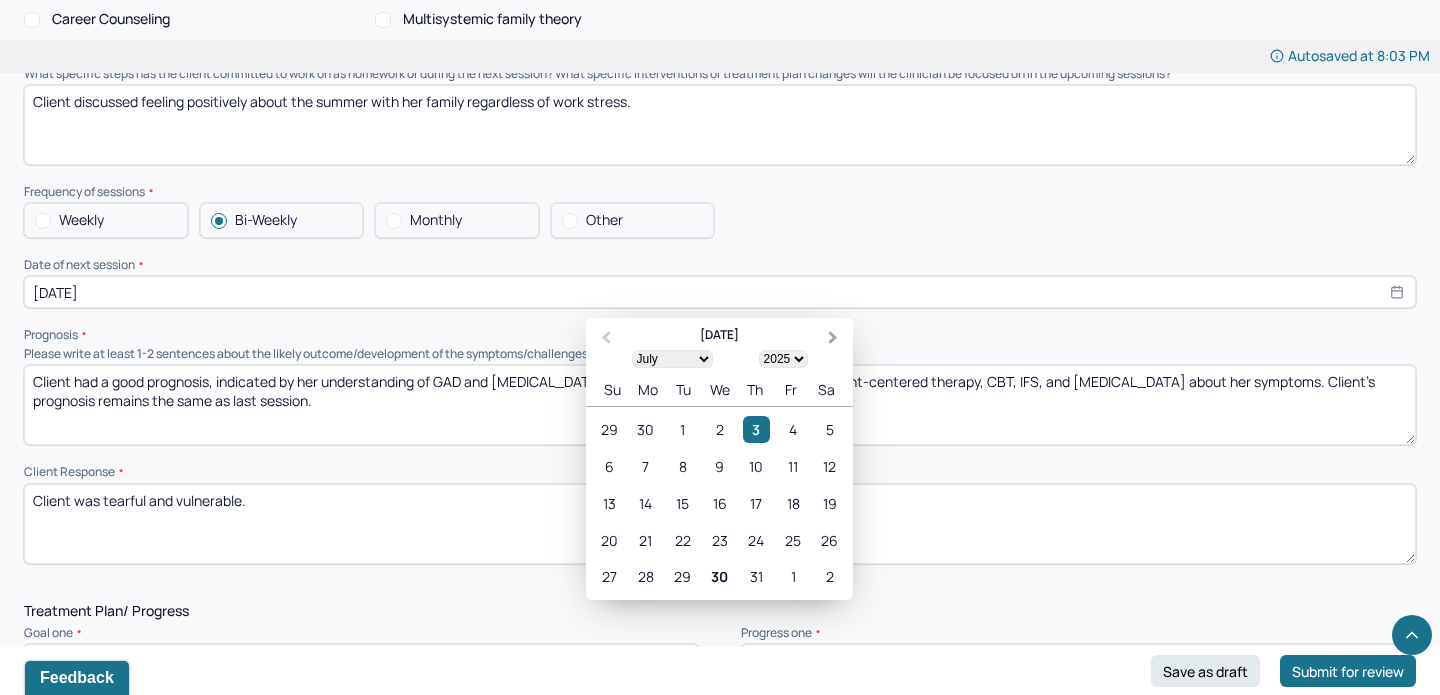 click on "Next Month" at bounding box center [833, 338] 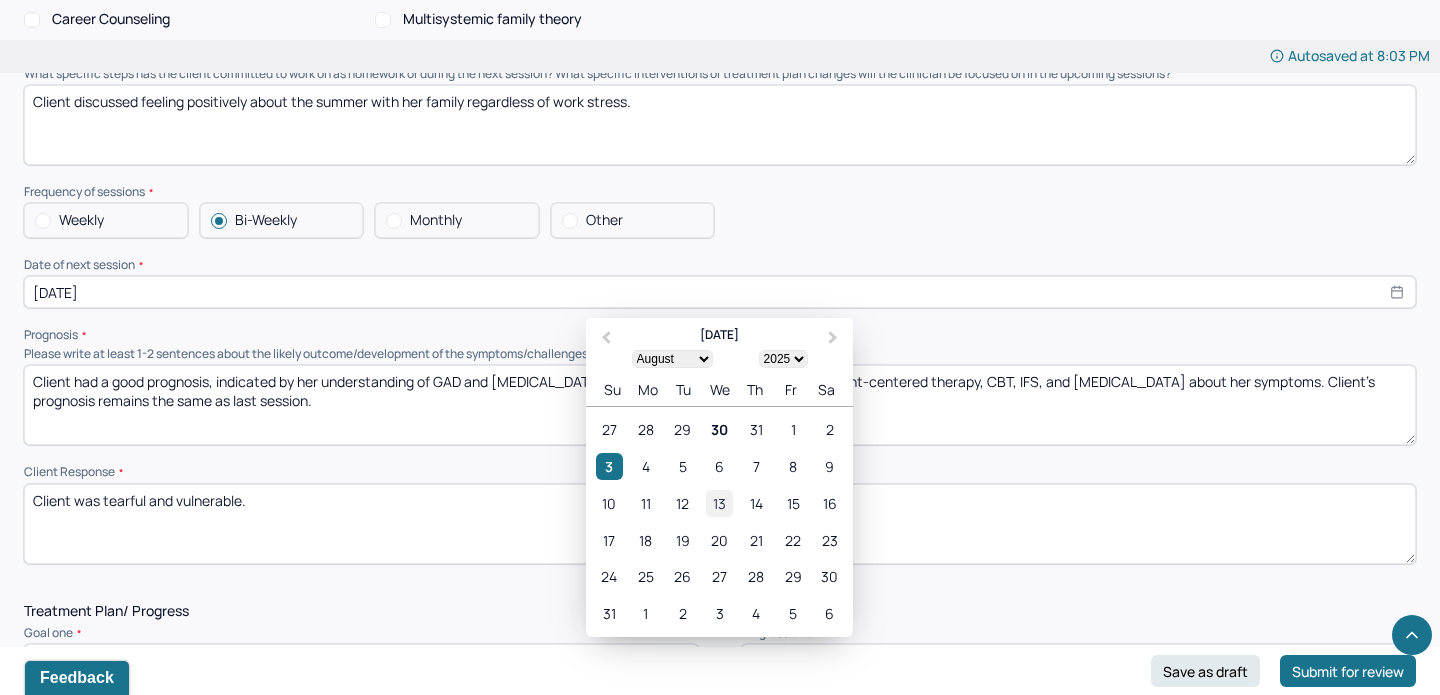 click on "13" at bounding box center [719, 503] 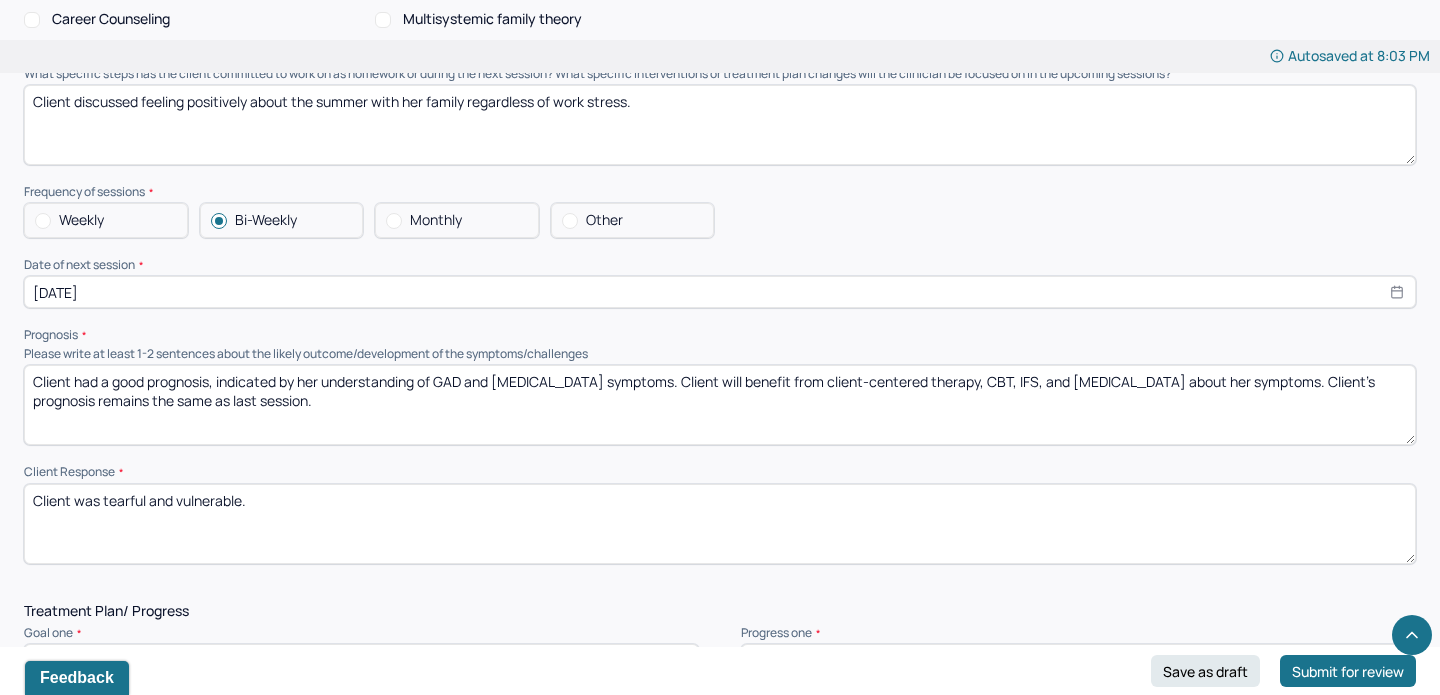 click on "Client had a good prognosis, indicated by her understanding of GAD and [MEDICAL_DATA] symptoms. Client will benefit from client-centered therapy, CBT, IFS, and [MEDICAL_DATA] about her symptoms. Client's prognosis remains the same as last session." at bounding box center (720, 405) 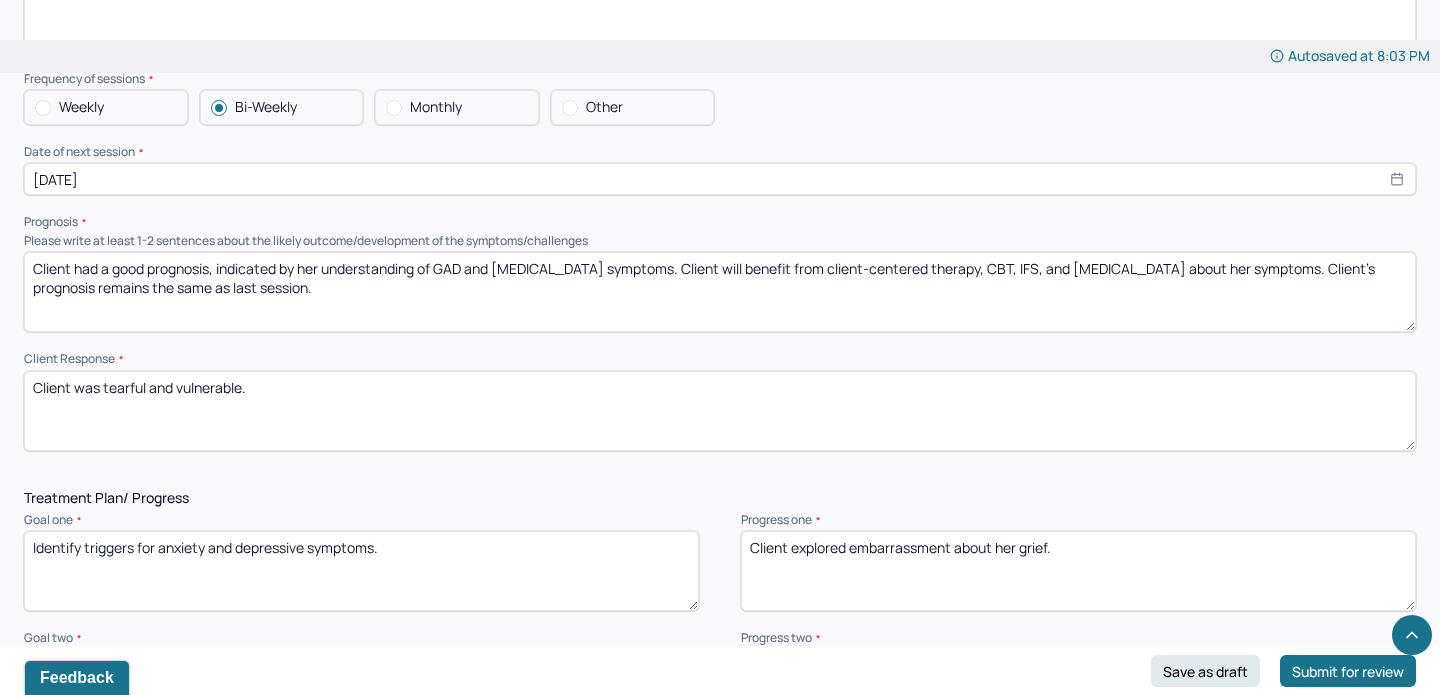 click on "Client was tearful and vulnerable." at bounding box center [720, 411] 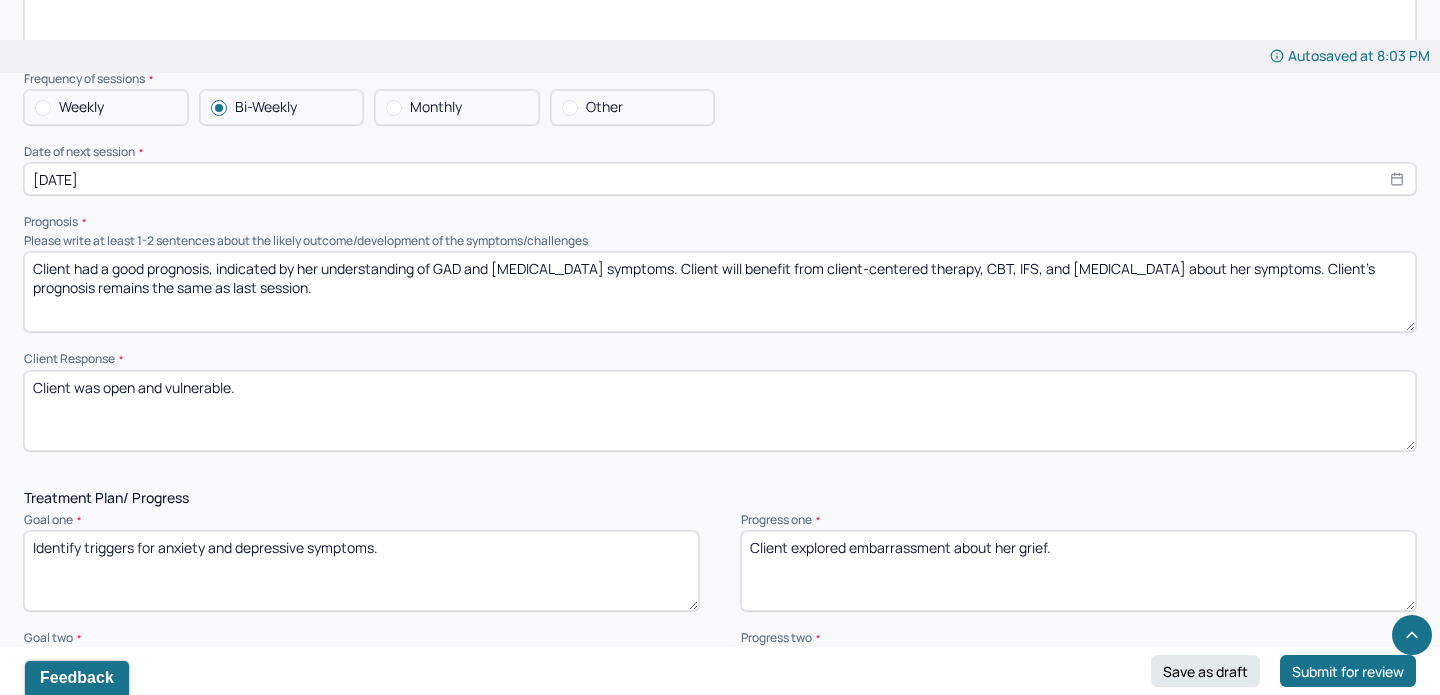 click on "Client was tearful and vulnerable." at bounding box center (720, 411) 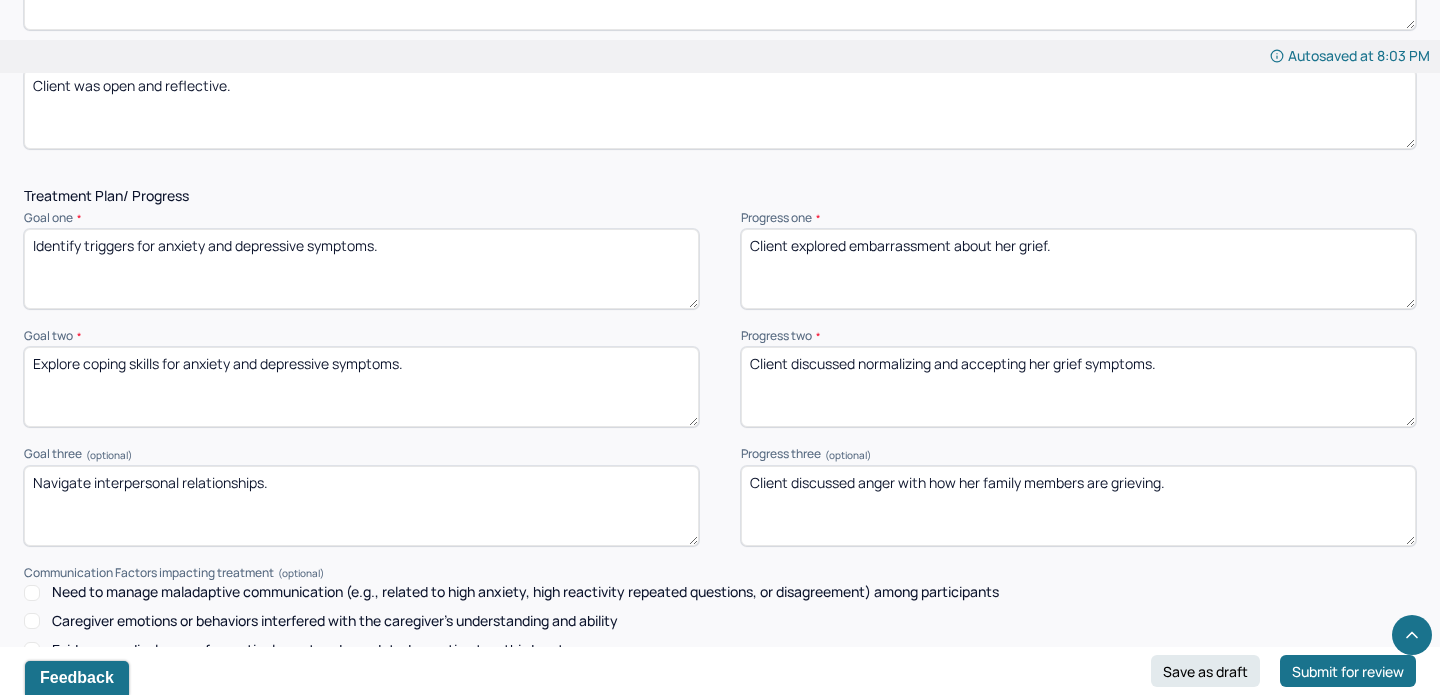 scroll, scrollTop: 2376, scrollLeft: 0, axis: vertical 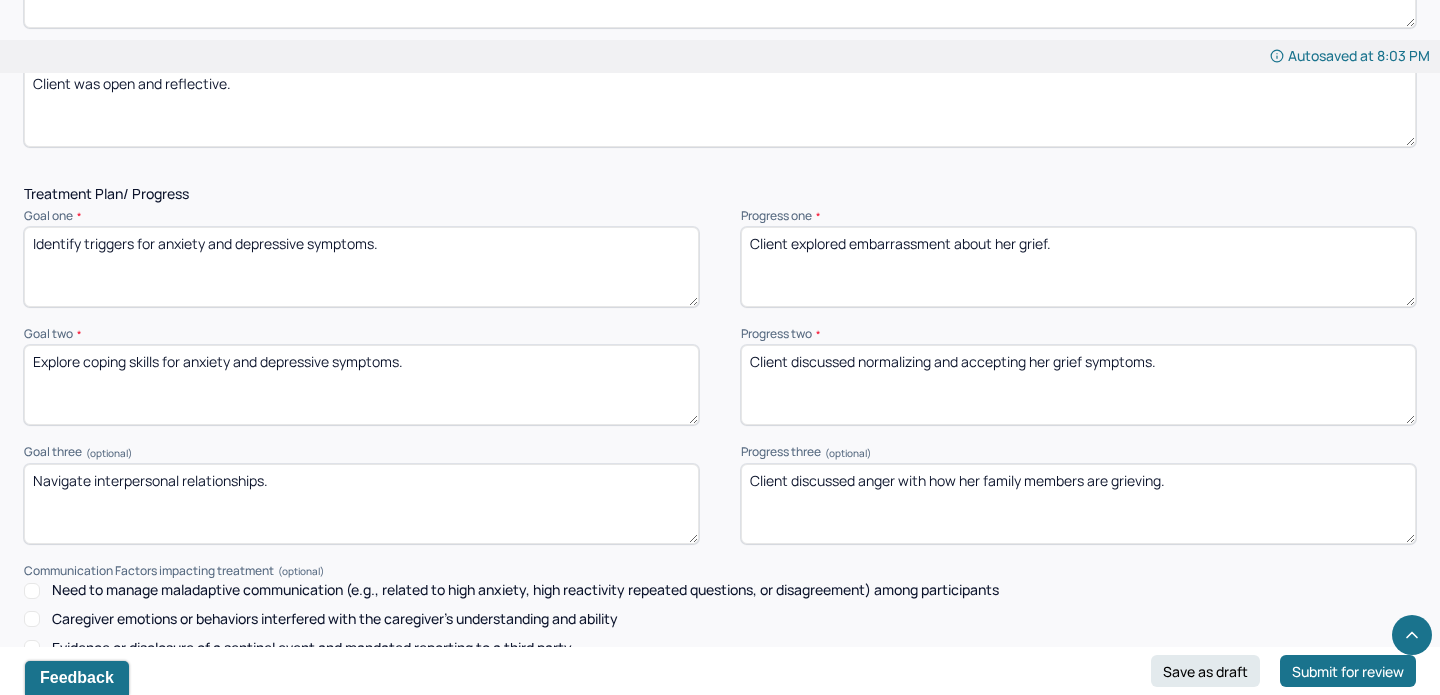 type on "Client was open and reflective." 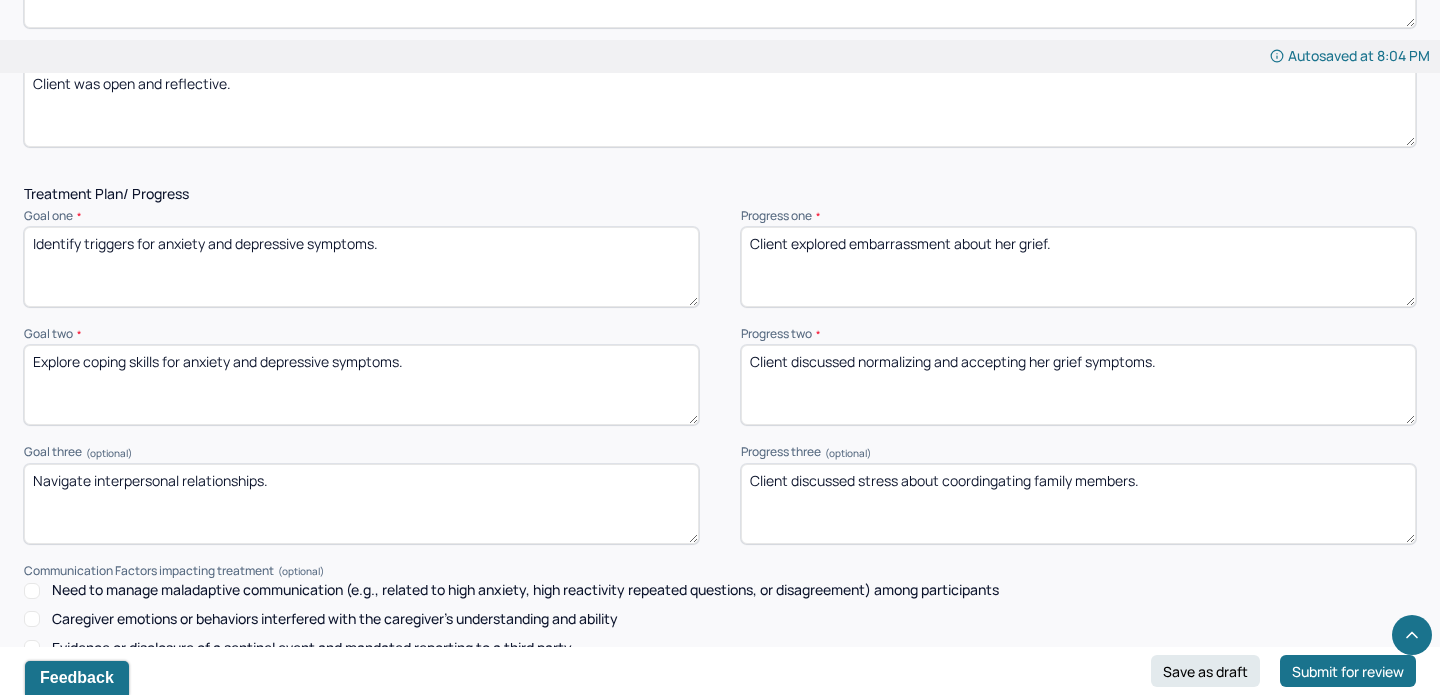 click on "Client discussed stress about coordingating family members." at bounding box center [1078, 504] 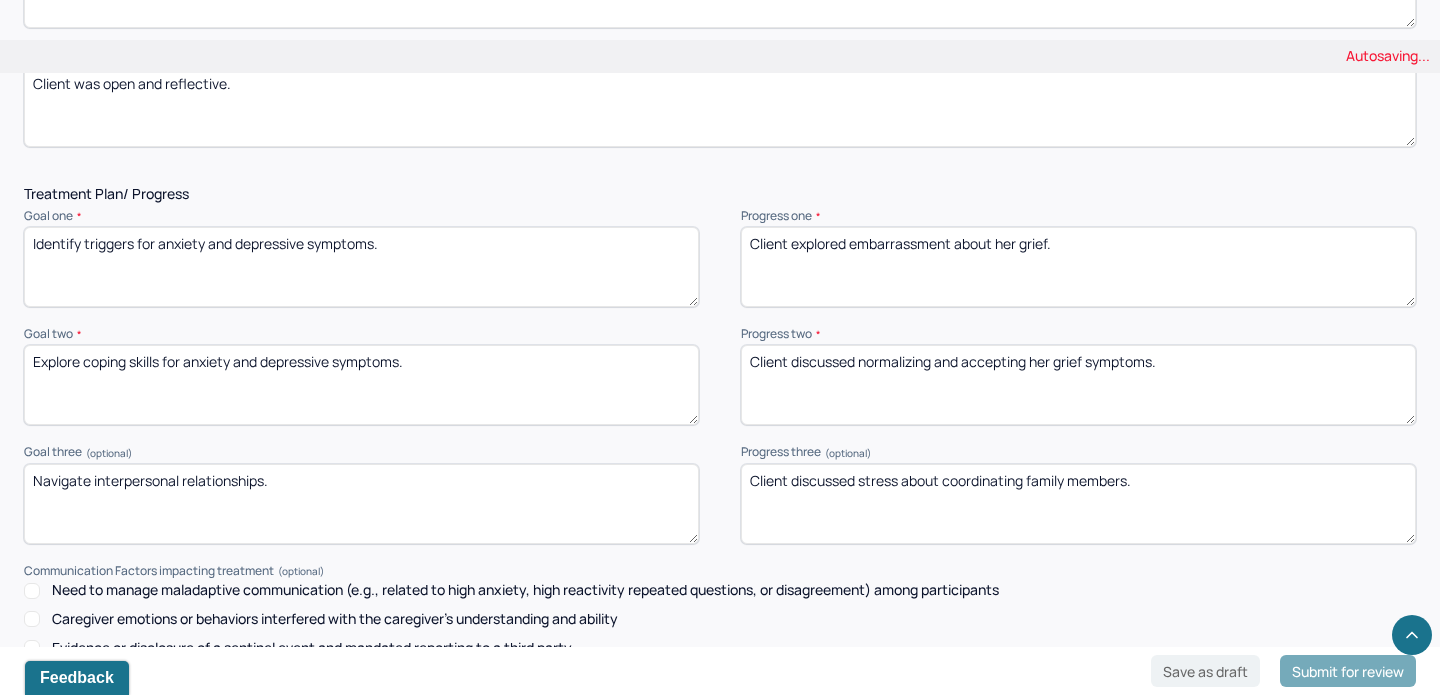 type on "Client discussed stress about coordinating family members." 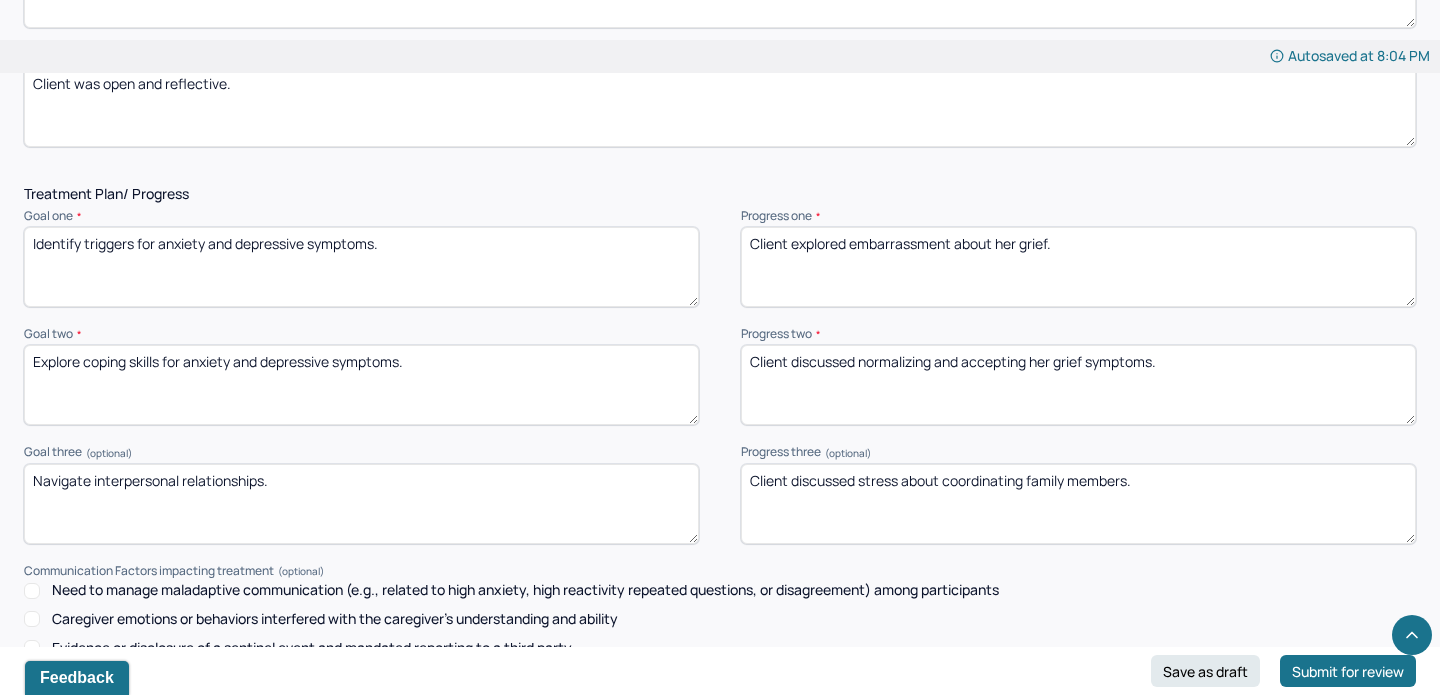 drag, startPoint x: 1169, startPoint y: 377, endPoint x: 862, endPoint y: 355, distance: 307.78726 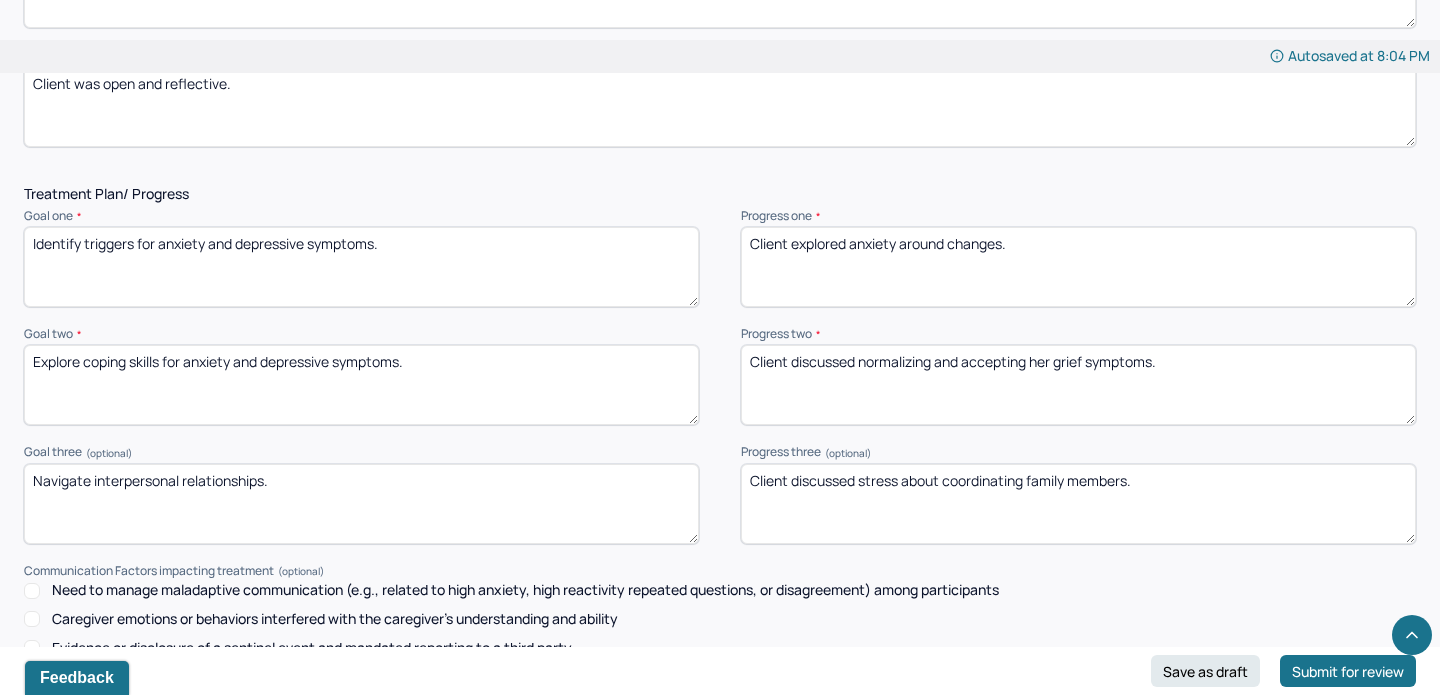 click on "Client explored anxiety around" at bounding box center [1078, 267] 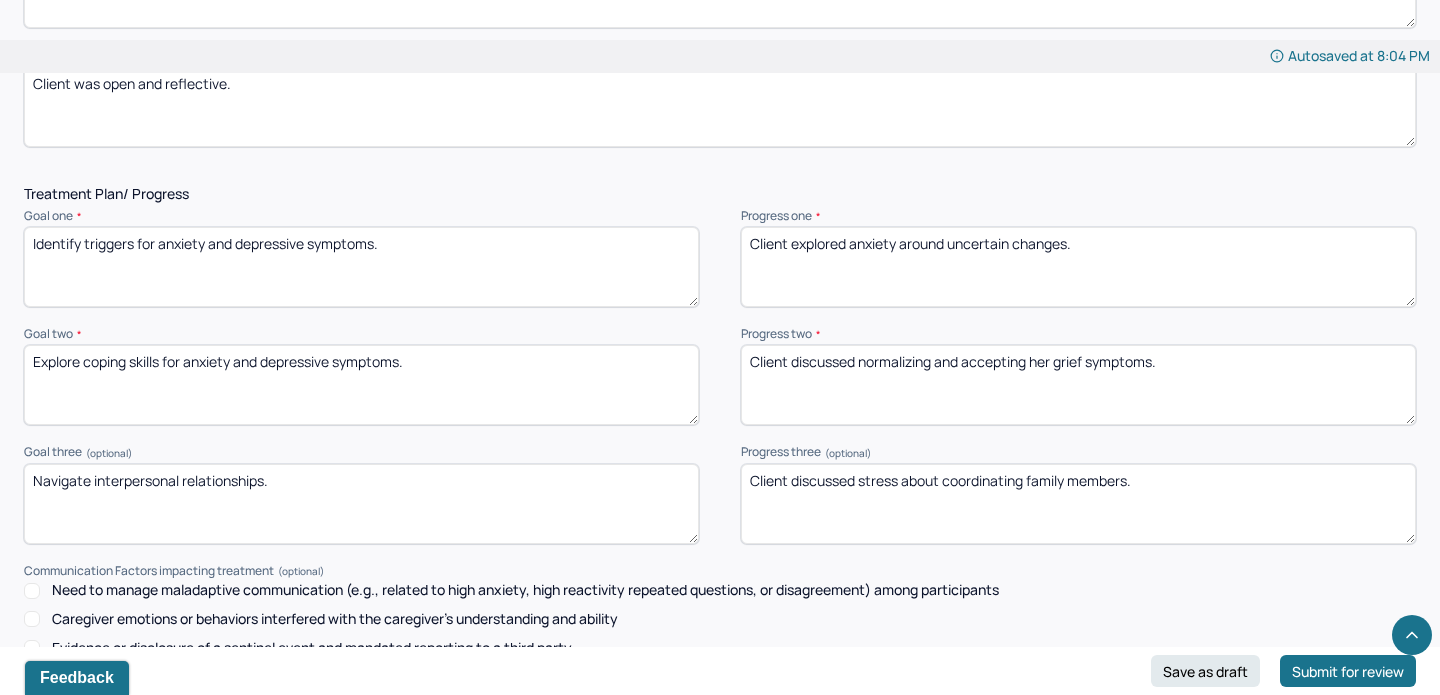 click on "Client explored anxiety around changes." at bounding box center (1078, 267) 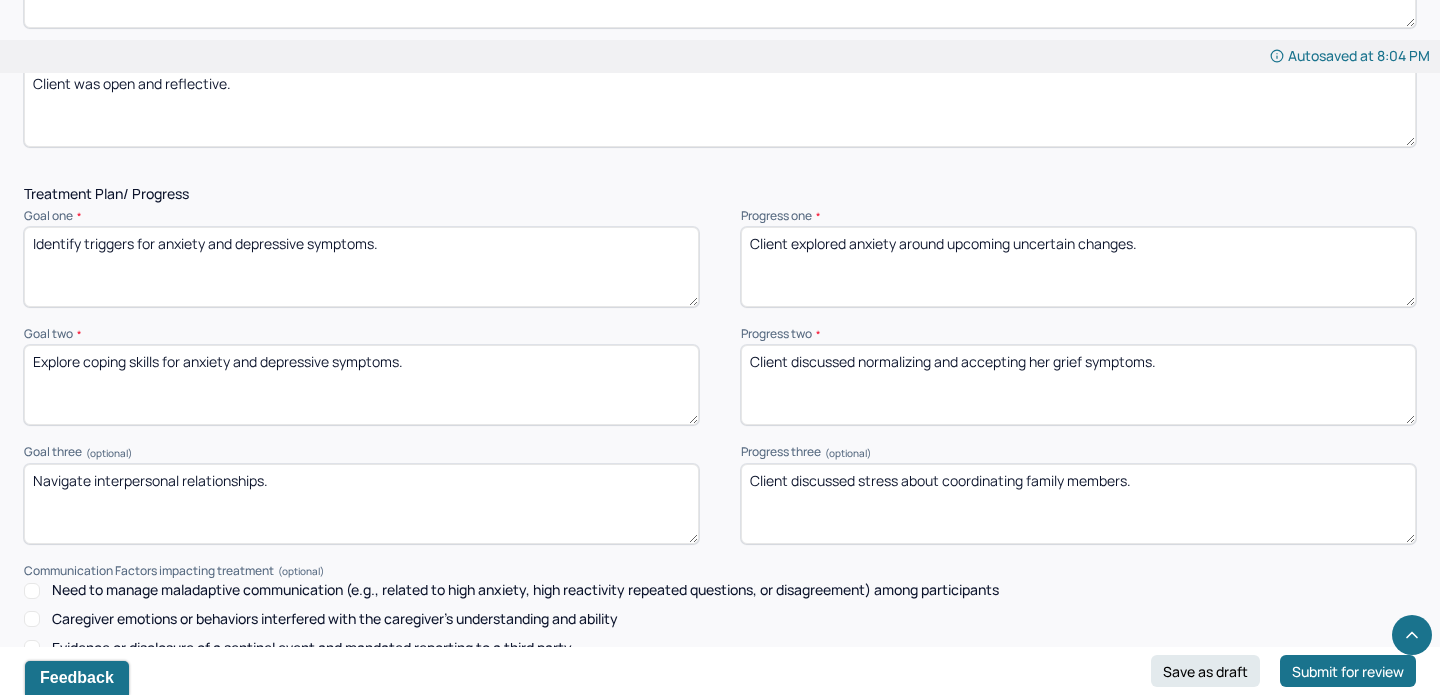 type on "Client explored anxiety around upcoming uncertain changes." 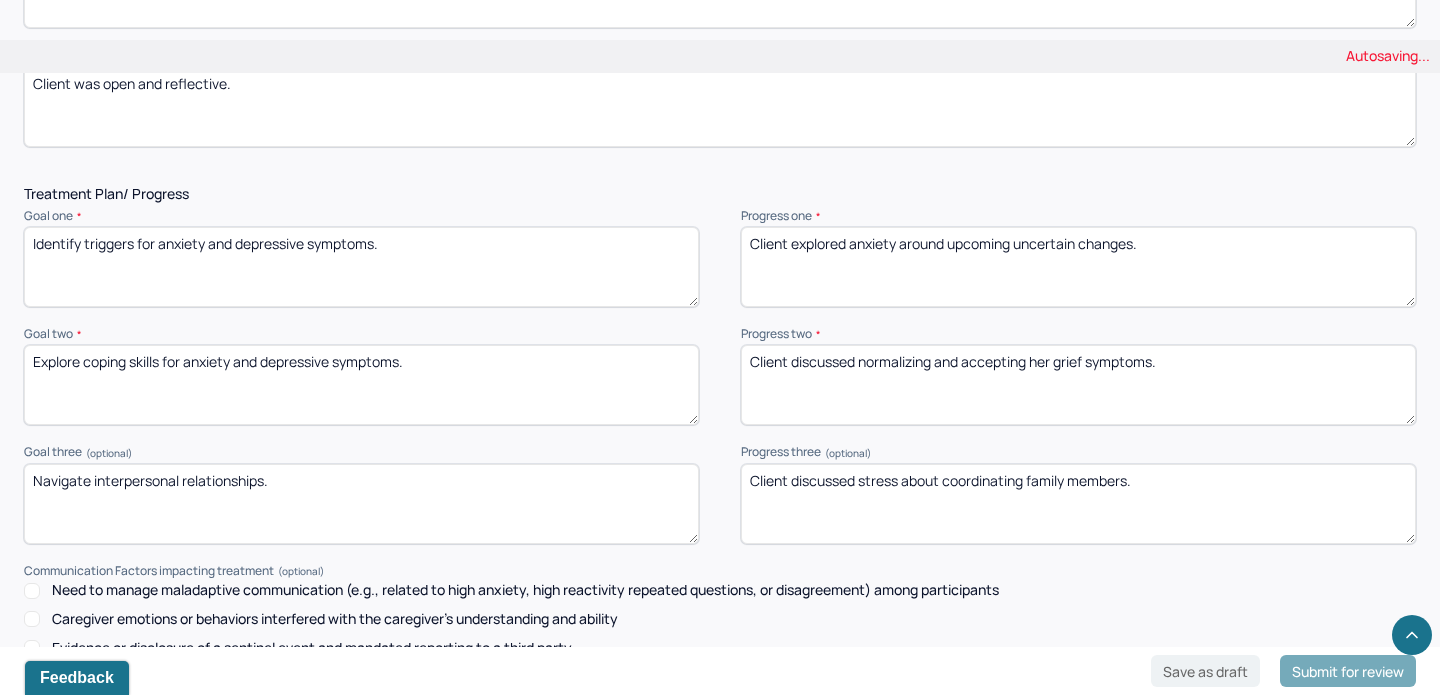 click on "Client discussed normalizing and accepting her grief symptoms." at bounding box center [1078, 385] 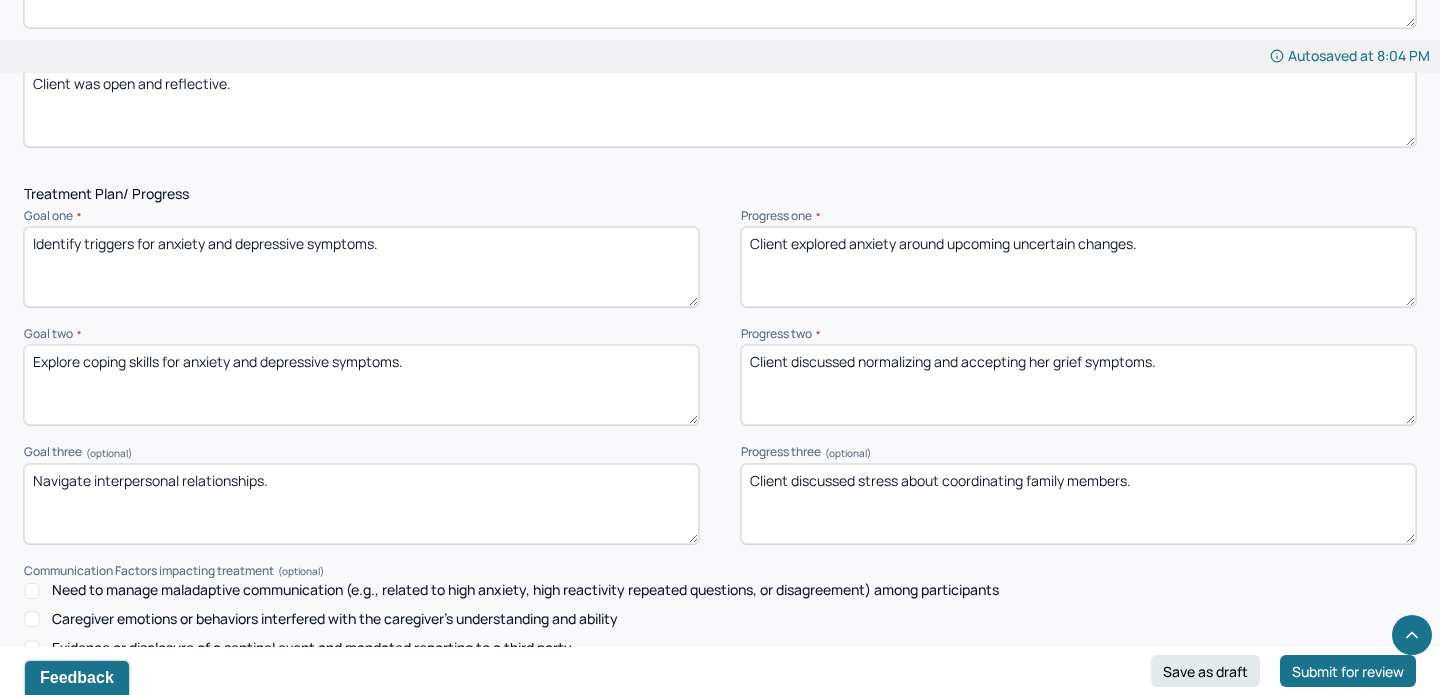 drag, startPoint x: 1197, startPoint y: 371, endPoint x: 862, endPoint y: 364, distance: 335.07312 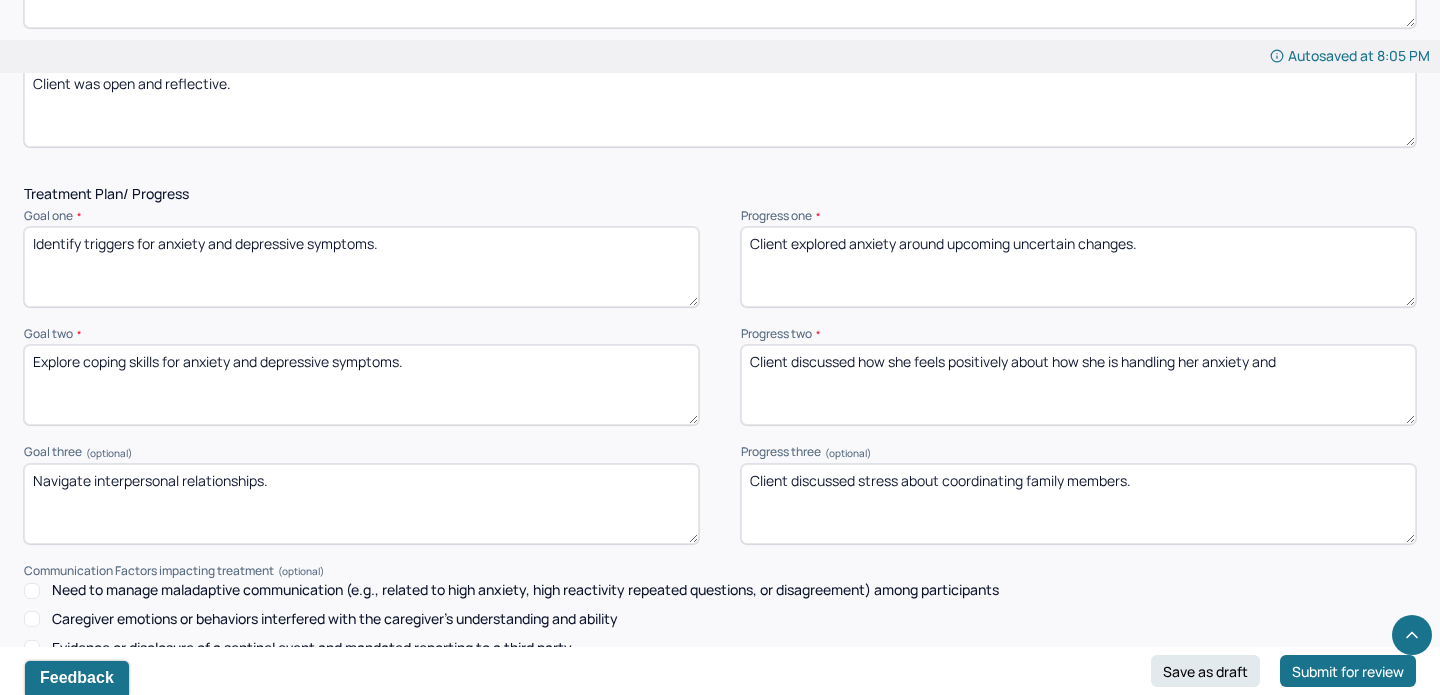 drag, startPoint x: 862, startPoint y: 356, endPoint x: 1319, endPoint y: 356, distance: 457 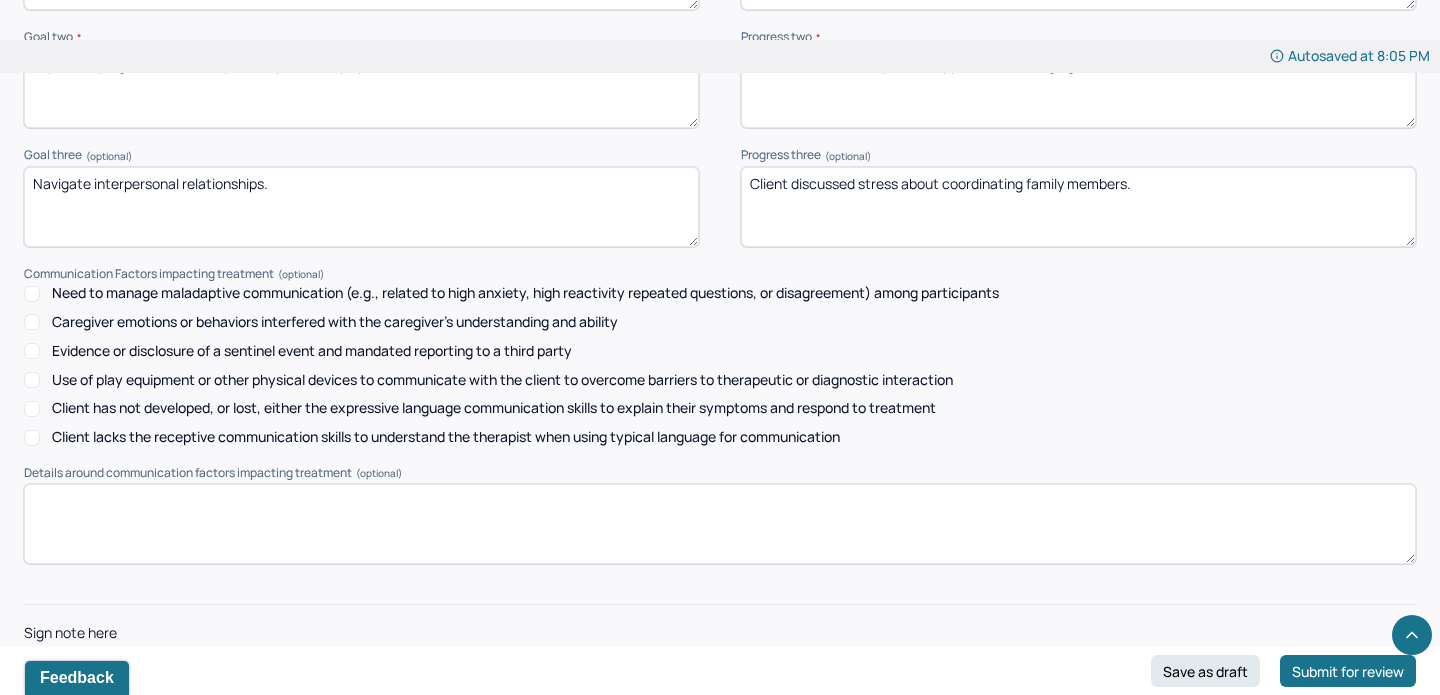 scroll, scrollTop: 2751, scrollLeft: 0, axis: vertical 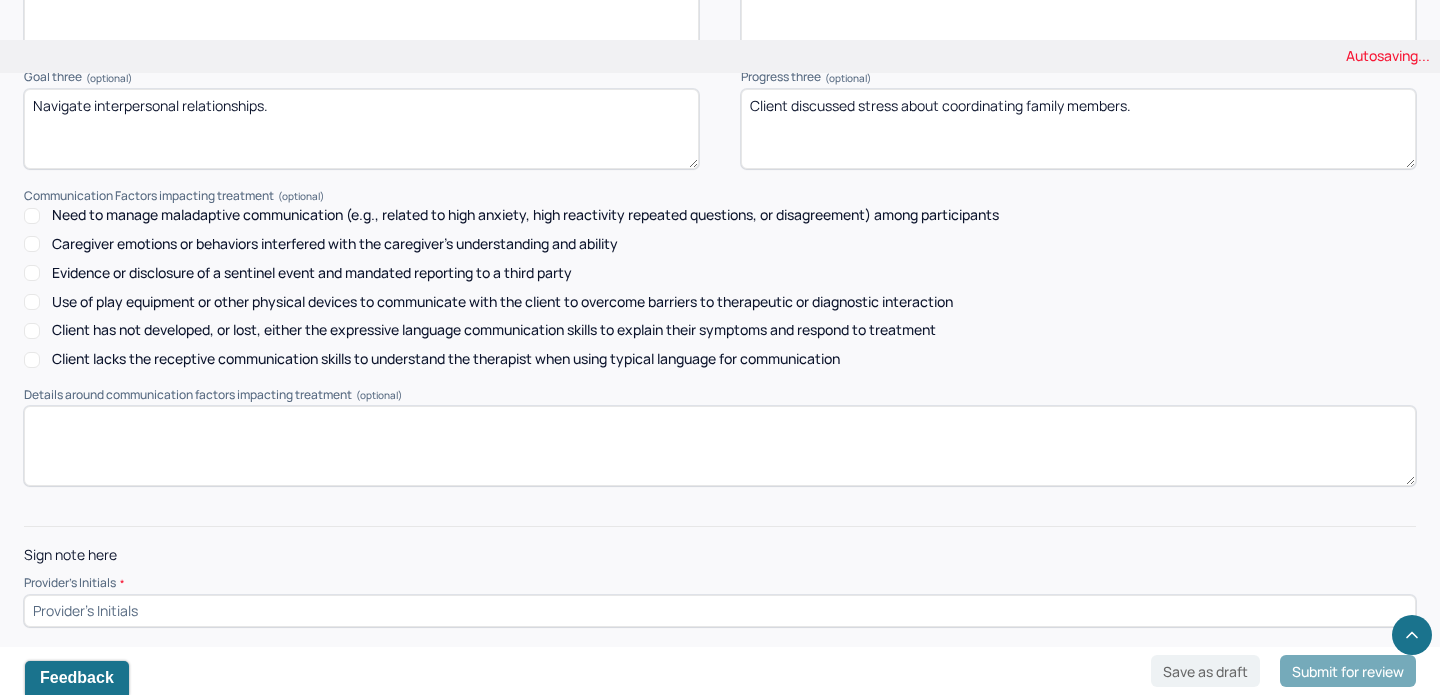 type on "Client discussed her positive approach to changing situations." 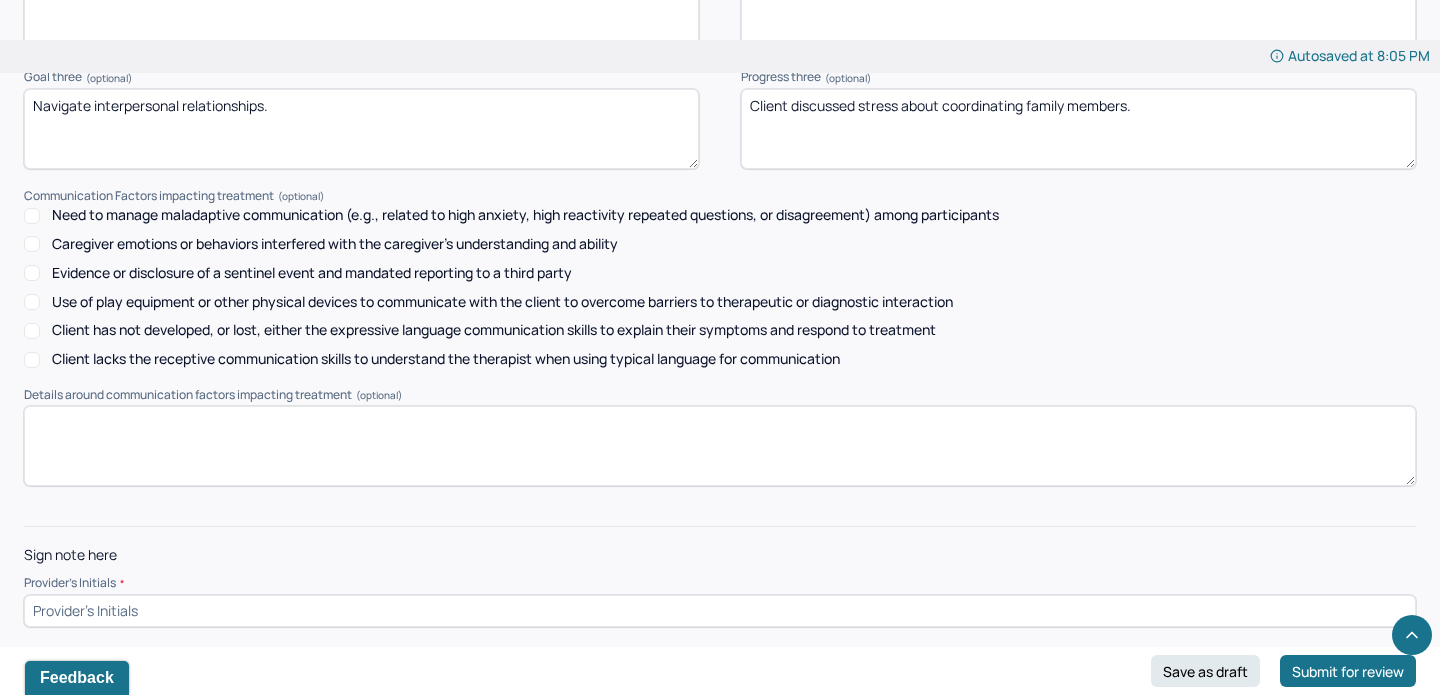 click at bounding box center [720, 611] 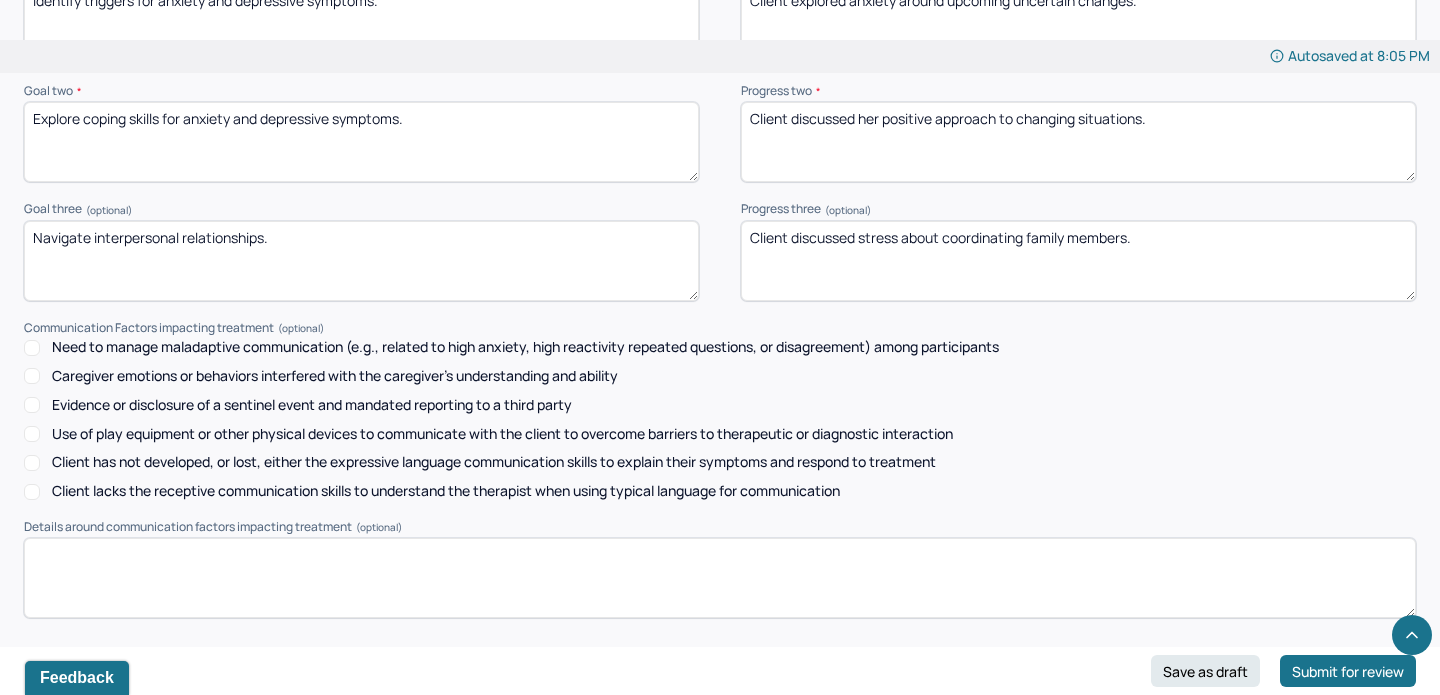 scroll, scrollTop: 2599, scrollLeft: 0, axis: vertical 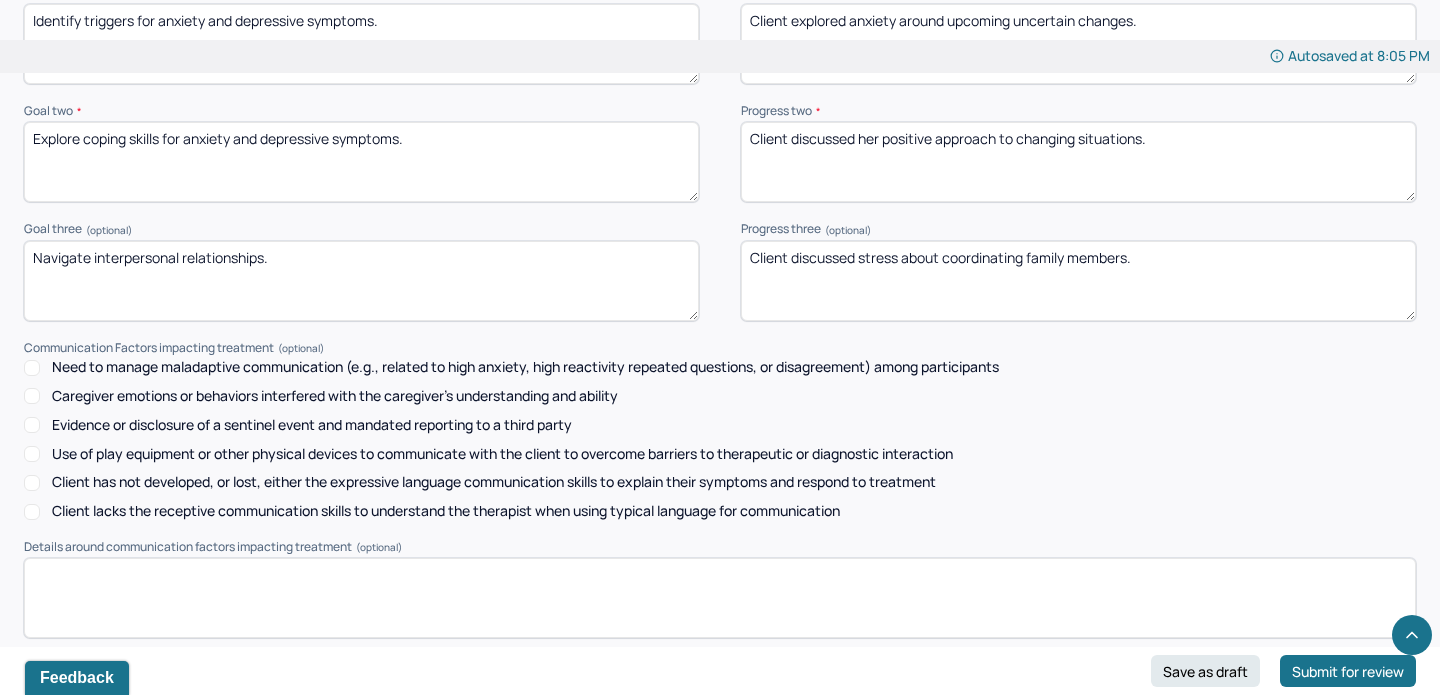type on "ZR" 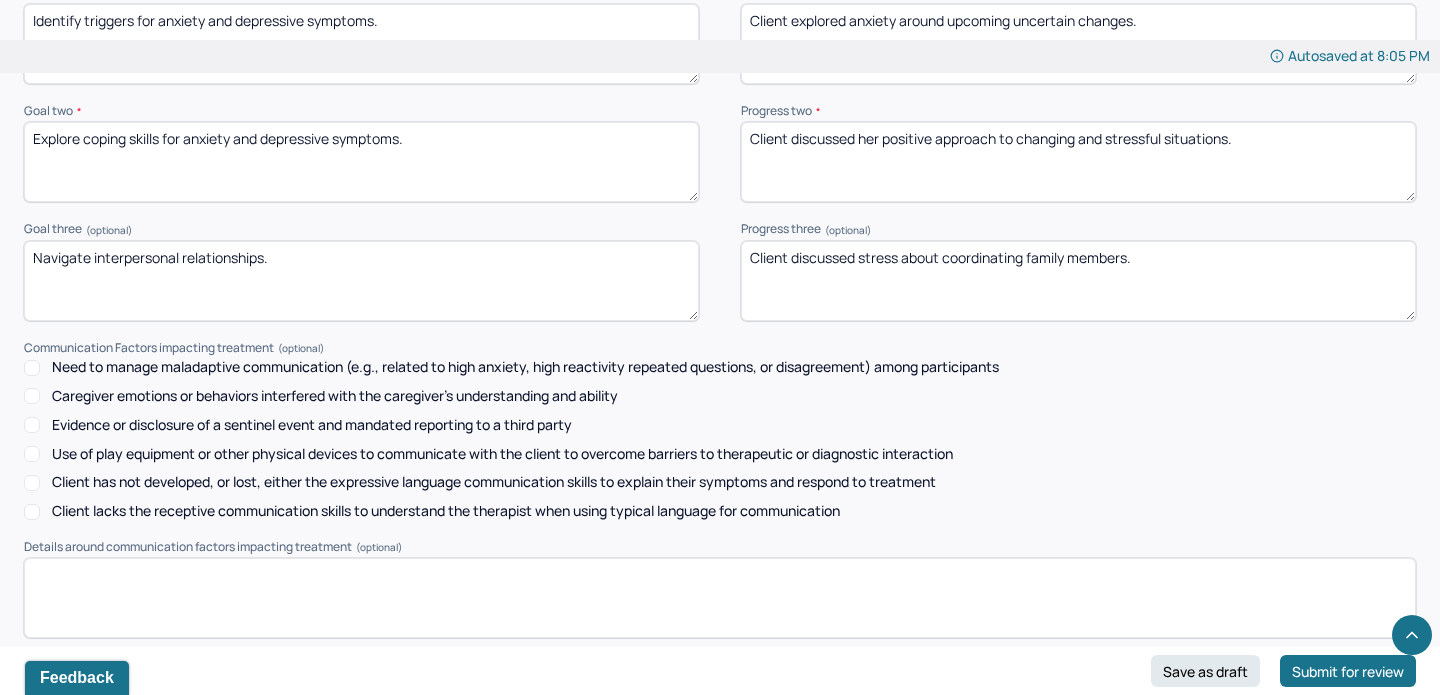 scroll, scrollTop: 2751, scrollLeft: 0, axis: vertical 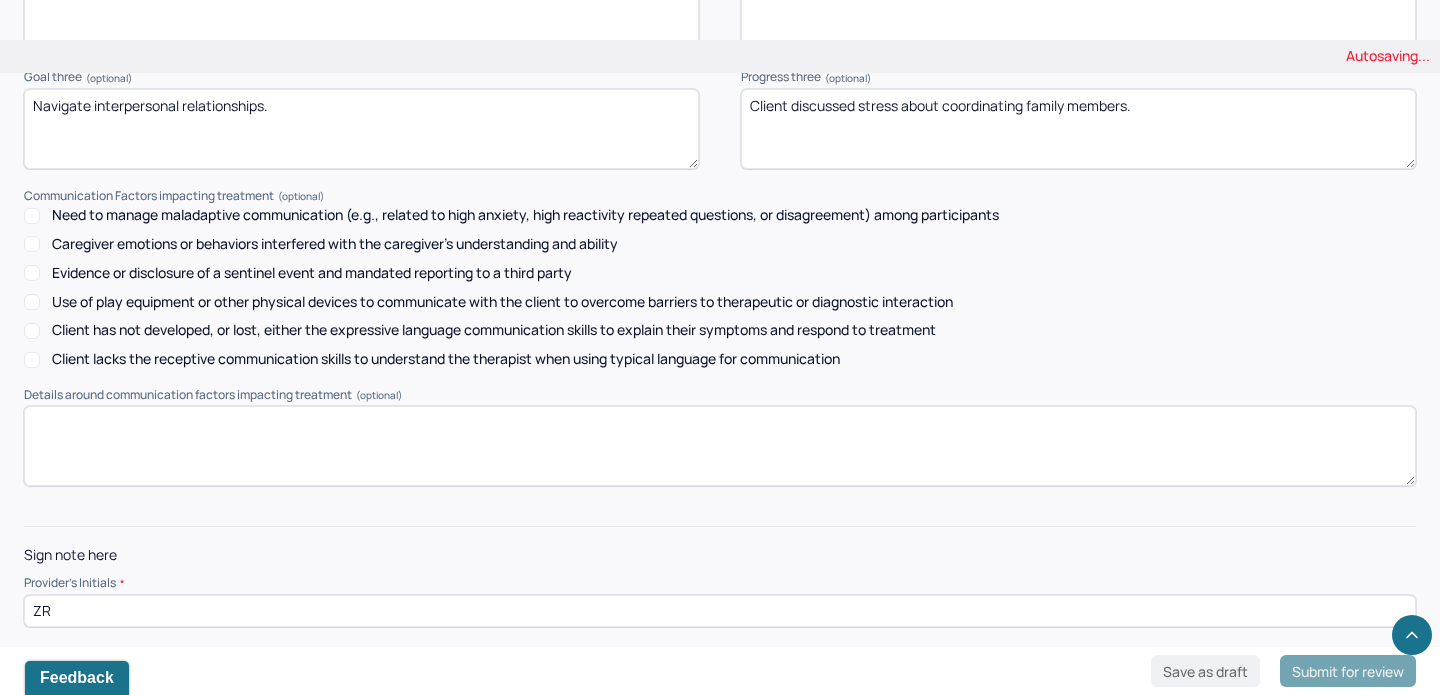 type on "Client discussed her positive approach to changing and stressful situations." 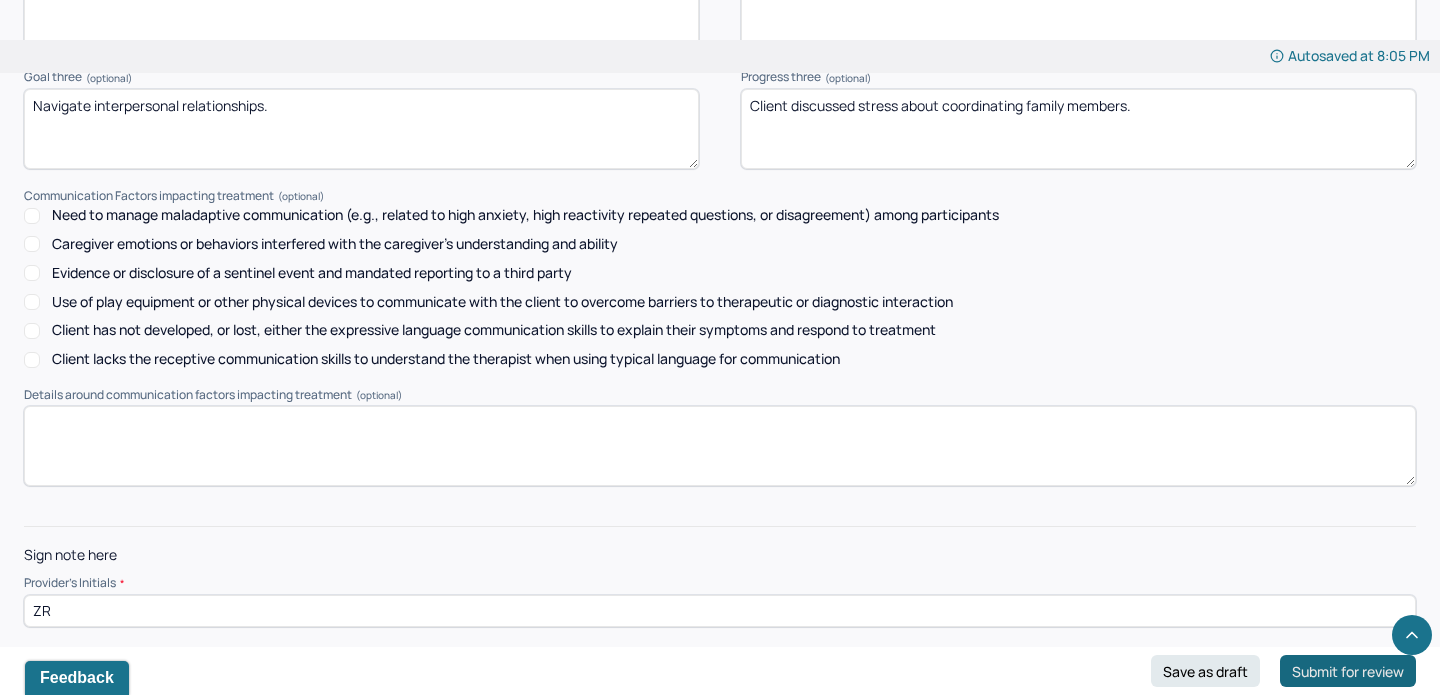 click on "Submit for review" at bounding box center (1348, 671) 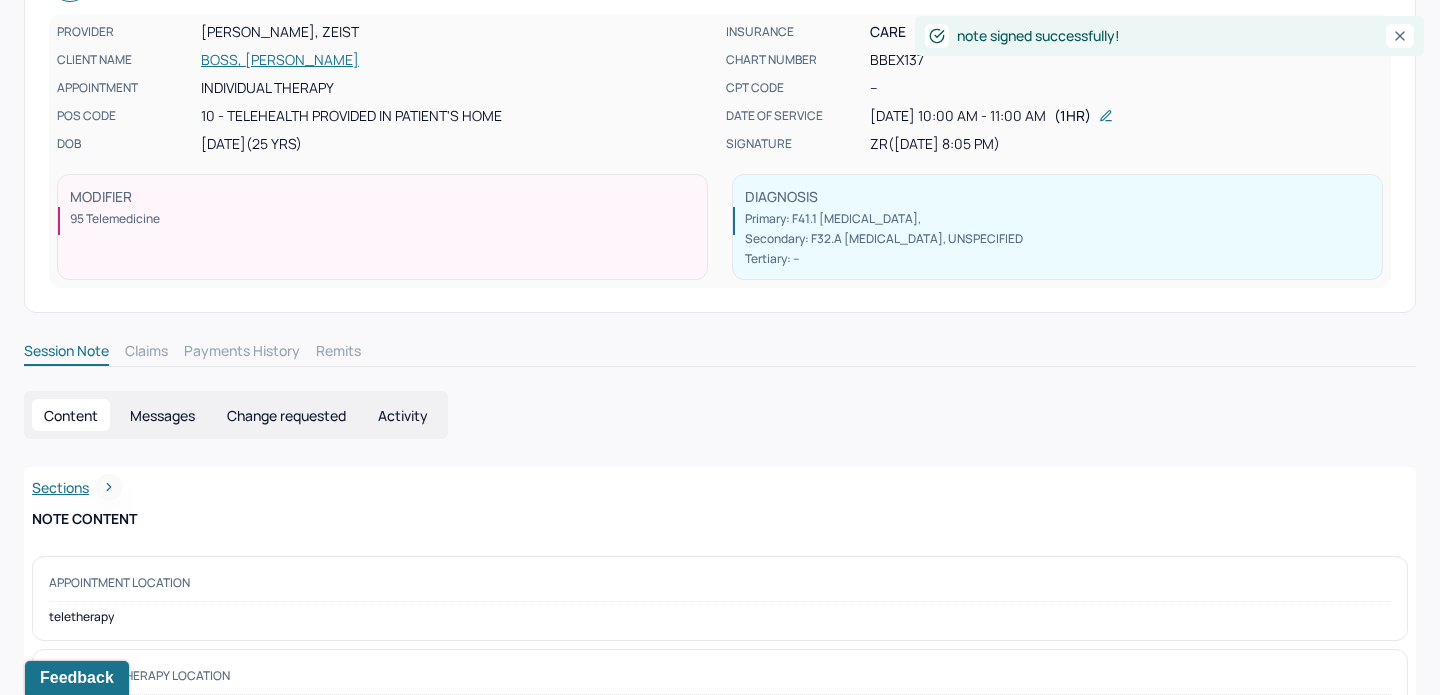 scroll, scrollTop: 0, scrollLeft: 0, axis: both 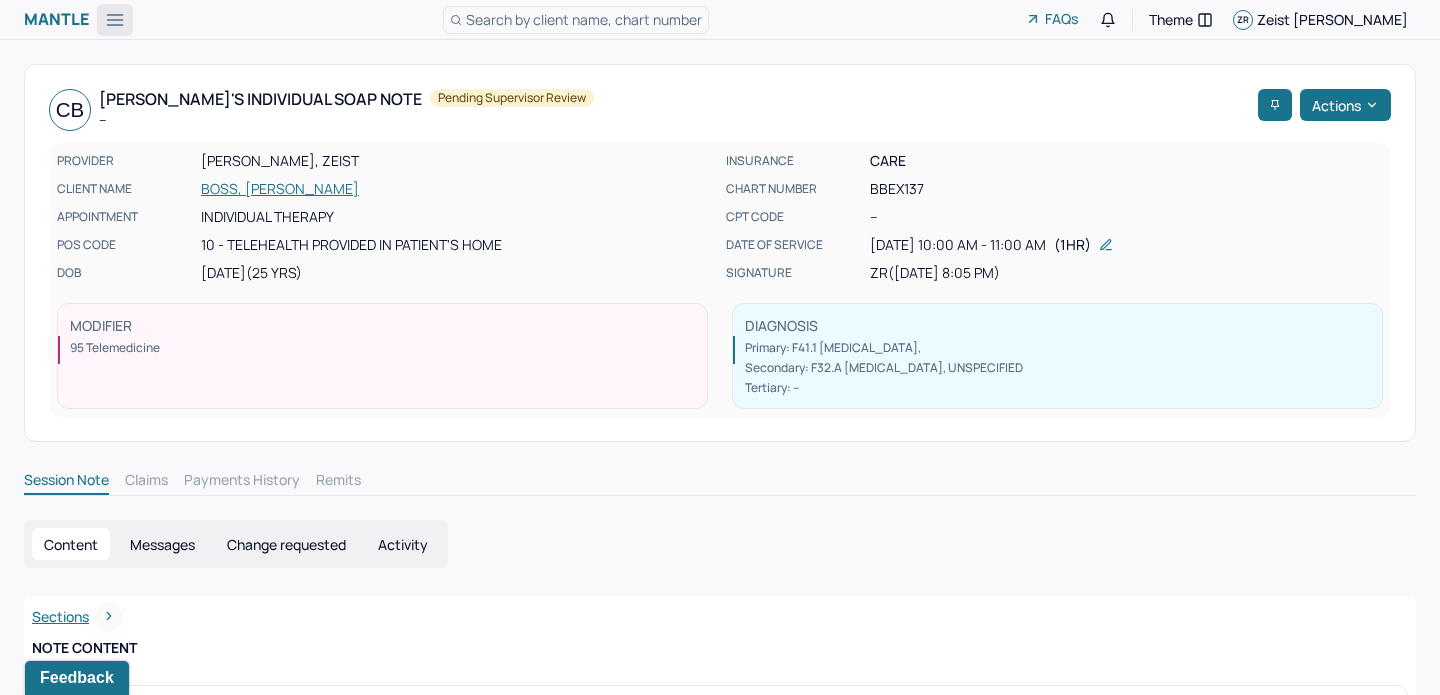click 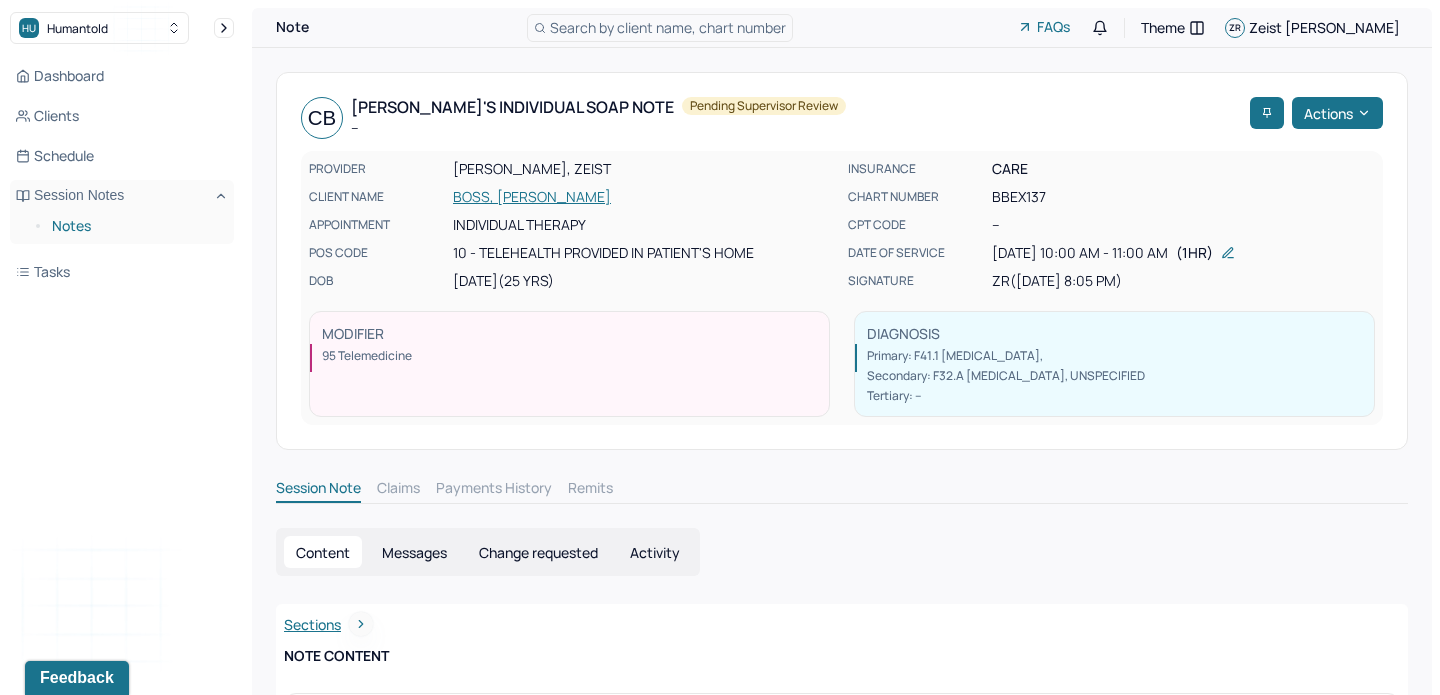 click on "Notes" at bounding box center [135, 226] 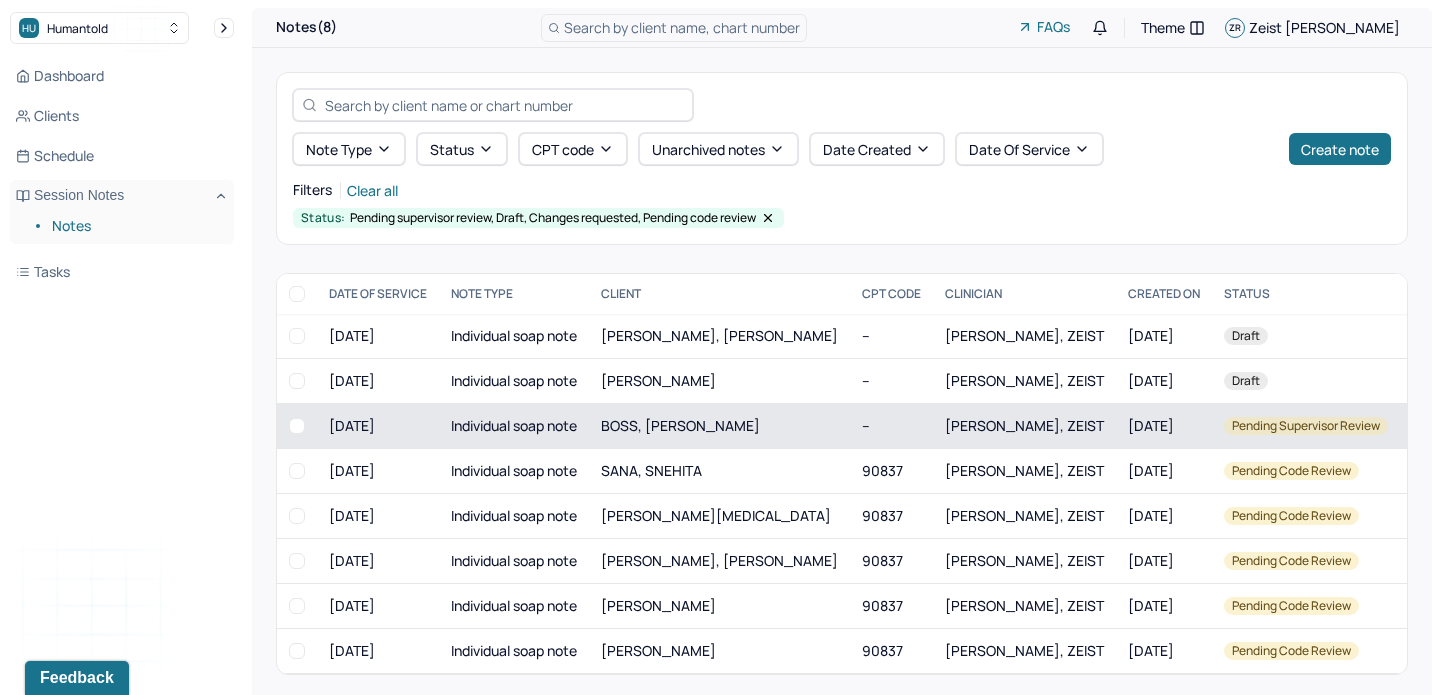 scroll, scrollTop: 12, scrollLeft: 0, axis: vertical 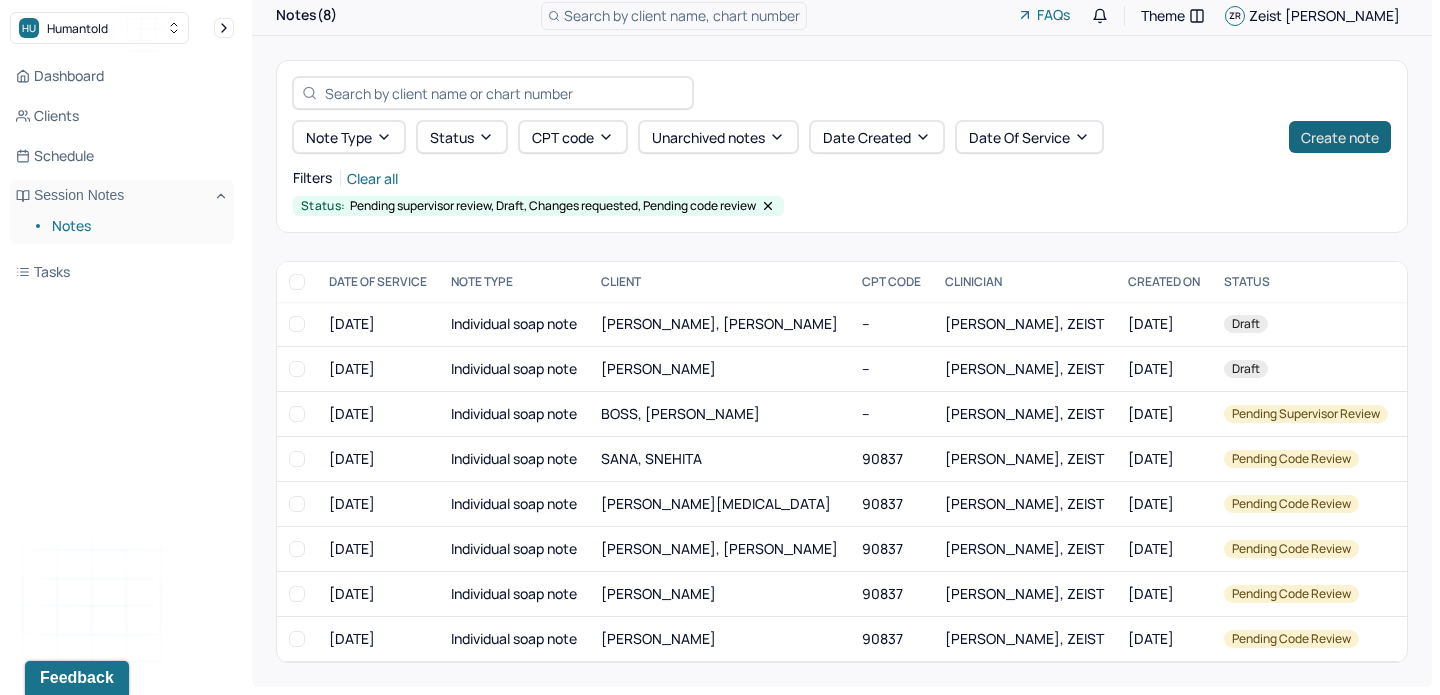 click on "Create note" at bounding box center [1340, 137] 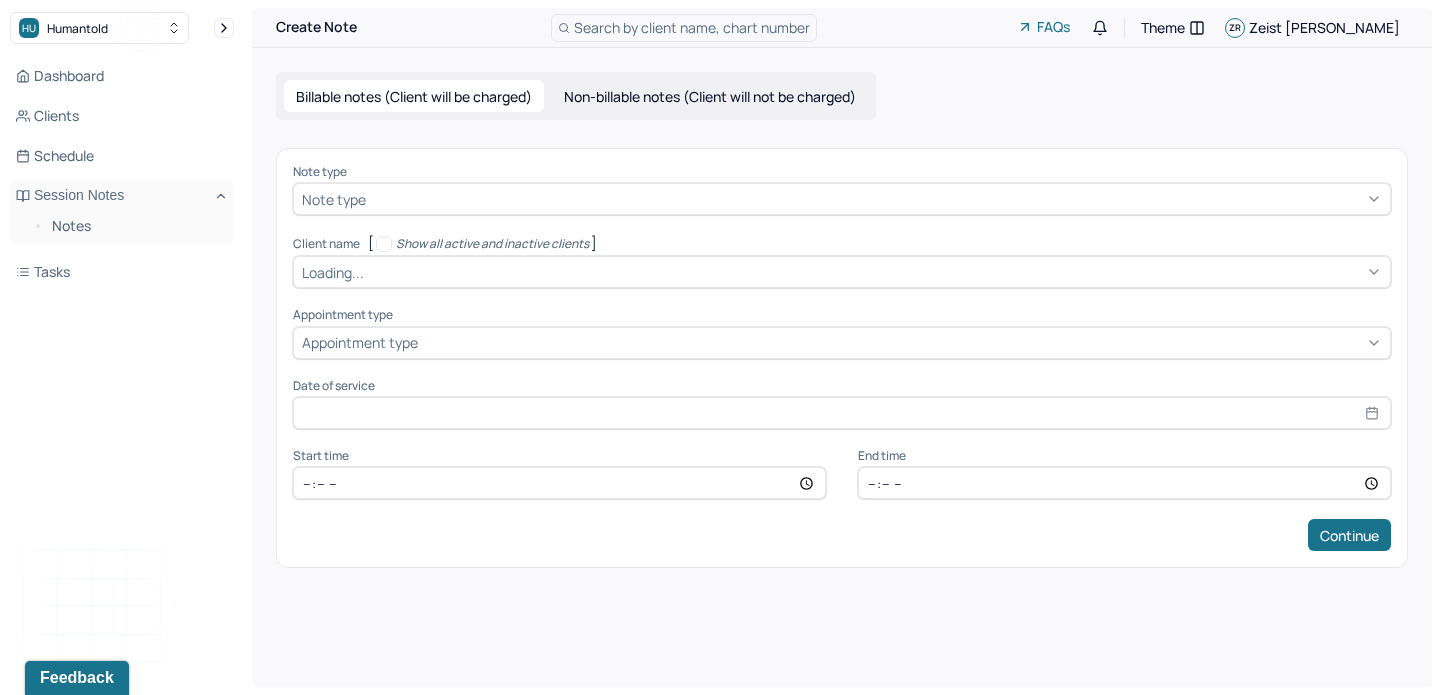 scroll, scrollTop: 0, scrollLeft: 0, axis: both 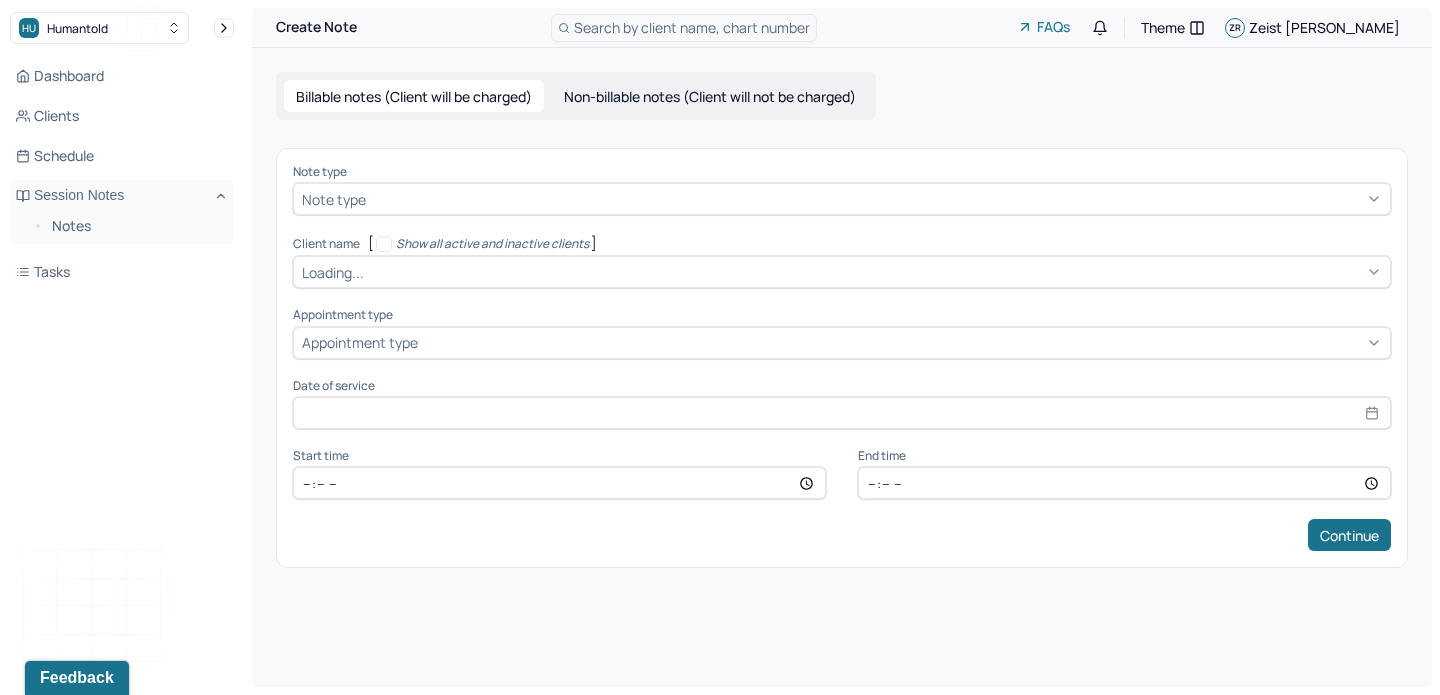 click at bounding box center (876, 199) 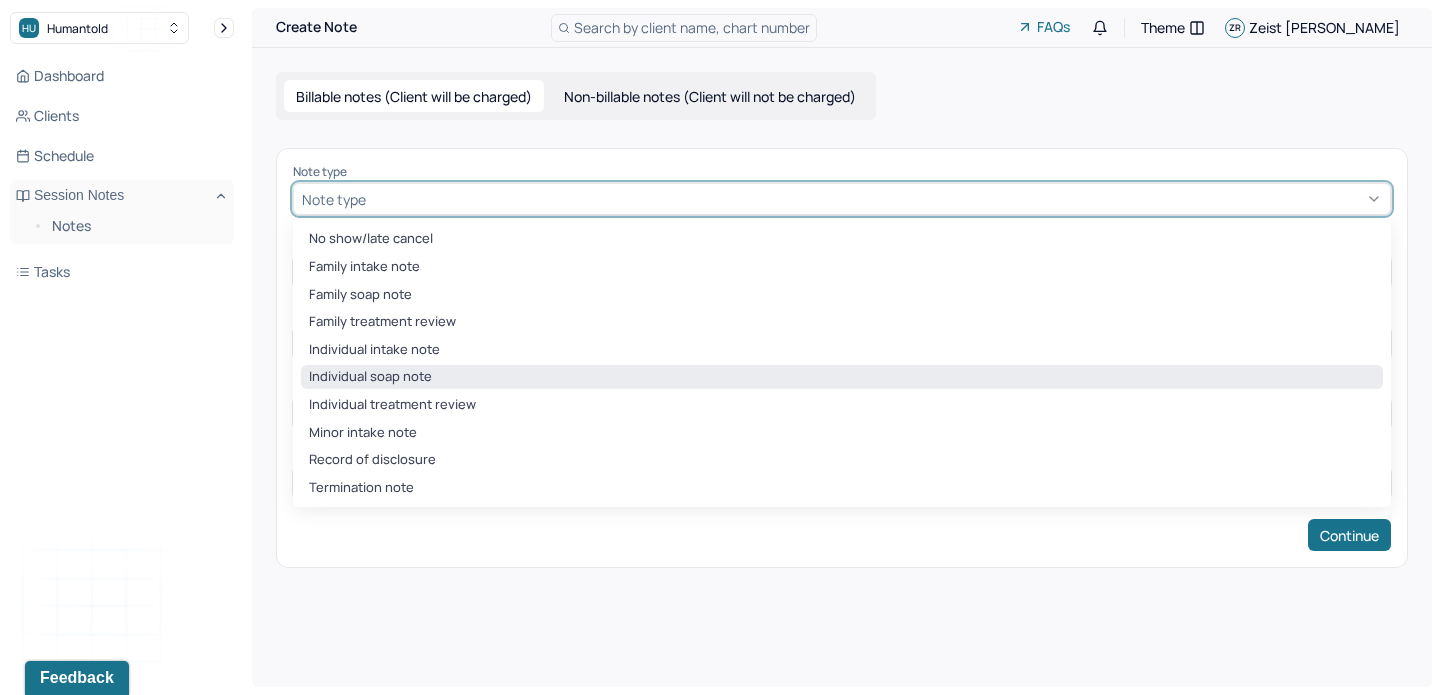 click on "Individual soap note" at bounding box center [842, 377] 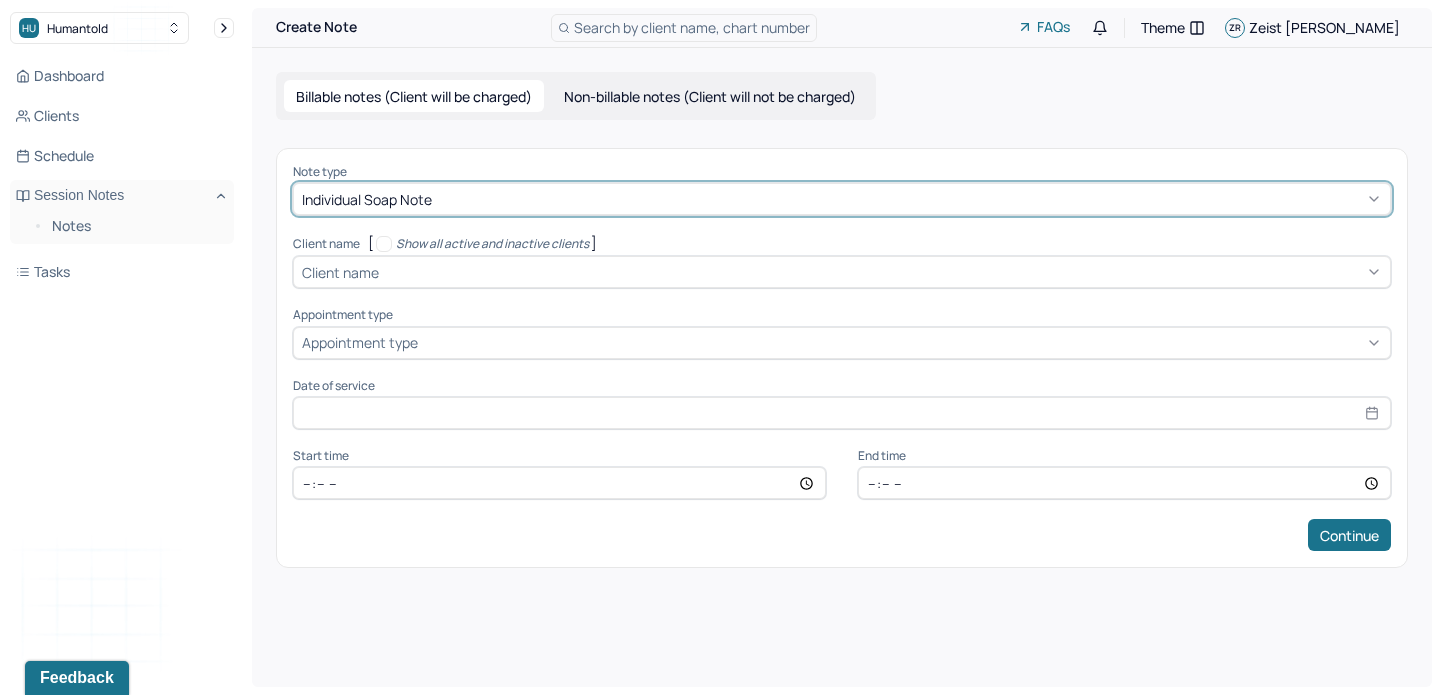 click on "Client name" at bounding box center (842, 272) 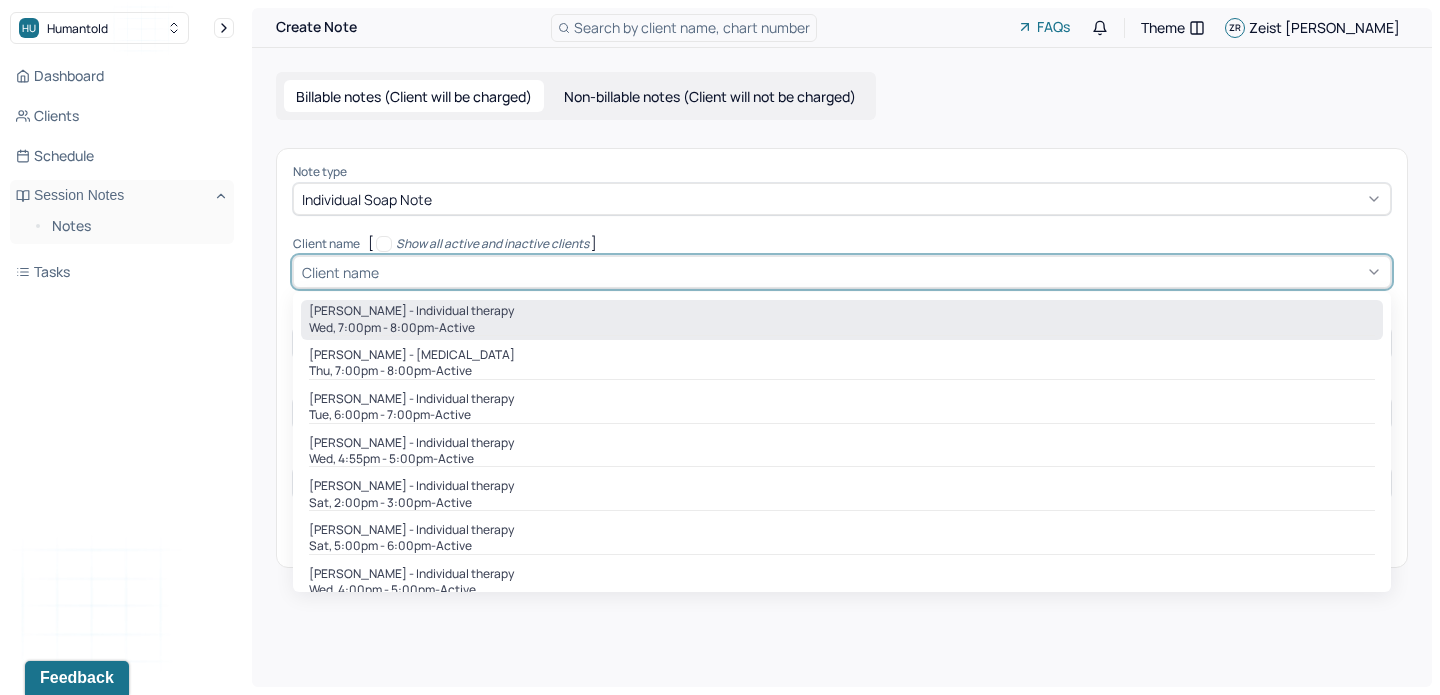 click on "[PERSON_NAME] - Individual therapy" at bounding box center (411, 311) 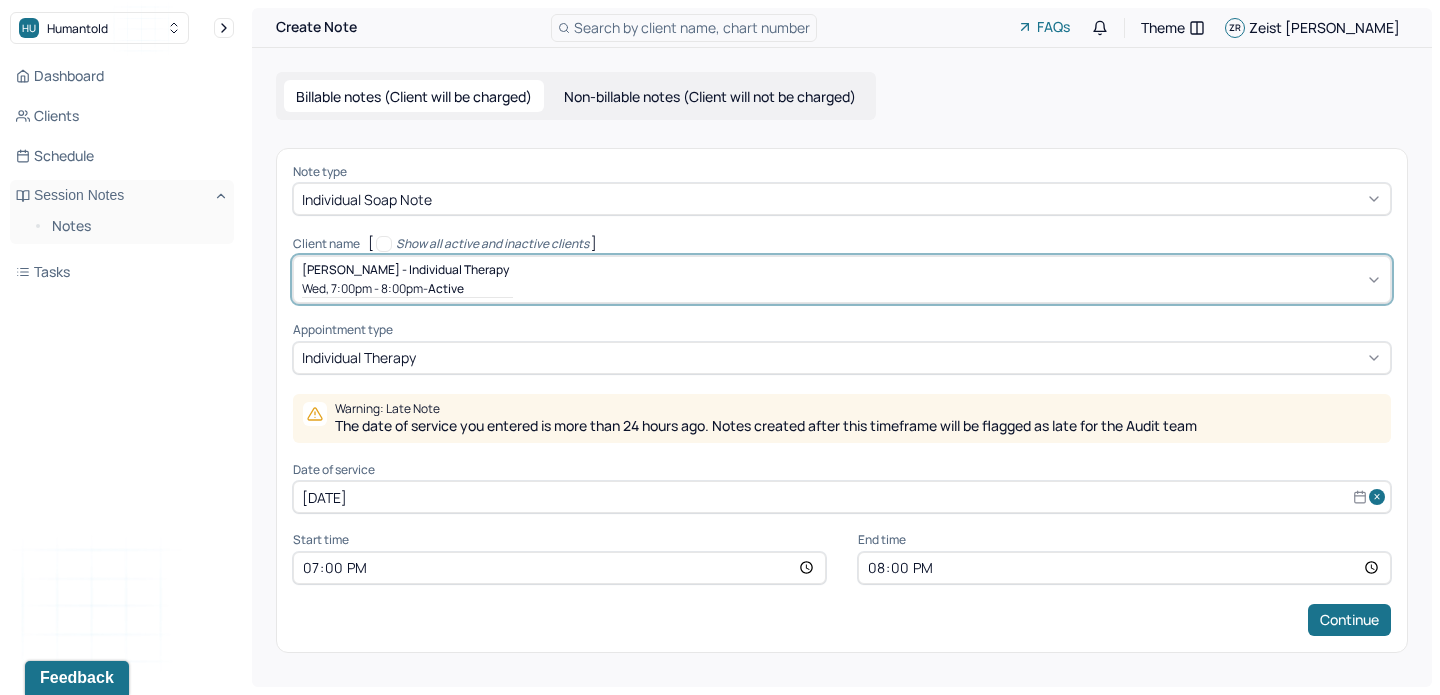 click on "19:00" at bounding box center [559, 568] 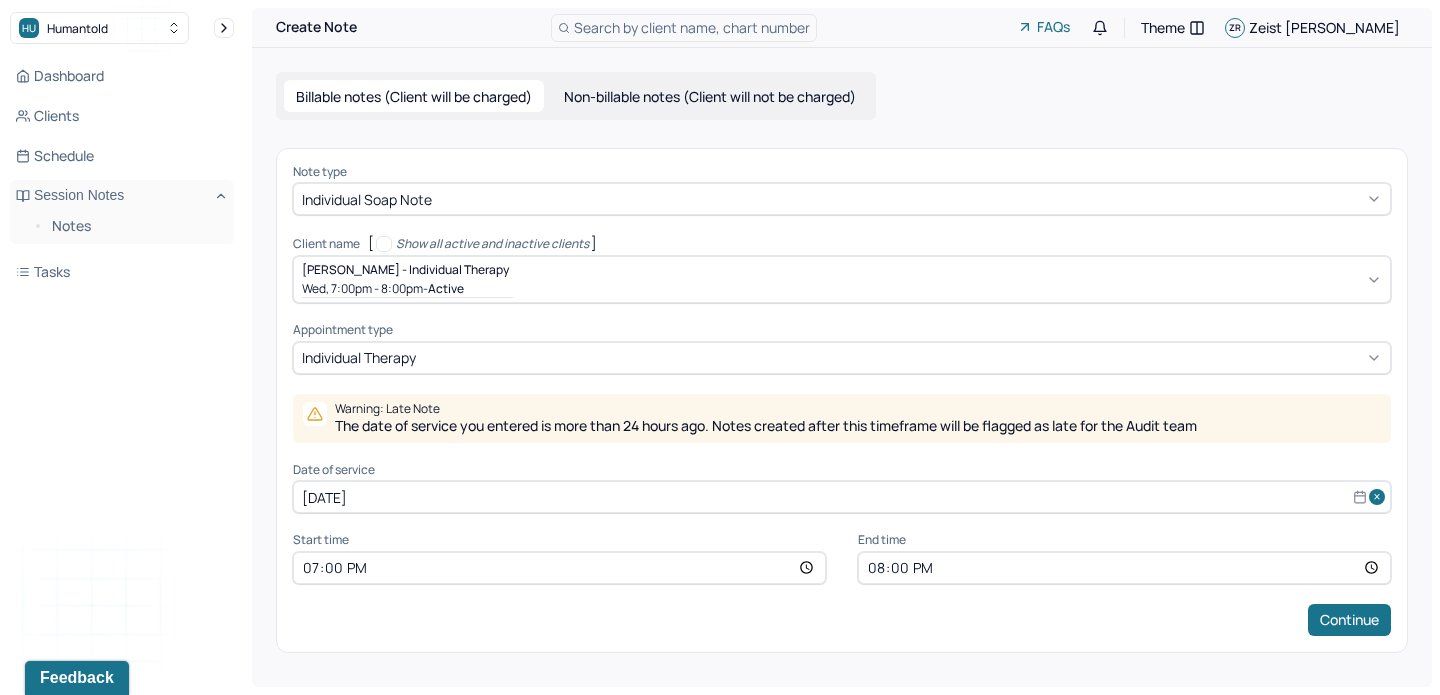 click on "Note type Individual soap note Client name [ Show all active and inactive clients ] [PERSON_NAME] - Individual therapy Wed, 7:00pm - 8:00pm  -  active Supervisee name Zeist [PERSON_NAME] Appointment type individual therapy Warning: Late Note The date of service you entered is more than 24 hours ago. Notes created after this timeframe will be flagged as late for the Audit team Date of service [DATE] Start time 19:00 End time 20:00 Continue" at bounding box center [842, 400] 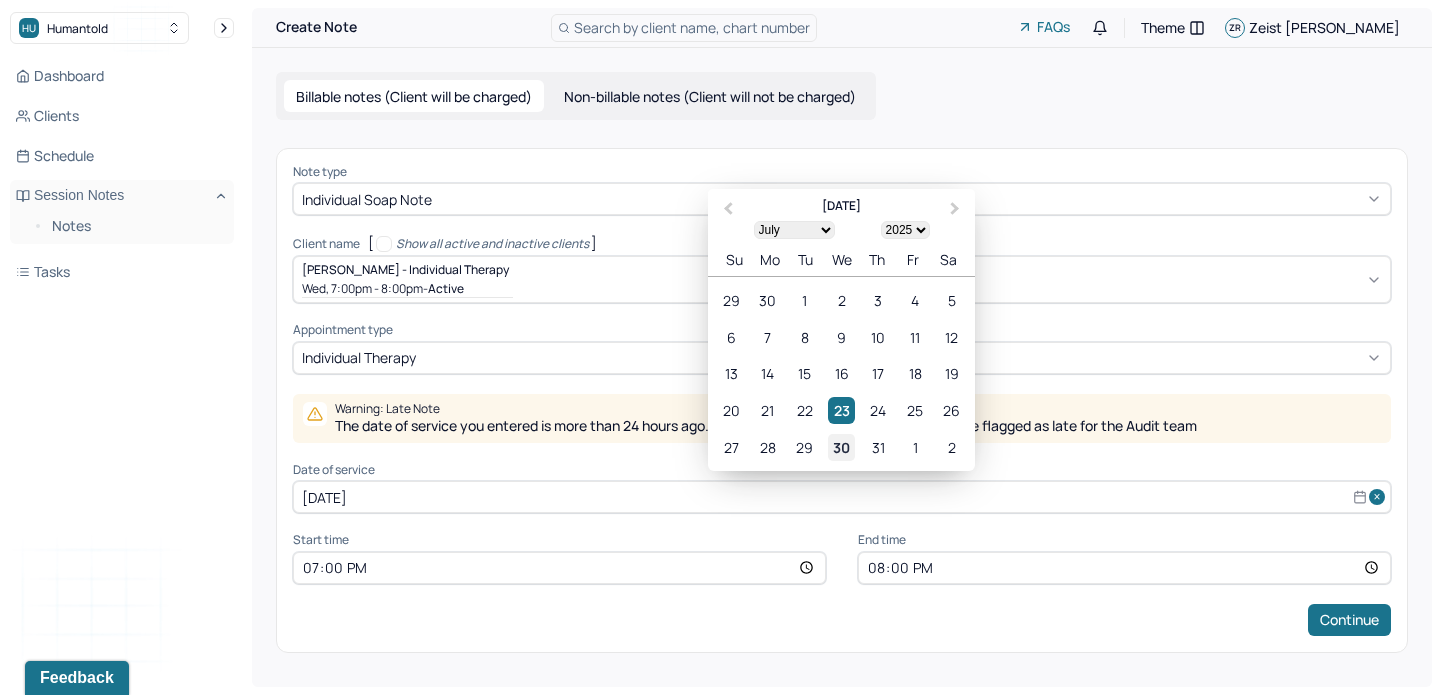 click on "30" at bounding box center [841, 447] 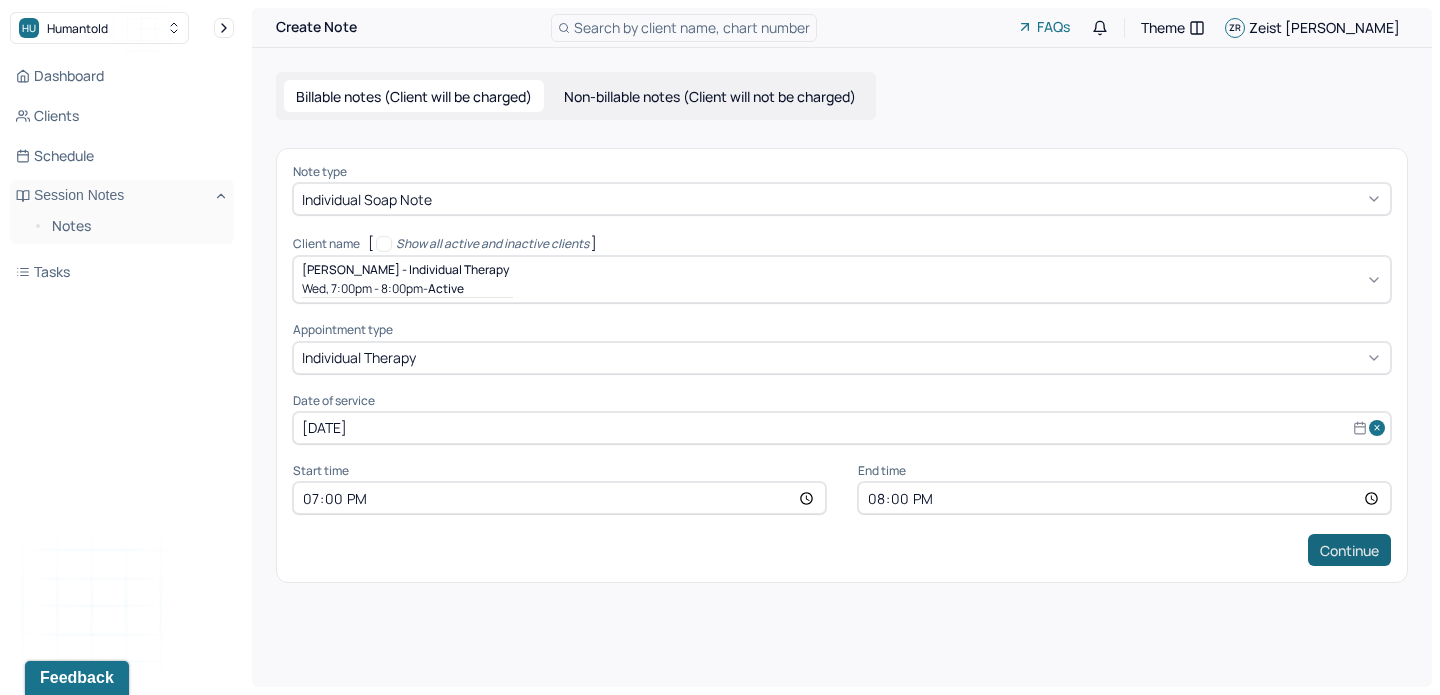 click on "Continue" at bounding box center [1349, 550] 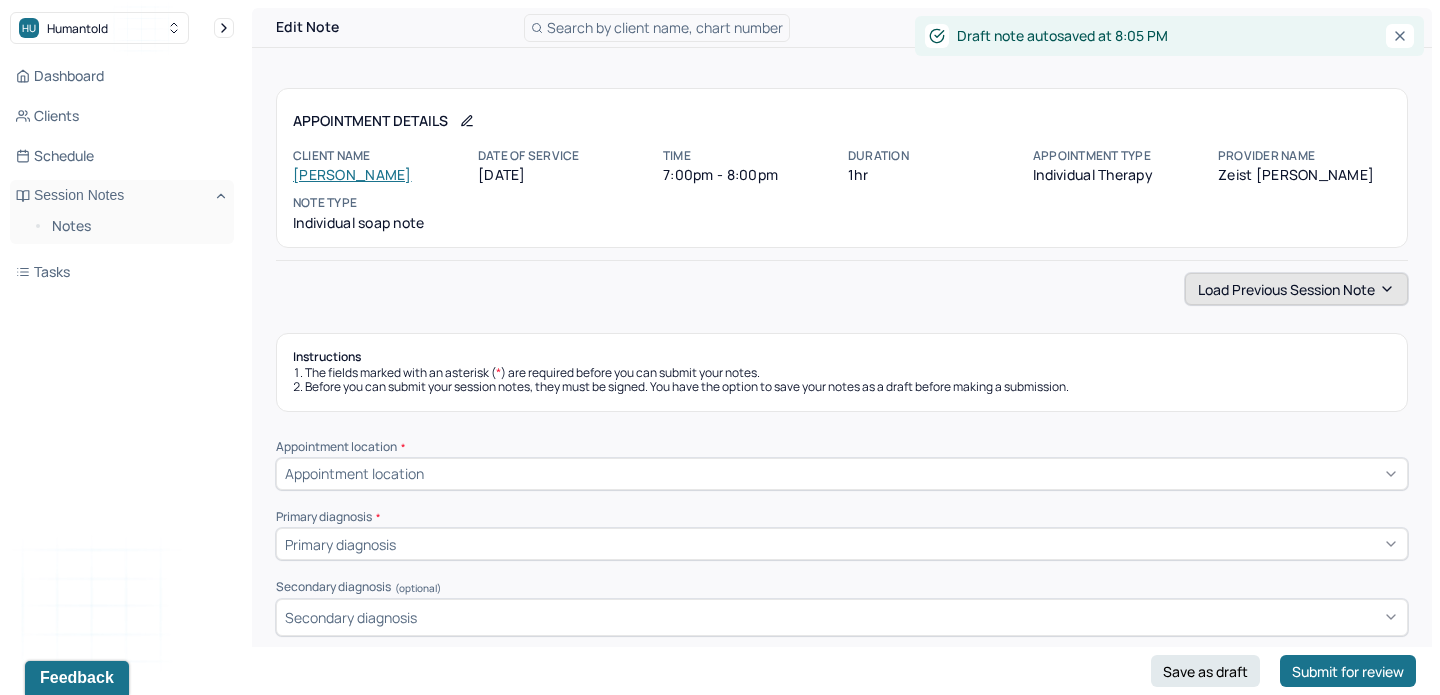 click on "Load previous session note" at bounding box center [1296, 289] 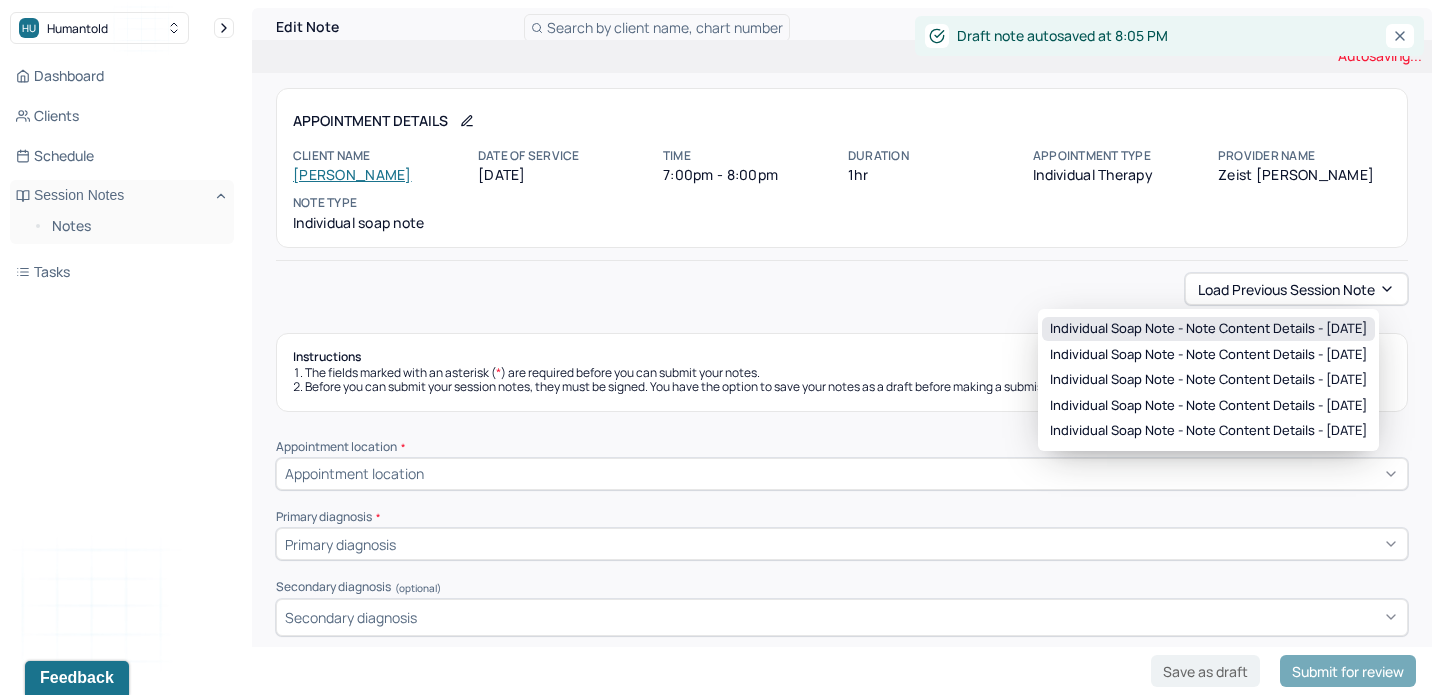 click on "Individual soap note   - Note content Details -   [DATE]" at bounding box center (1208, 329) 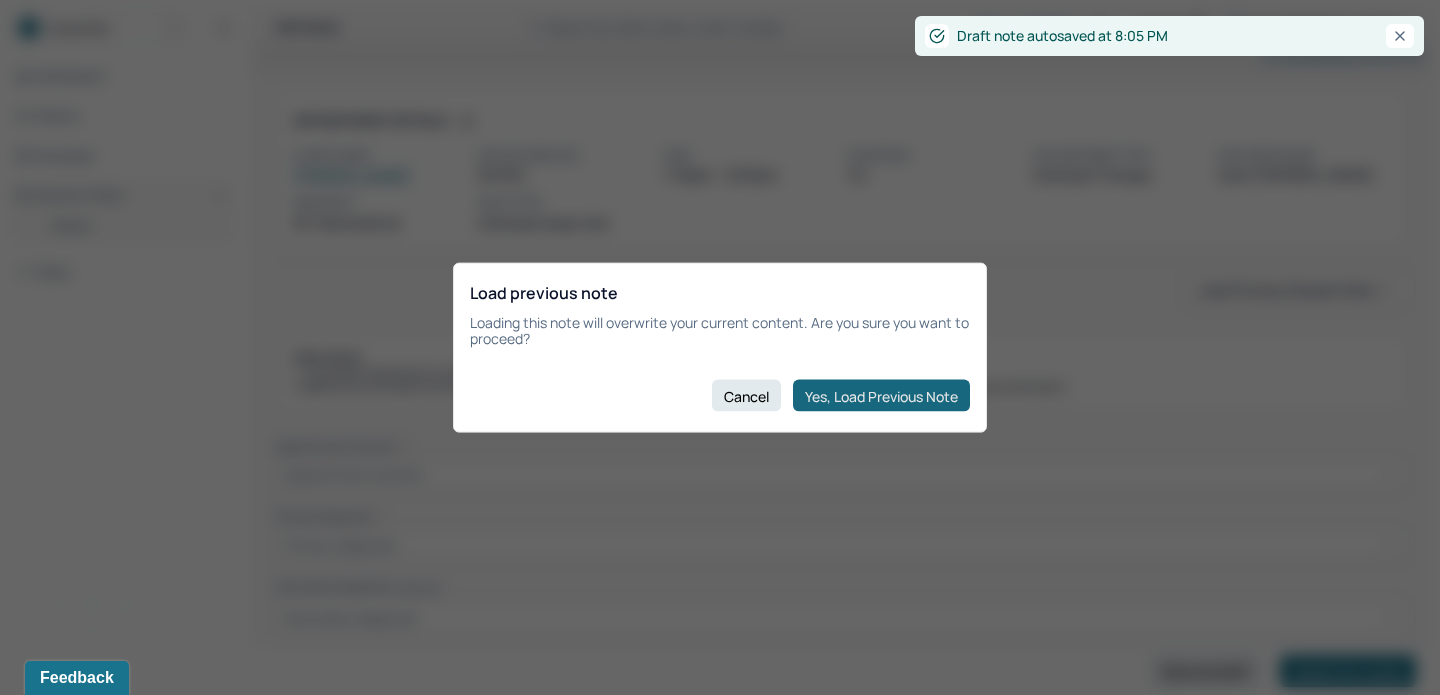 click on "Yes, Load Previous Note" at bounding box center (881, 396) 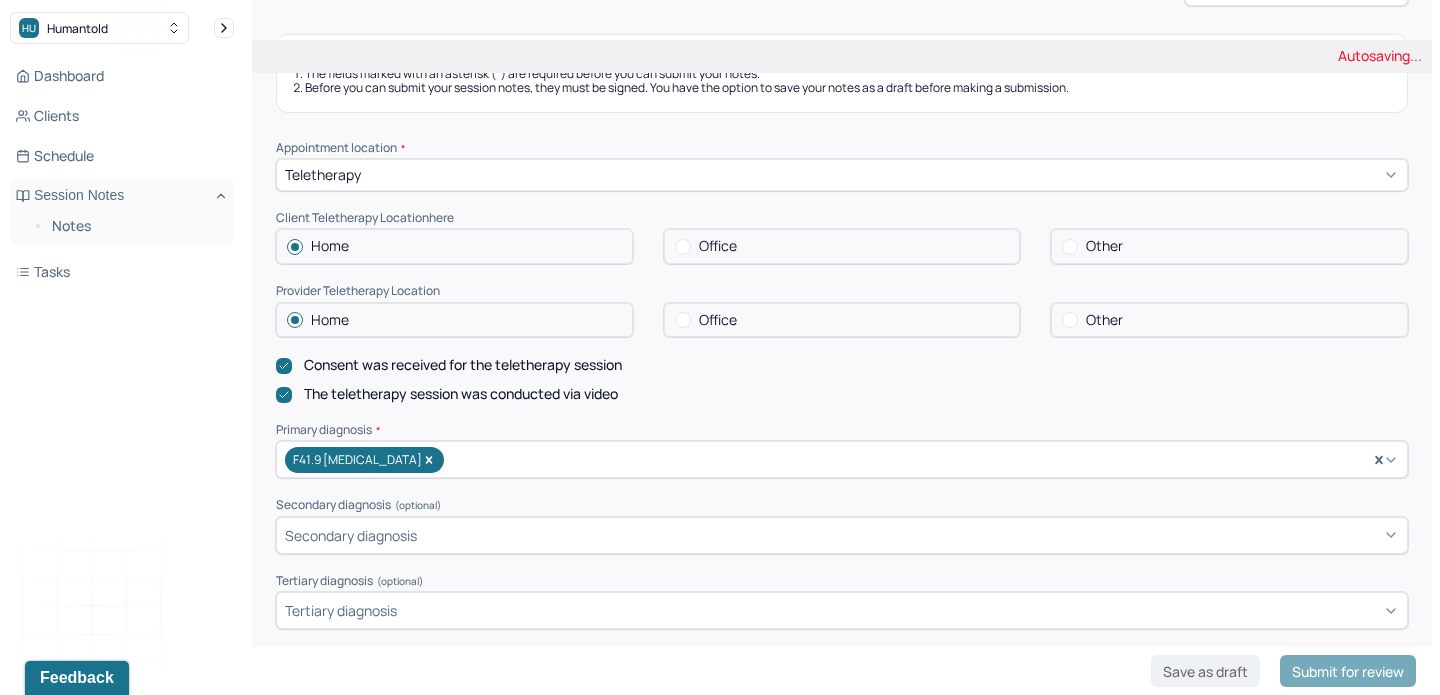 scroll, scrollTop: 312, scrollLeft: 0, axis: vertical 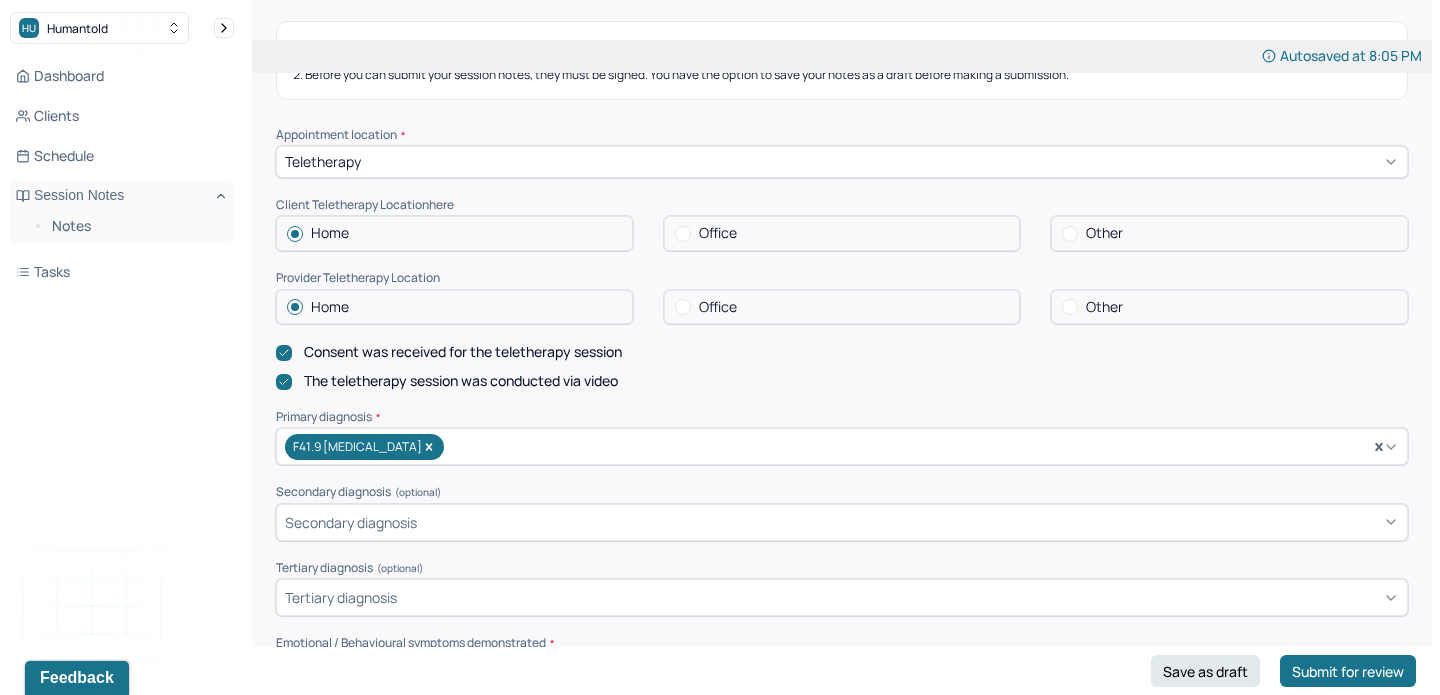 click on "Office" at bounding box center [842, 307] 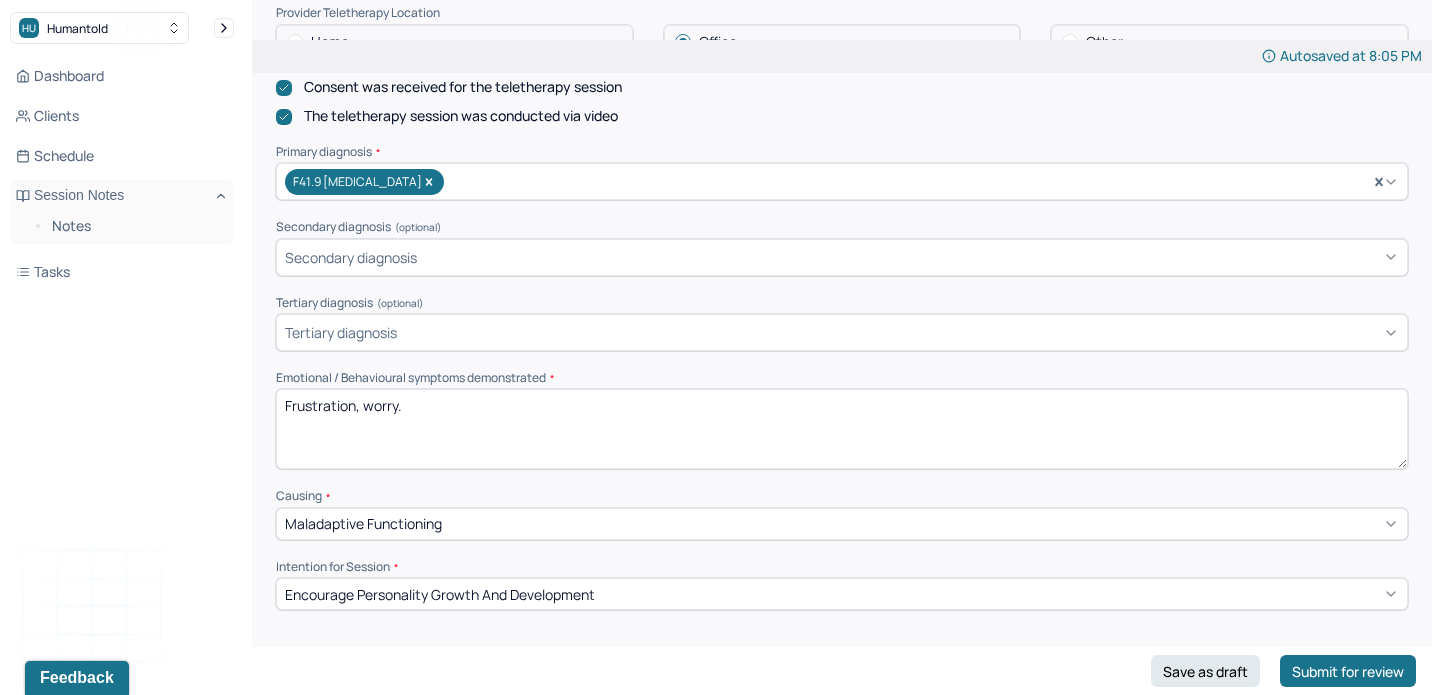 scroll, scrollTop: 579, scrollLeft: 0, axis: vertical 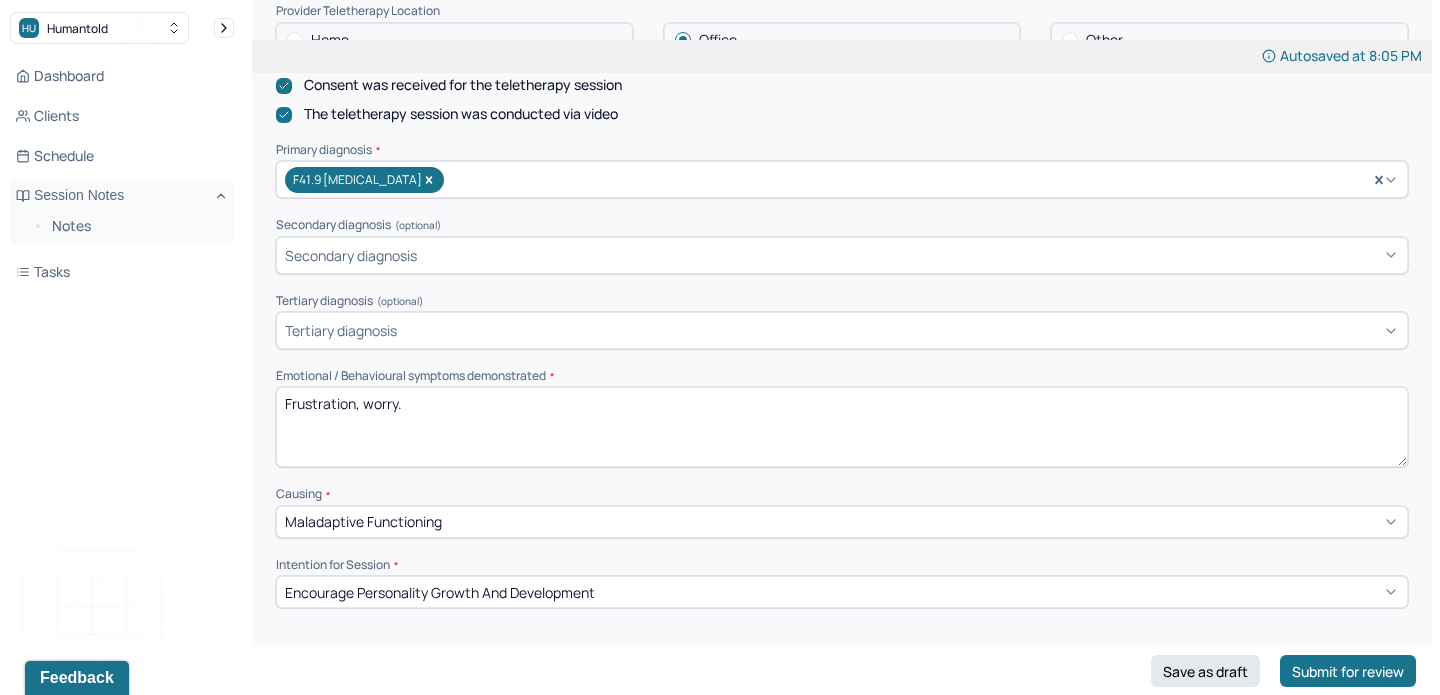 click on "Frustration, worry." at bounding box center [842, 427] 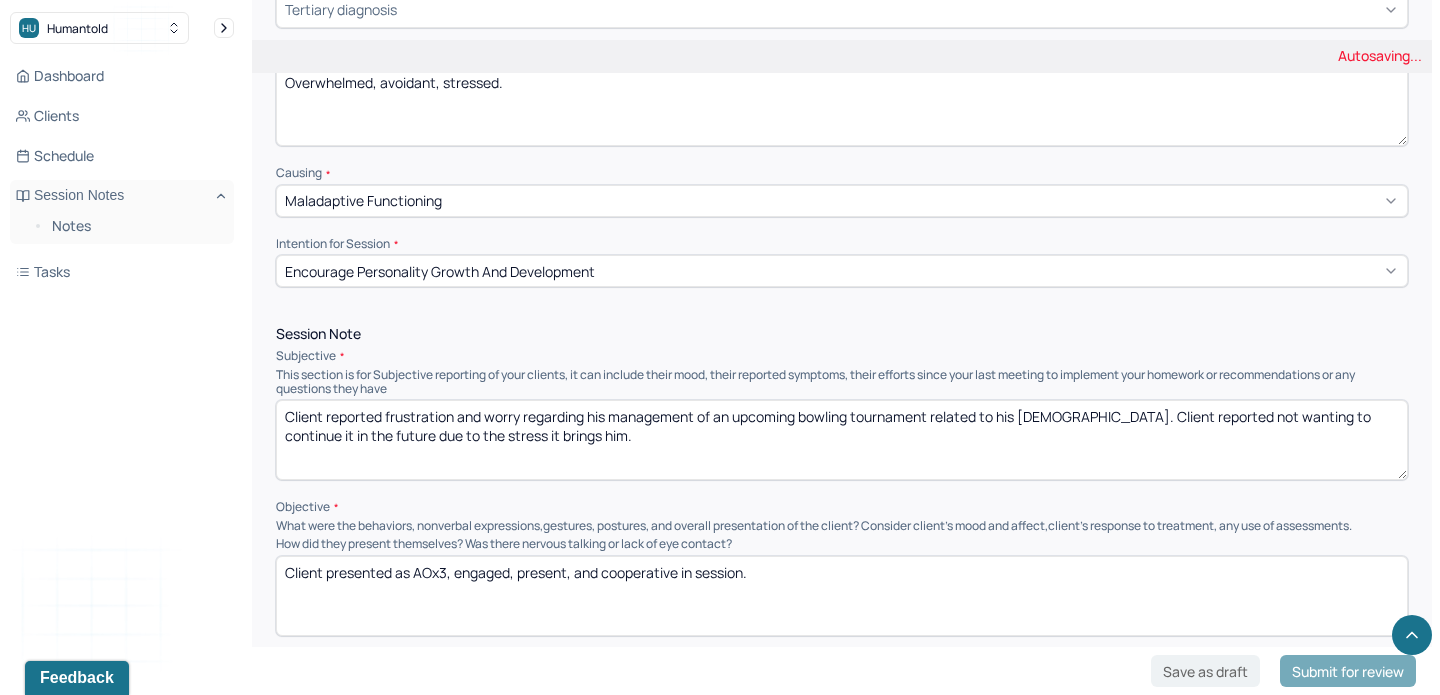 scroll, scrollTop: 898, scrollLeft: 0, axis: vertical 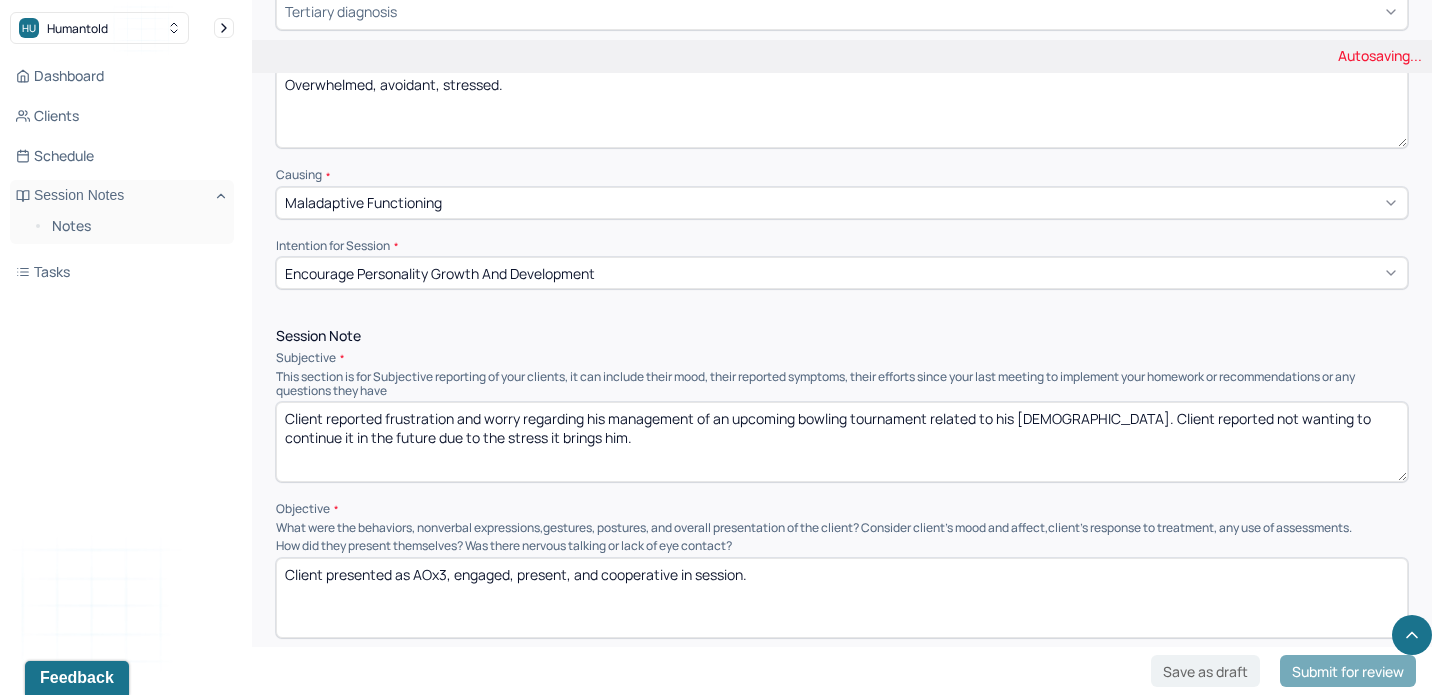 type on "Overwhelmed, avoidant, stressed." 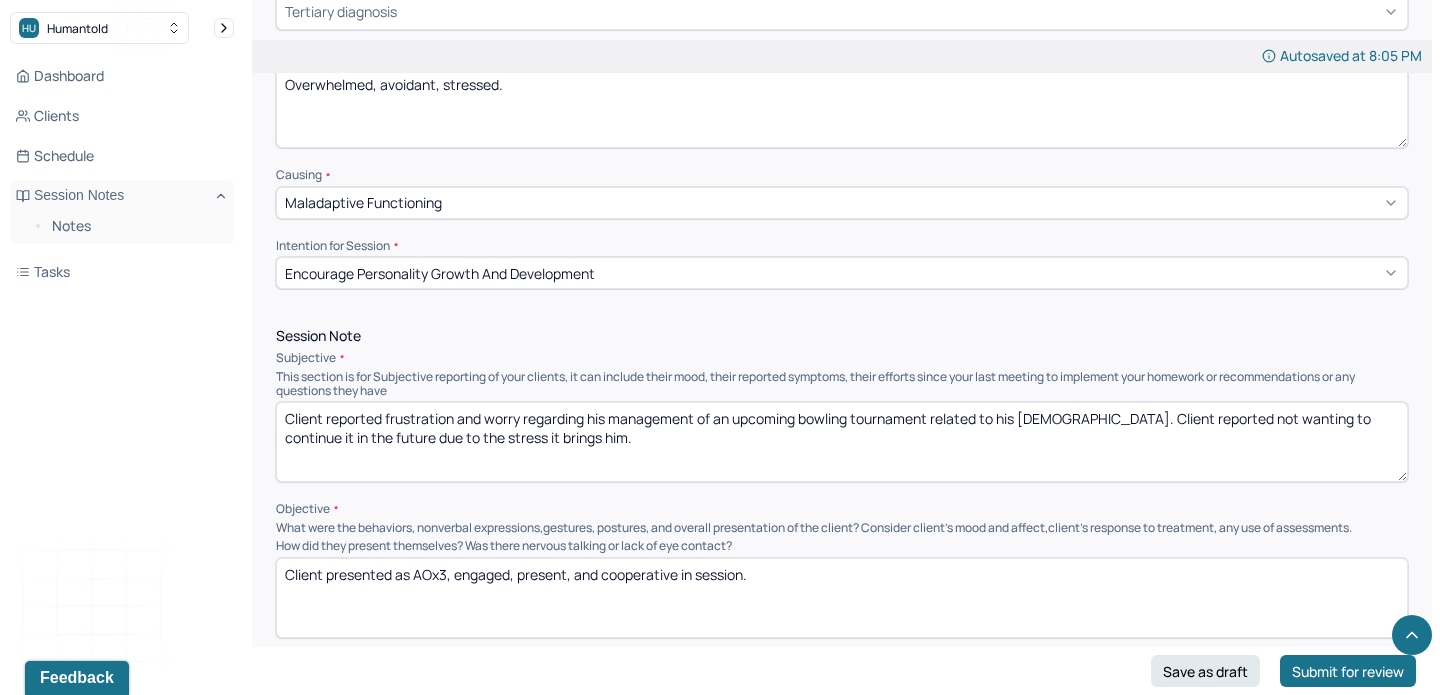 drag, startPoint x: 543, startPoint y: 444, endPoint x: 386, endPoint y: 412, distance: 160.22797 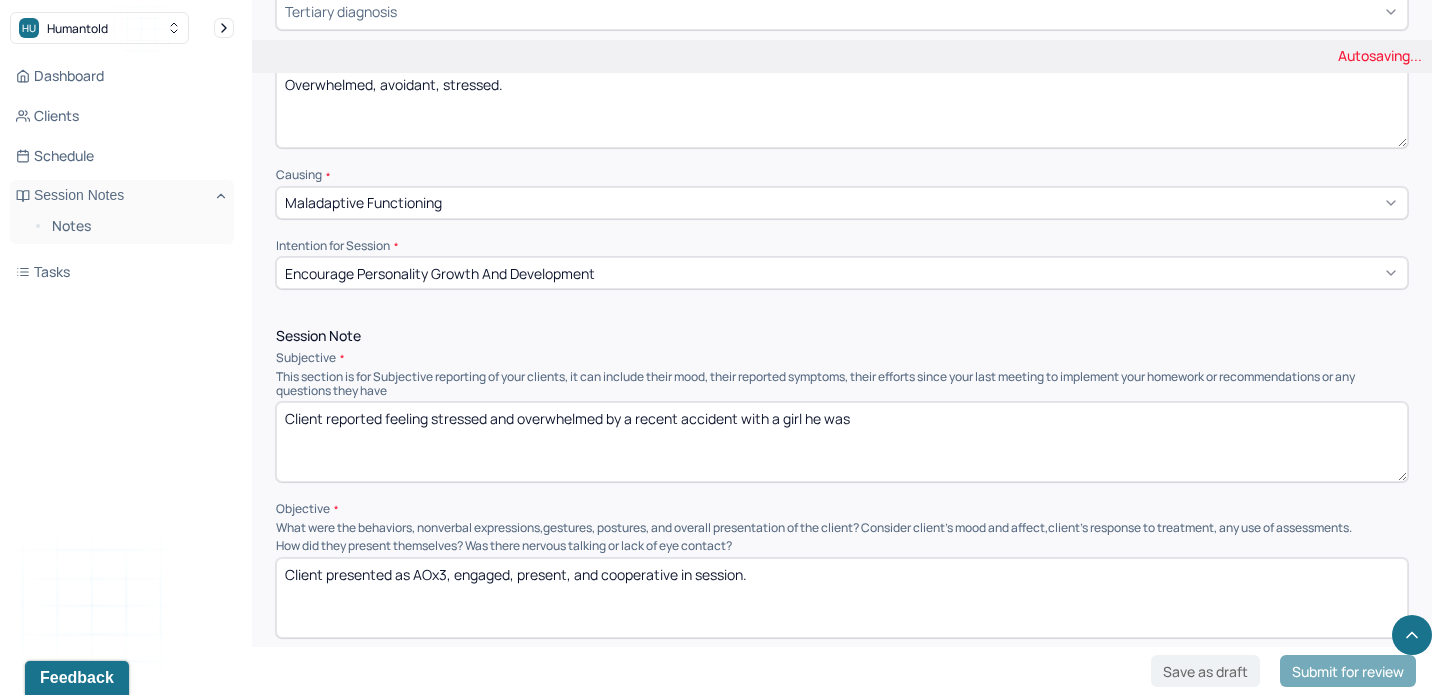 click on "Client reported frustration and worry regarding his management of an upcoming bowling tournament related to his [DEMOGRAPHIC_DATA]. Client reported not wanting to continue it in the future due to the stress it brings him." at bounding box center [842, 442] 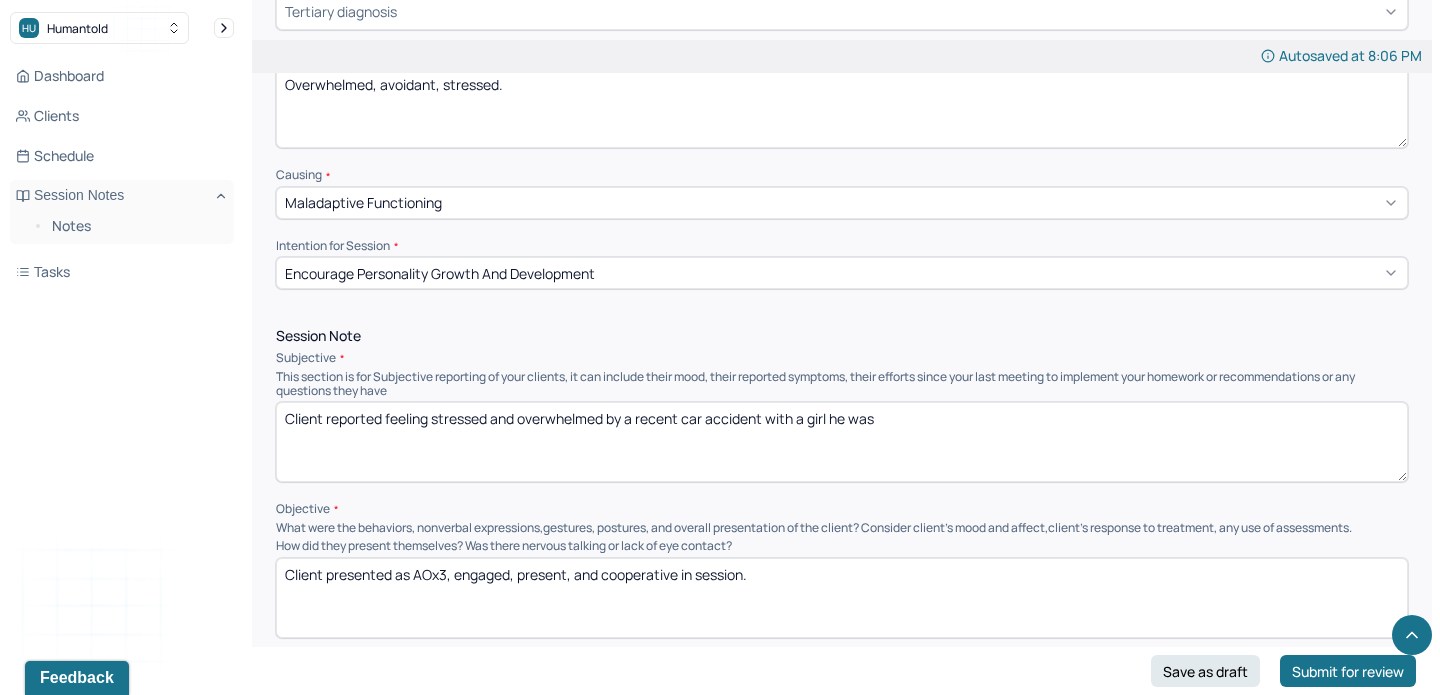 drag, startPoint x: 893, startPoint y: 410, endPoint x: 768, endPoint y: 413, distance: 125.035995 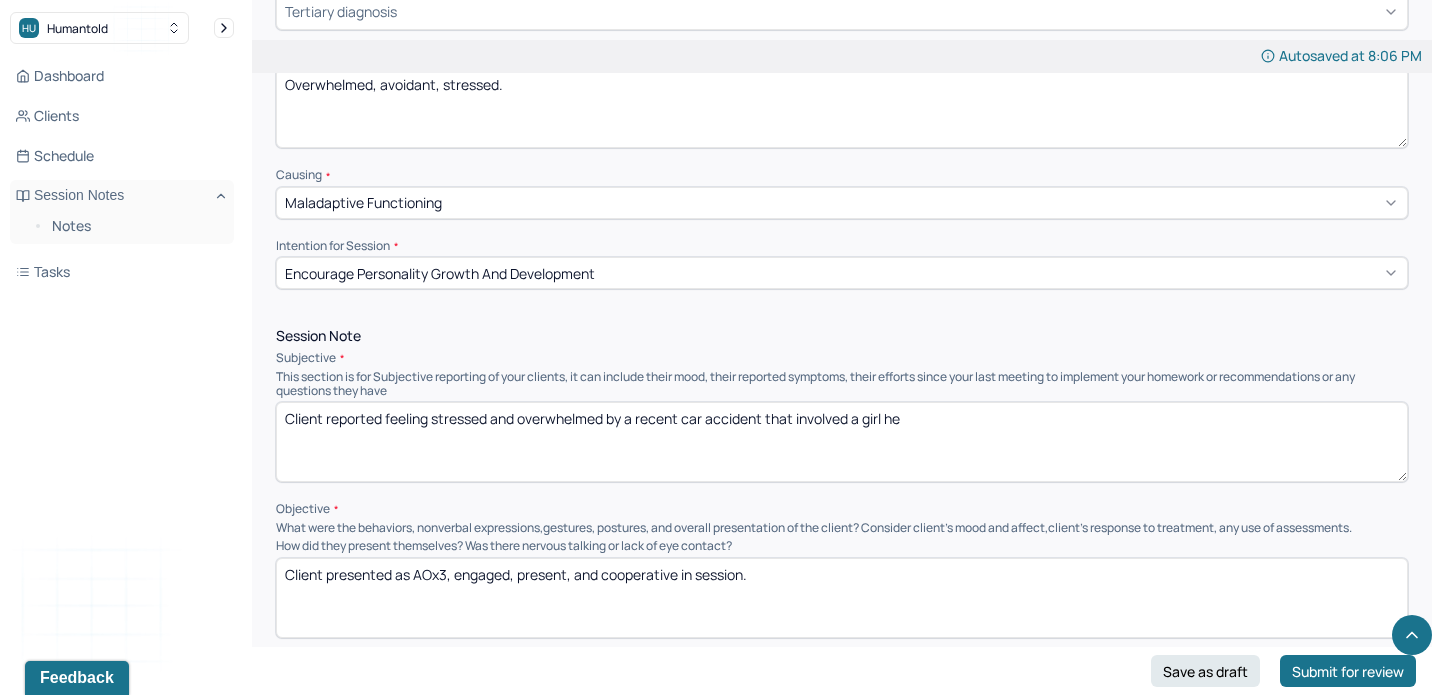drag, startPoint x: 610, startPoint y: 420, endPoint x: 976, endPoint y: 425, distance: 366.03415 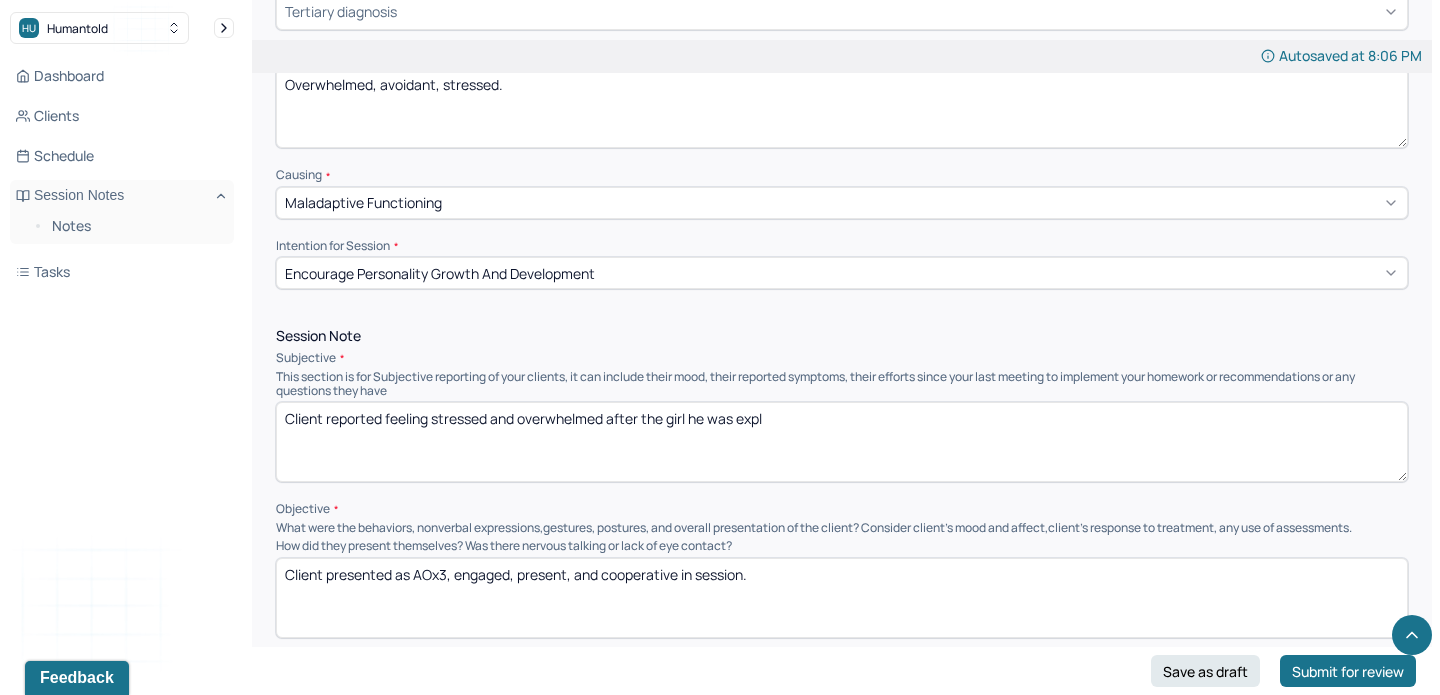 click on "Client reported feeling stressed and overwhelmed after the girl he was expl" at bounding box center (842, 442) 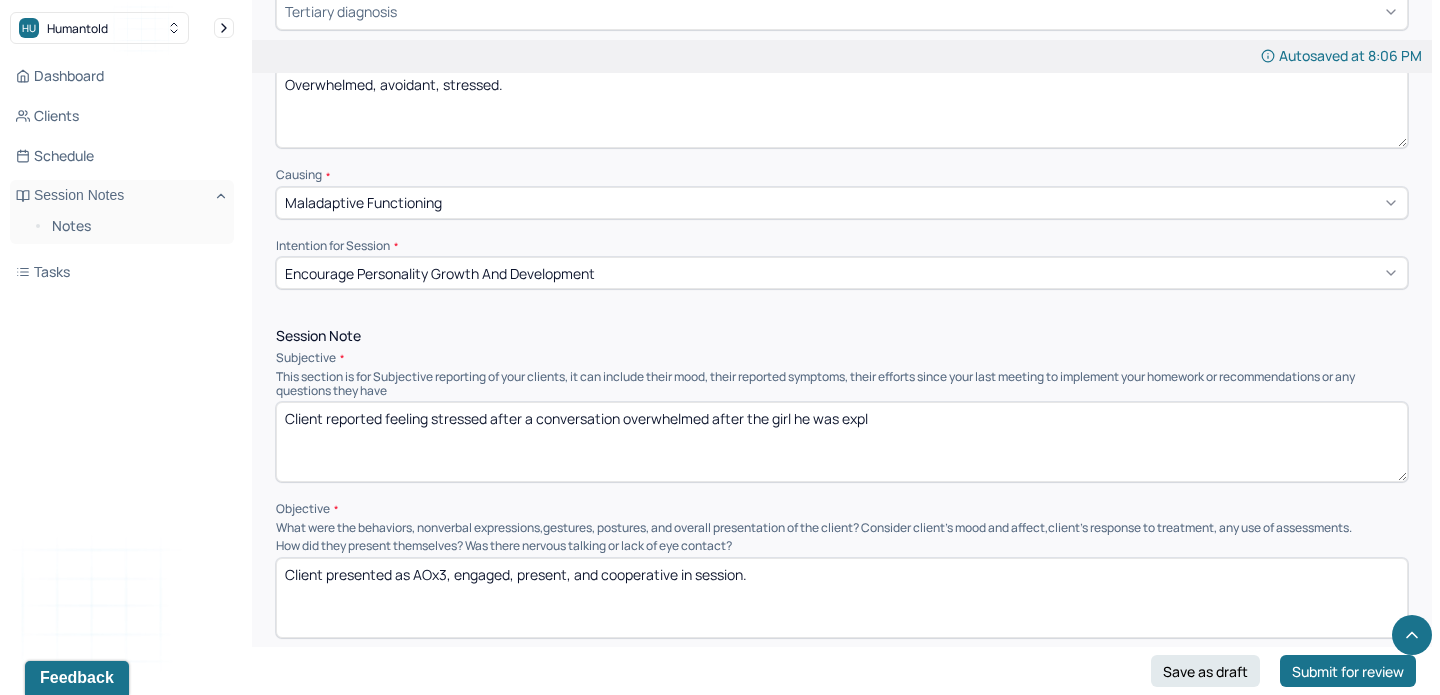 click on "Client reported feeling stressed after a conversation overwhelmed after the girl he was expl" at bounding box center [842, 442] 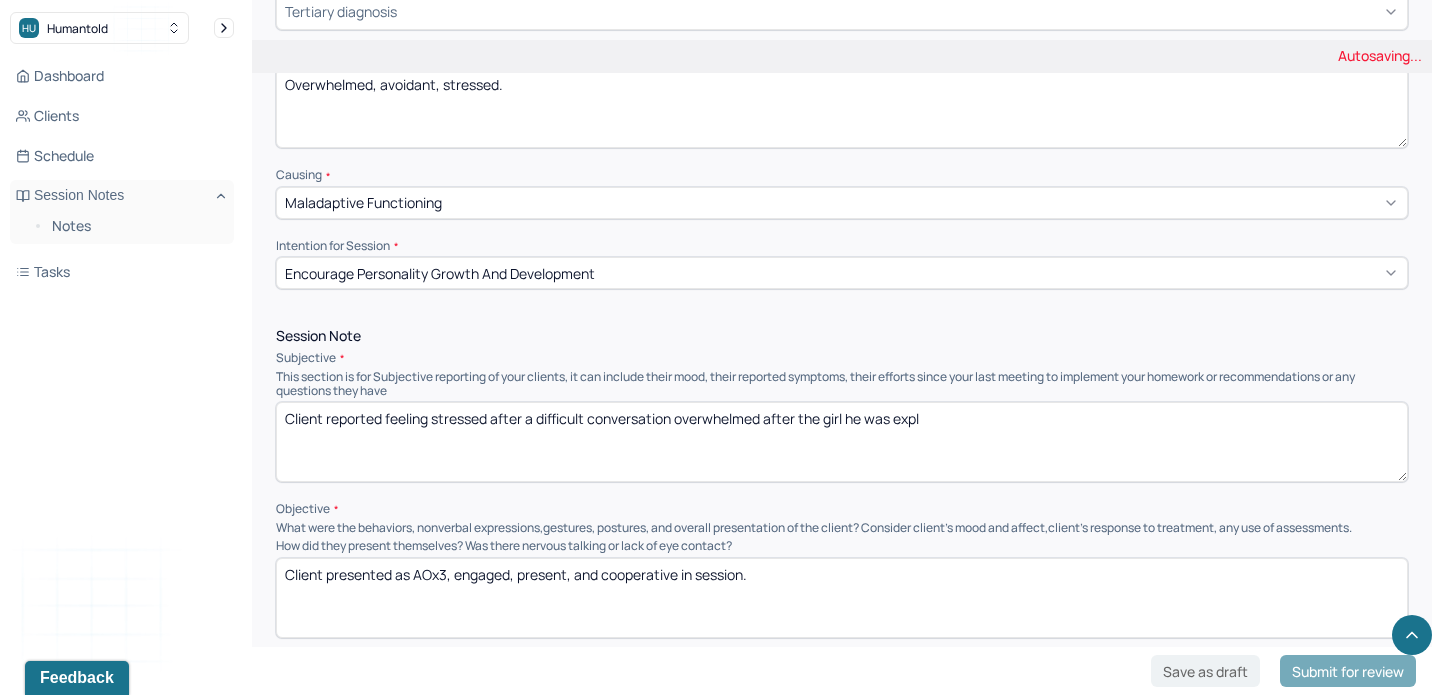 click on "Client reported feeling stressed after a conversation overwhelmed after the girl he was expl" at bounding box center [842, 442] 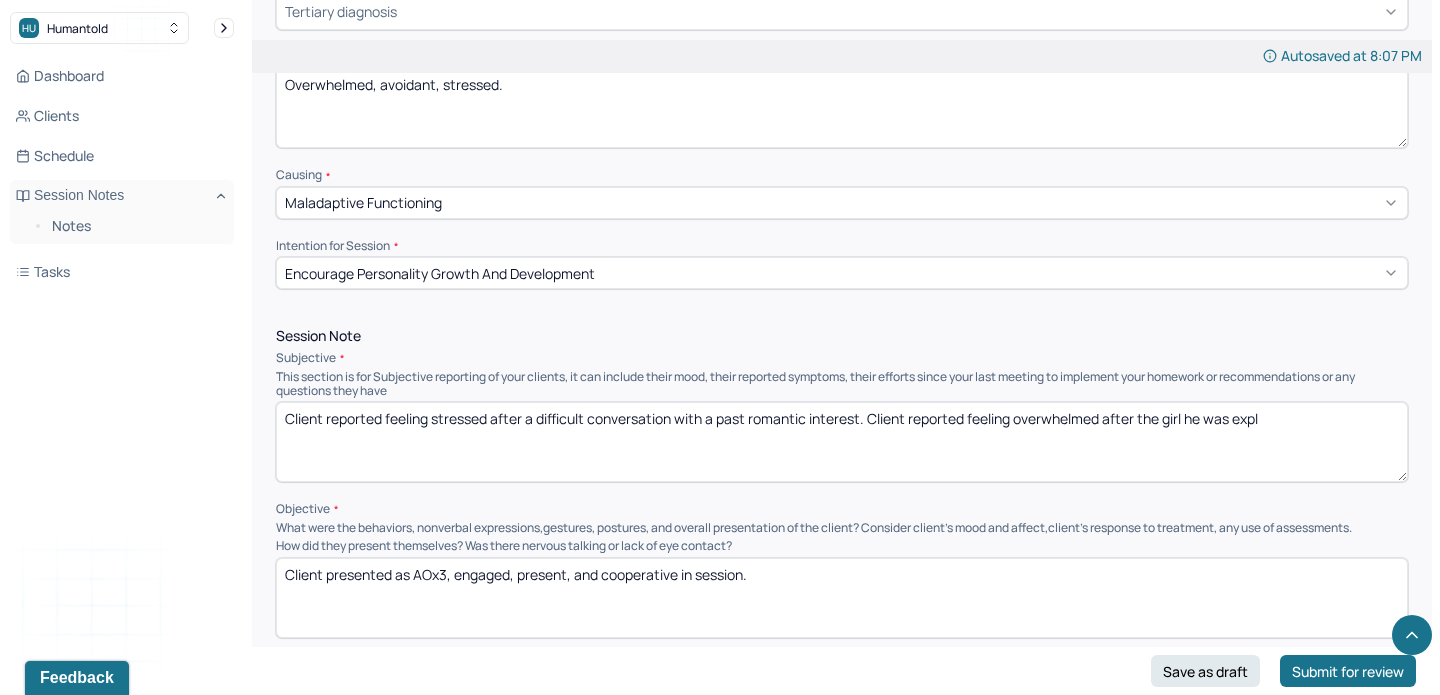 drag, startPoint x: 1139, startPoint y: 419, endPoint x: 1289, endPoint y: 417, distance: 150.01334 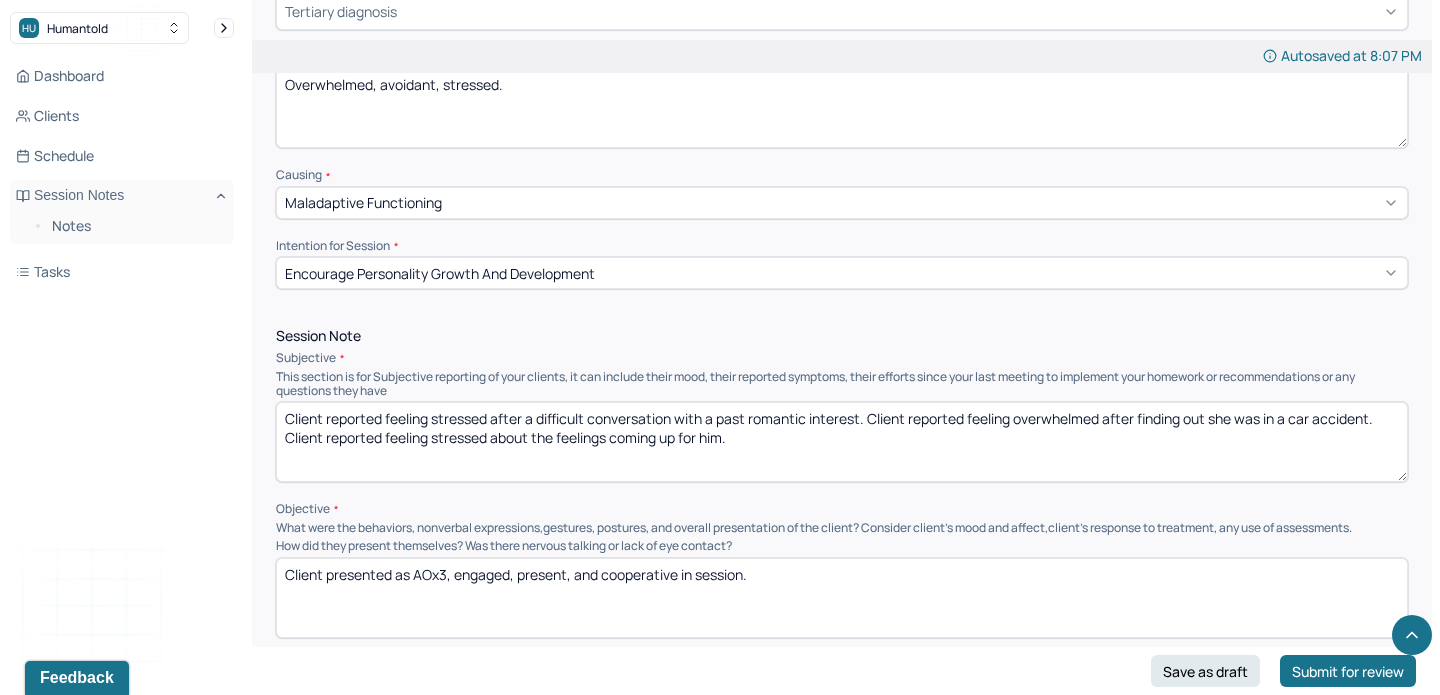 click on "Client reported feeling stressed after a difficult conversation with a past romantic interest. Client reported feeling overwhelmed after finding out she was in a car accident. Client reported feeling stressed about" at bounding box center (842, 442) 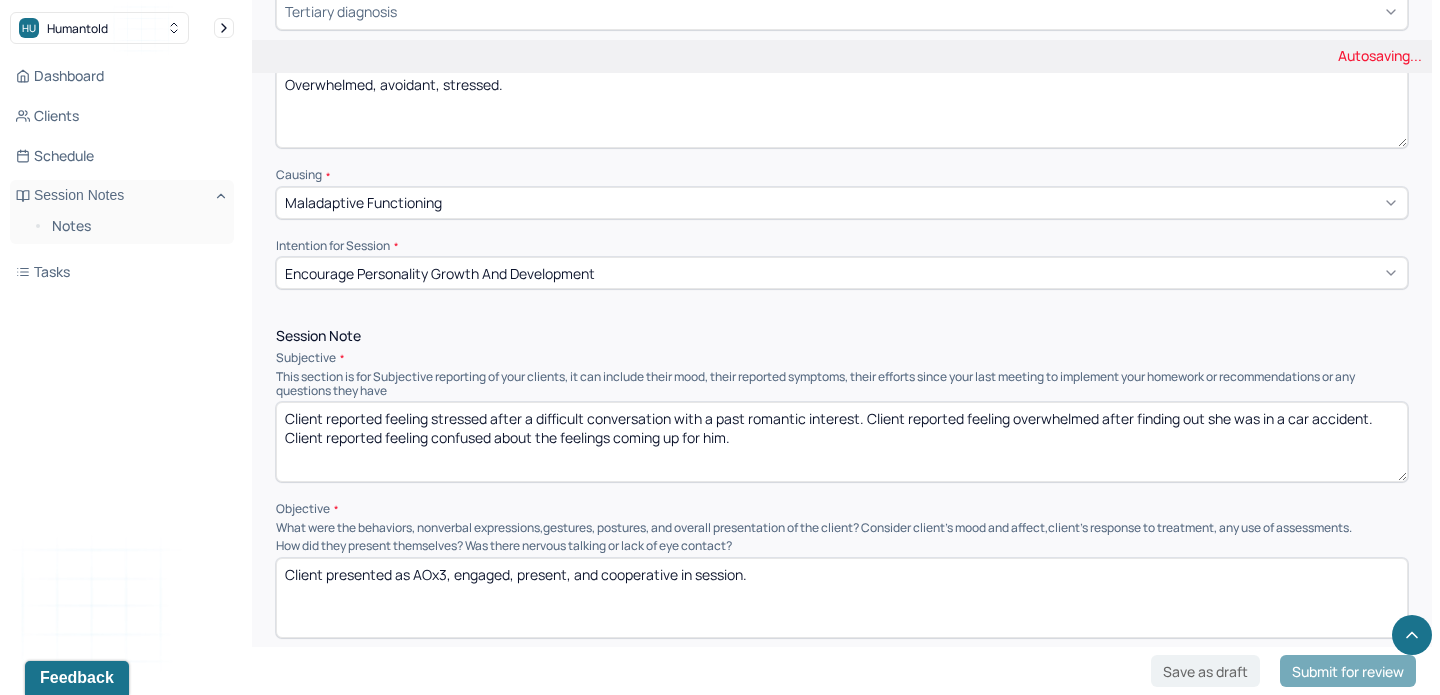 click on "Client reported feeling stressed after a difficult conversation with a past romantic interest. Client reported feeling overwhelmed after finding out she was in a car accident. Client reported feeling stressed about the feelings coming up for him." at bounding box center (842, 442) 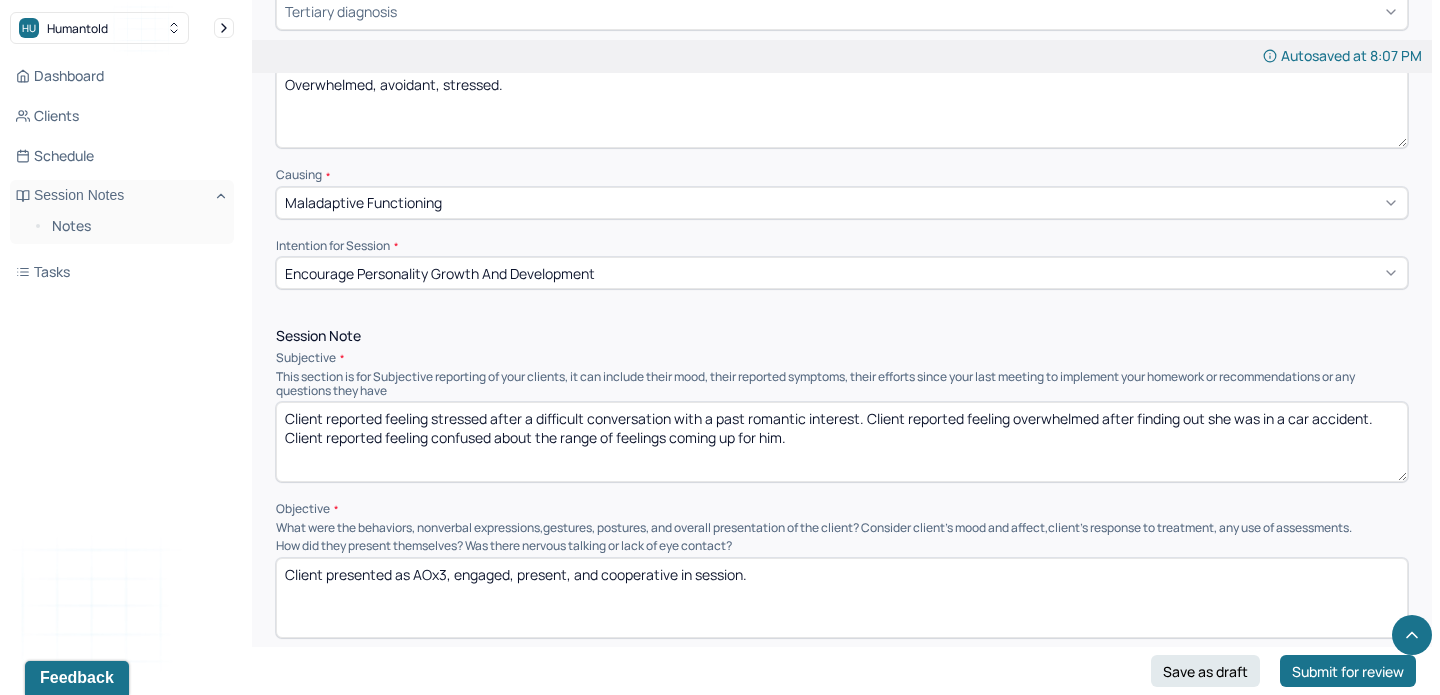 type on "Client reported feeling stressed after a difficult conversation with a past romantic interest. Client reported feeling overwhelmed after finding out she was in a car accident. Client reported feeling confused about the range of feelings coming up for him." 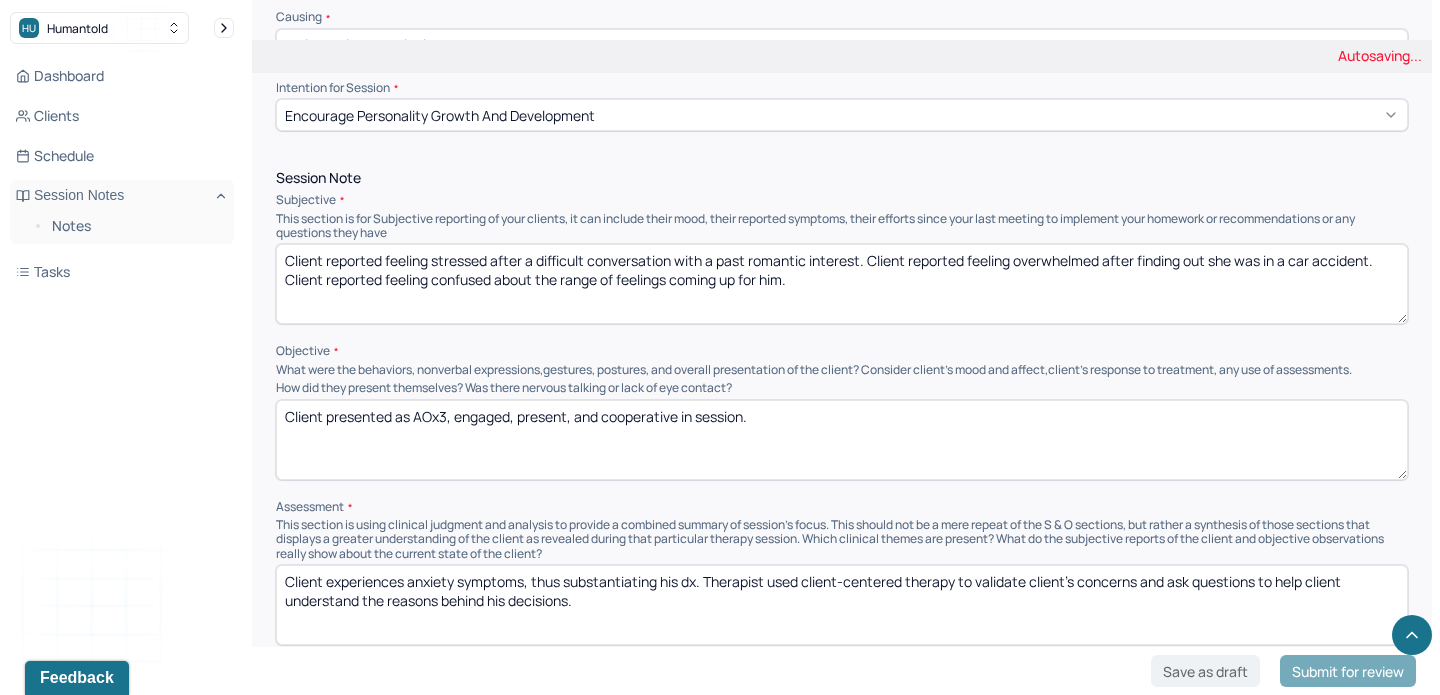 scroll, scrollTop: 1155, scrollLeft: 0, axis: vertical 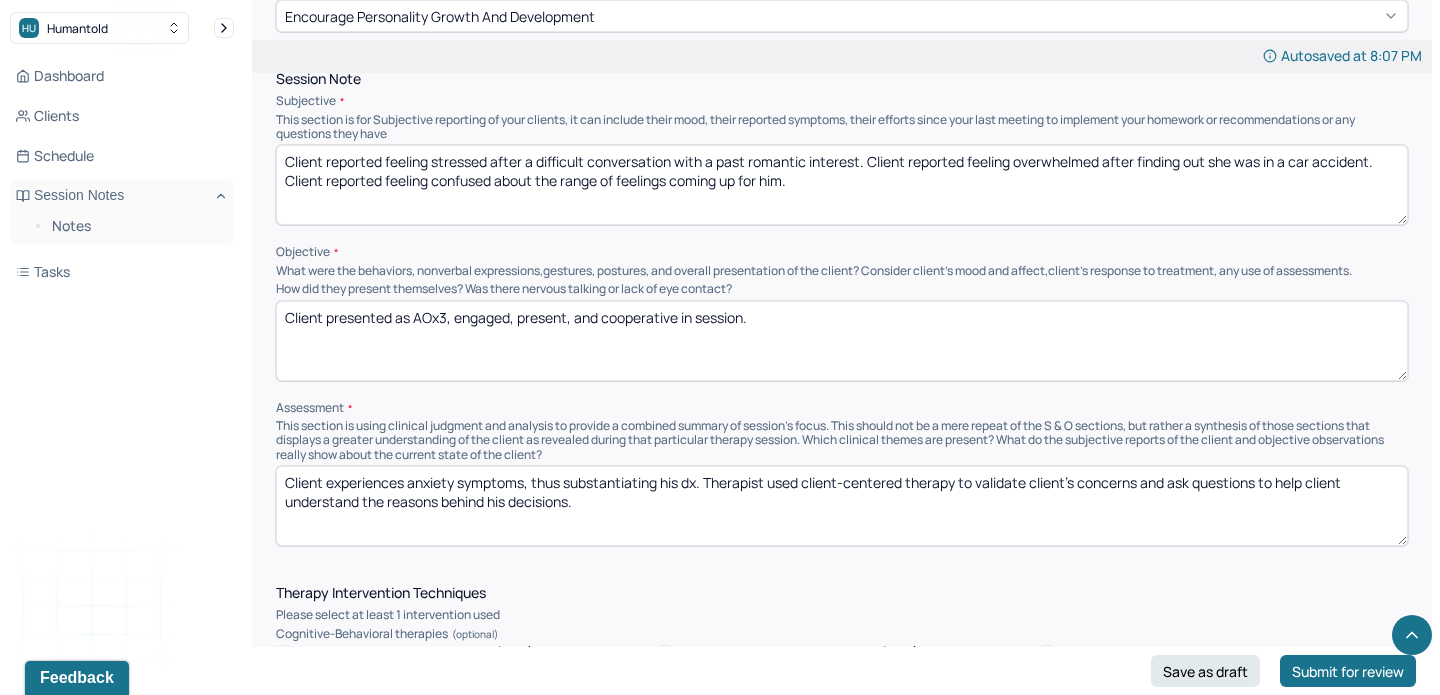 type on "Overwhelmed, avoidant, stressed, confused." 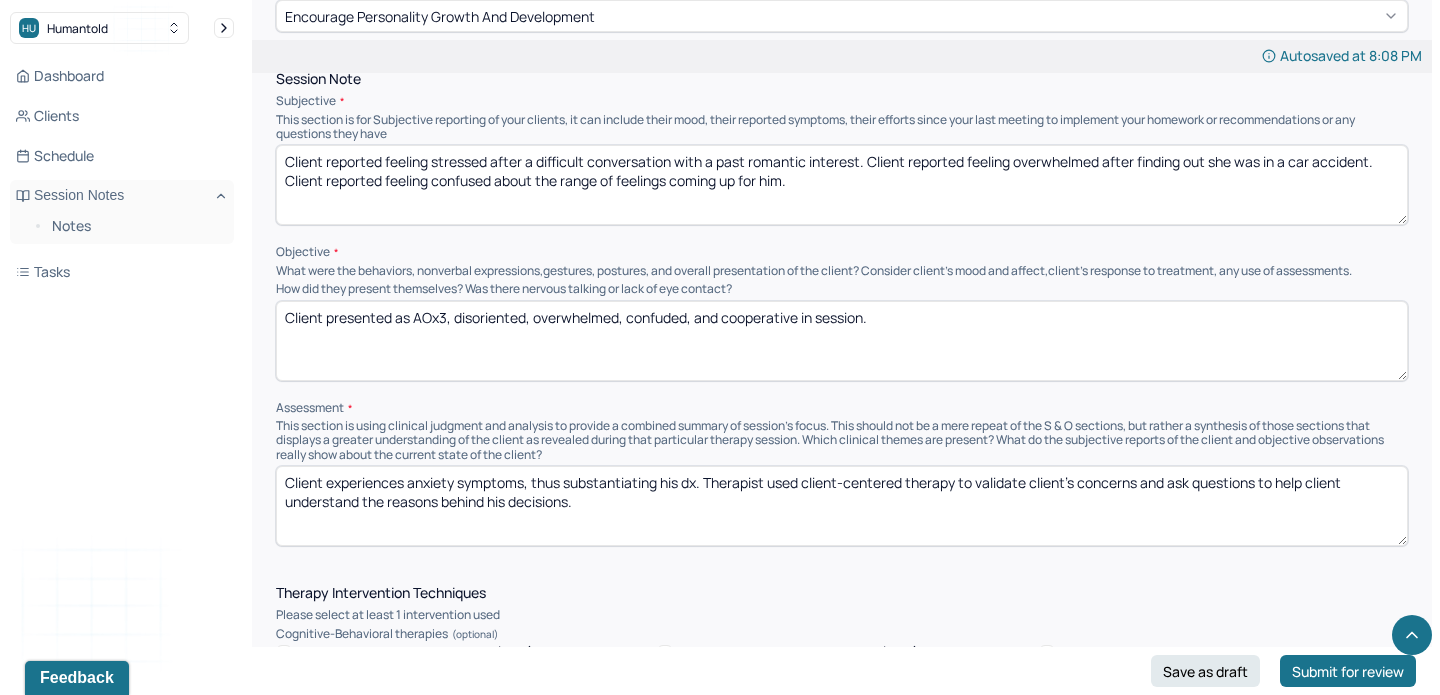 click on "Client presented as AOx3, disoriented, overwhelmed, confudes, and cooperative in session." at bounding box center (842, 341) 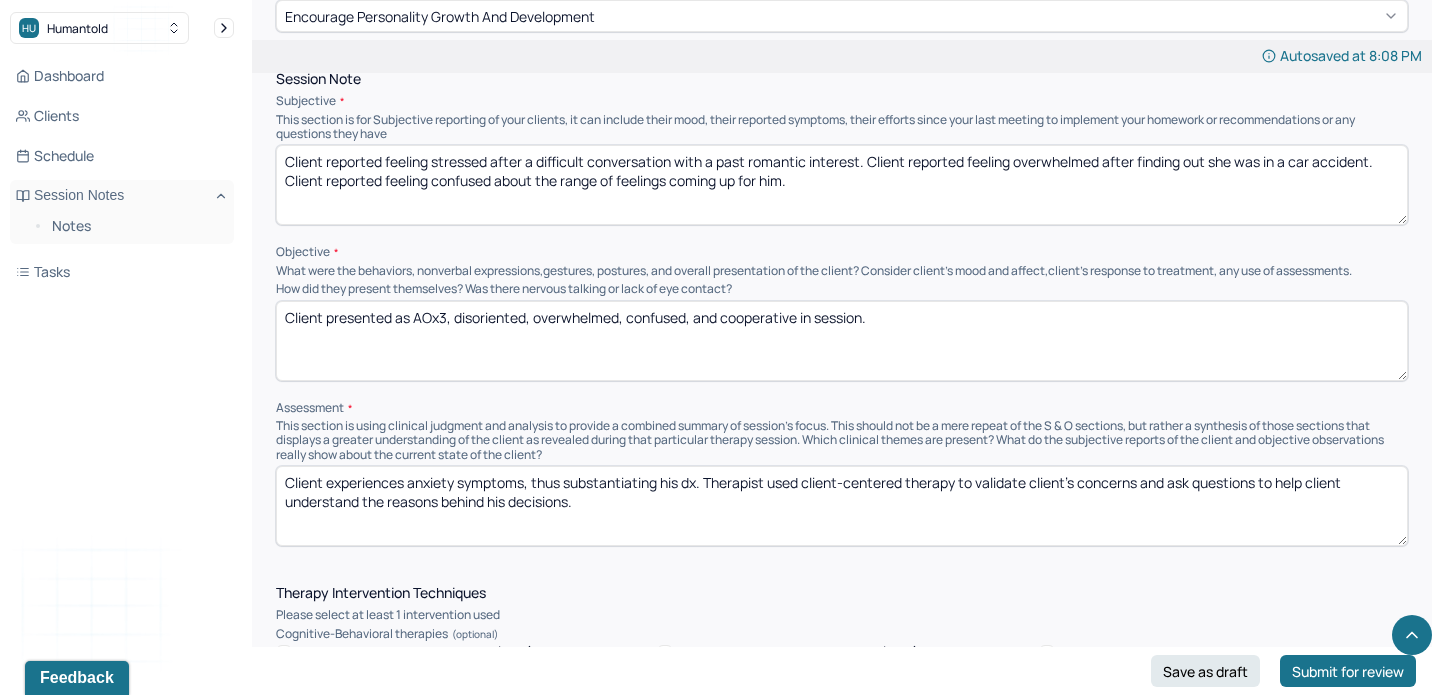 click on "Client presented as AOx3, disoriented, overwhelmed, confudes, and cooperative in session." at bounding box center (842, 341) 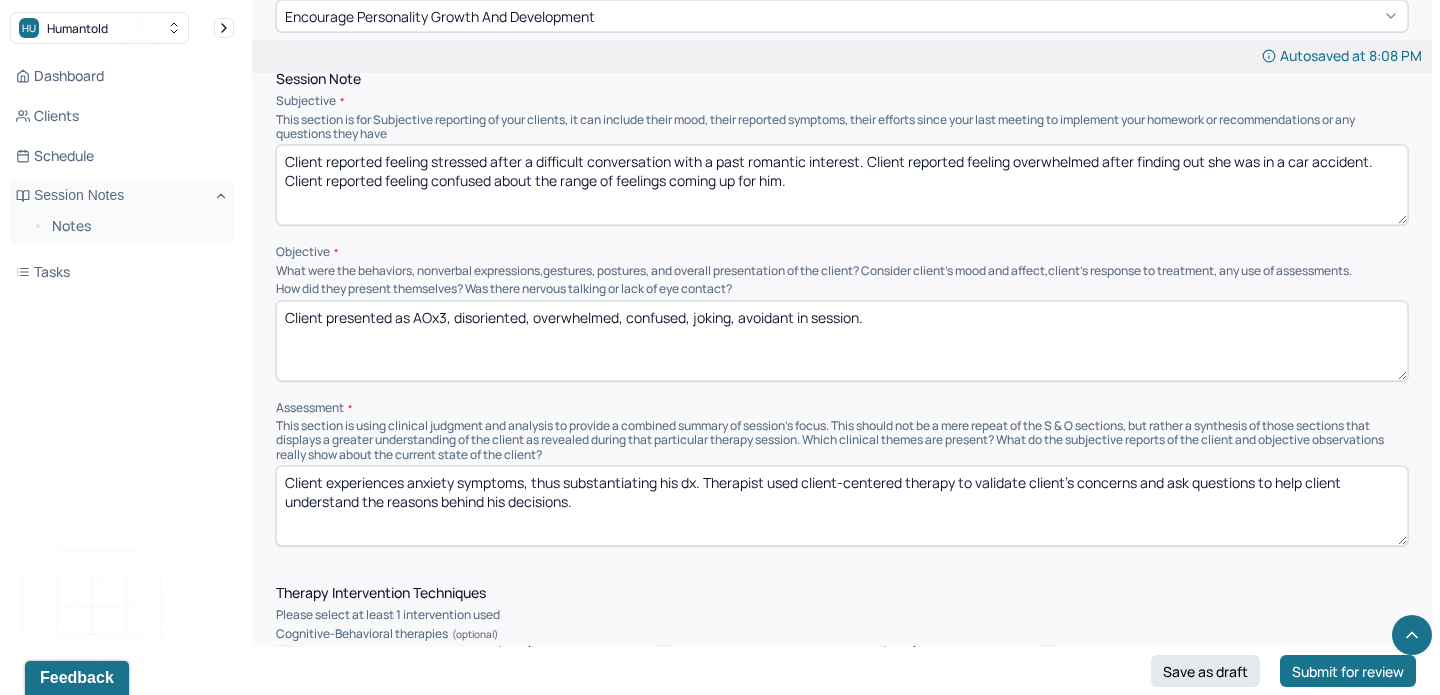 click on "Client presented as AOx3, disoriented, overwhelmed, confused, joking, avoidant in session." at bounding box center (842, 341) 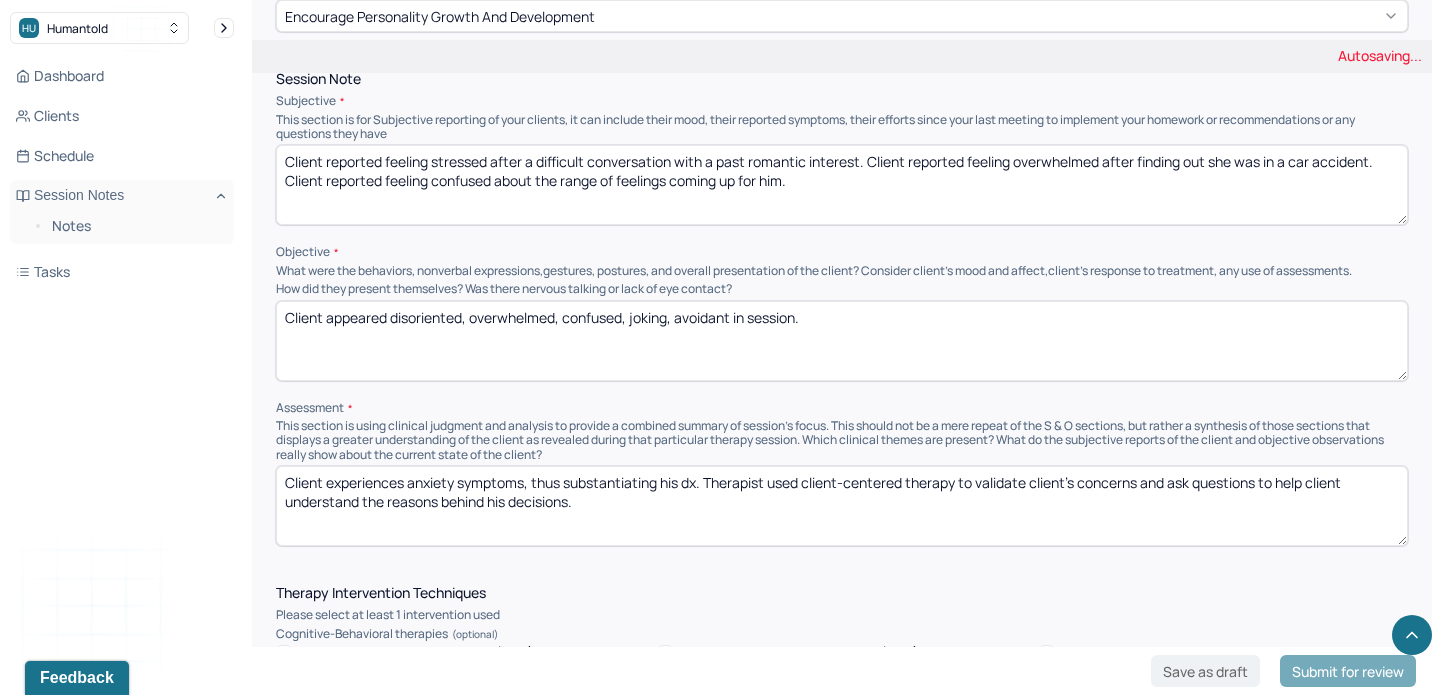 click on "Client presented as AOx3, disoriented, overwhelmed, confused, joking, avoidant in session." at bounding box center (842, 341) 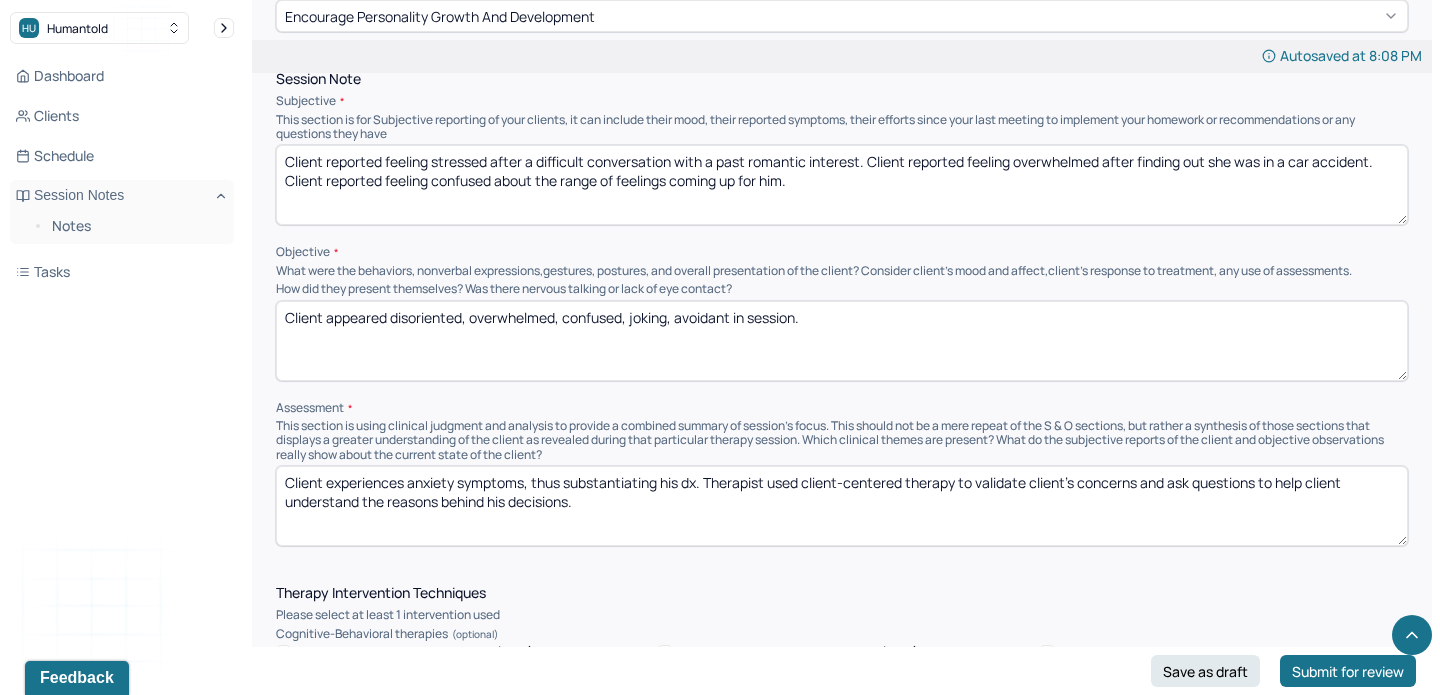 click on "Client appeared disoriented, overwhelmed, confused, joking, avoidant in session." at bounding box center [842, 341] 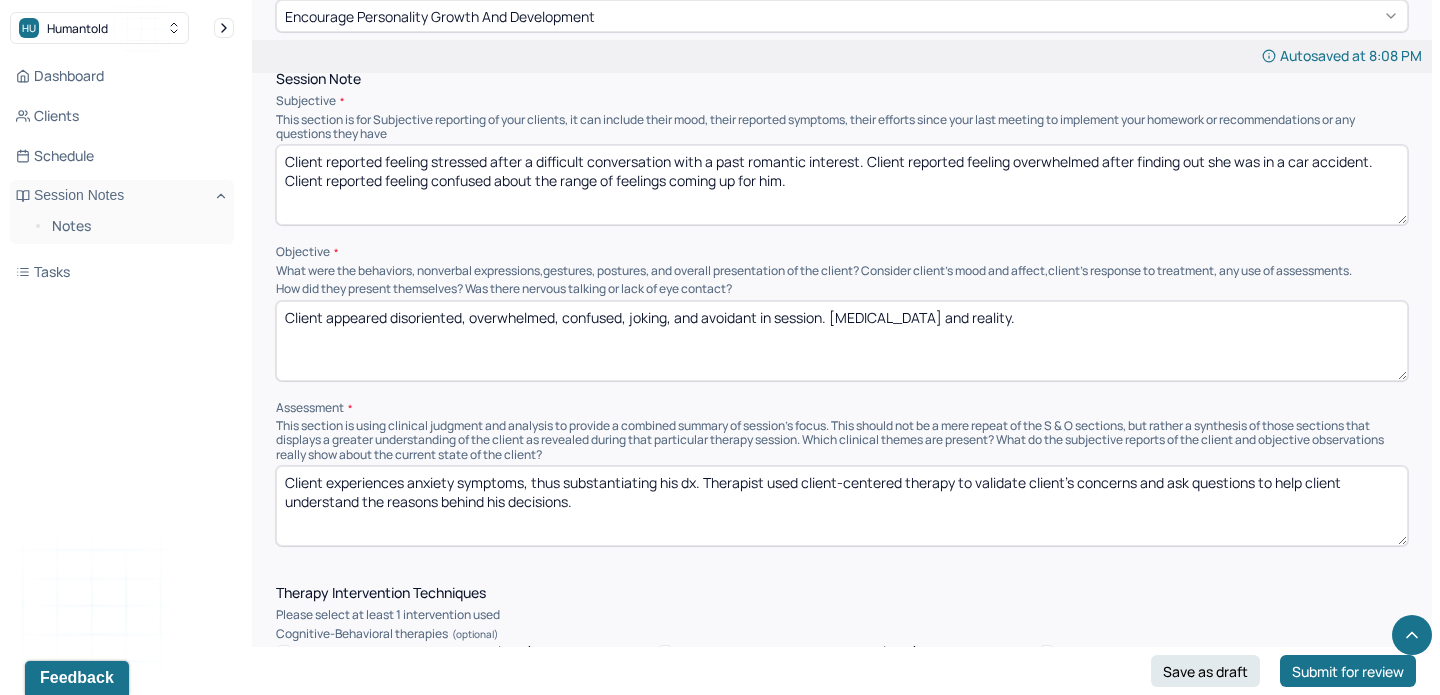 drag, startPoint x: 834, startPoint y: 314, endPoint x: 1072, endPoint y: 320, distance: 238.07562 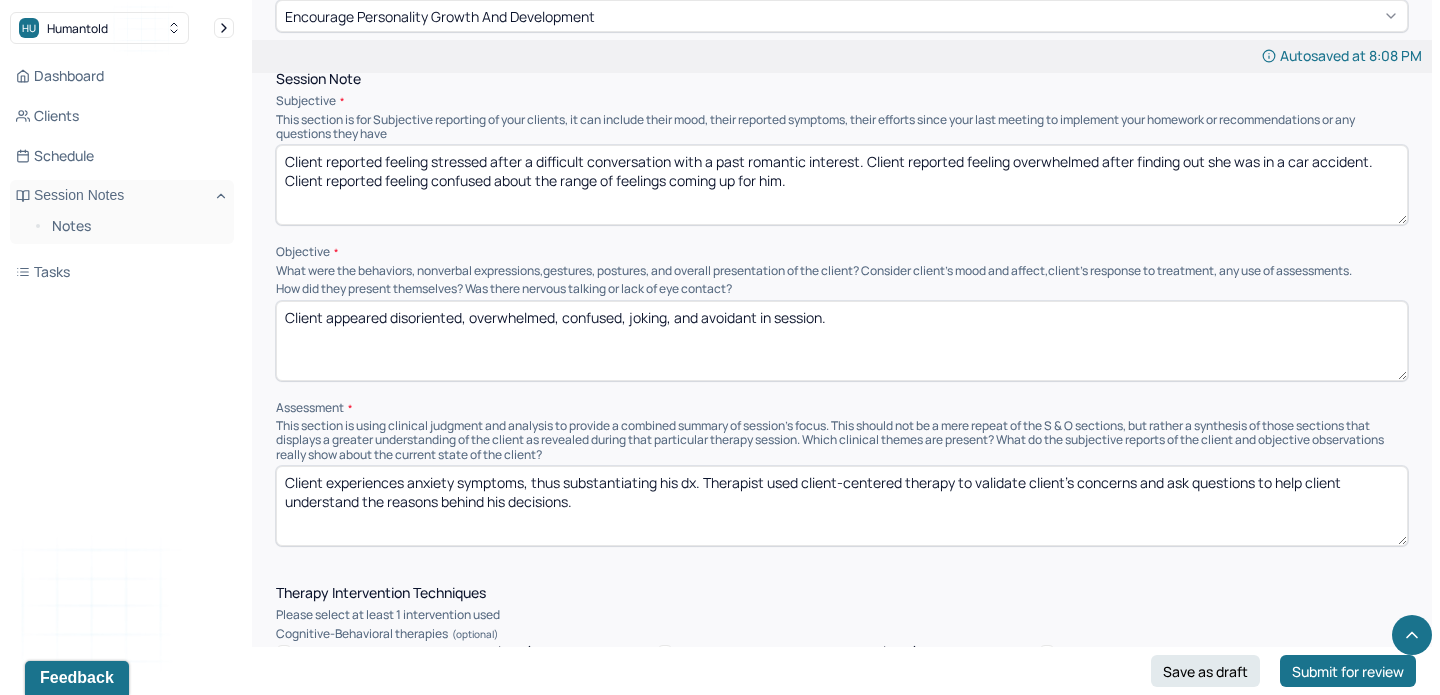 type on "Client appeared disoriented, overwhelmed, confused, joking, and avoidant in session." 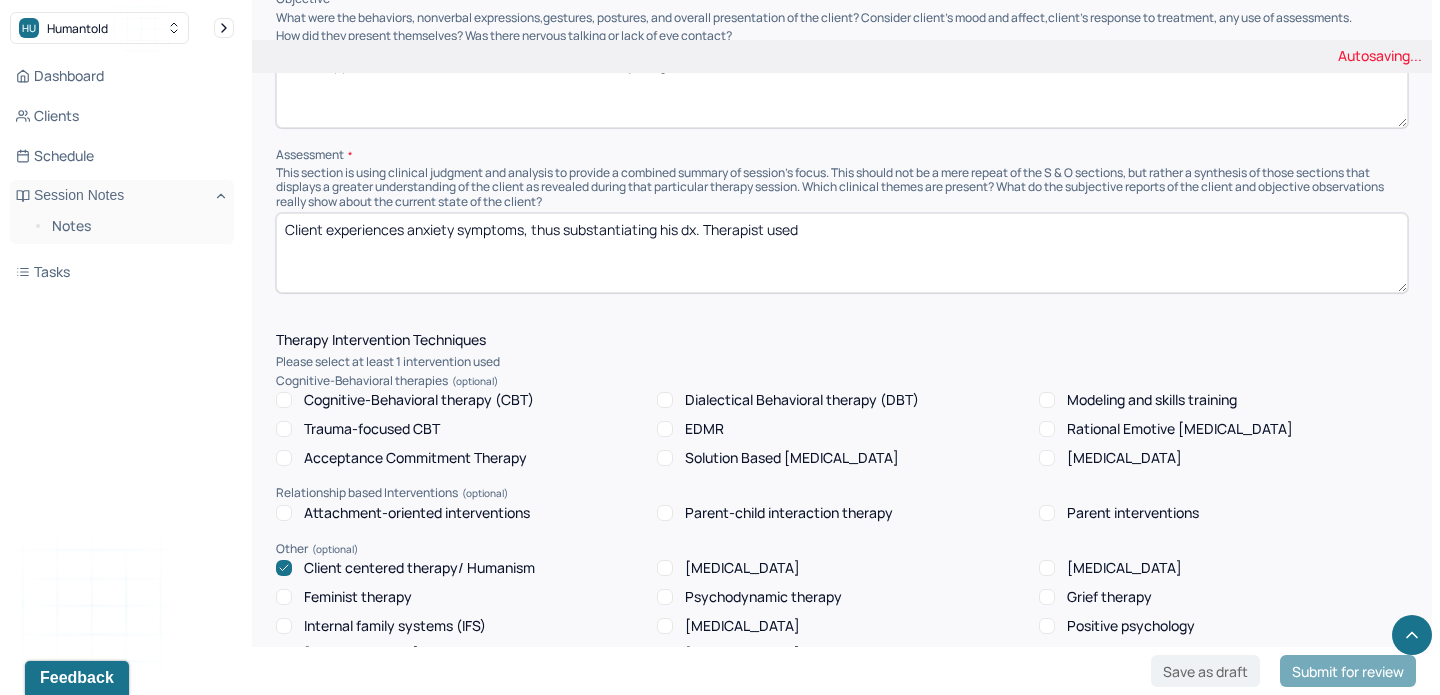 scroll, scrollTop: 1407, scrollLeft: 0, axis: vertical 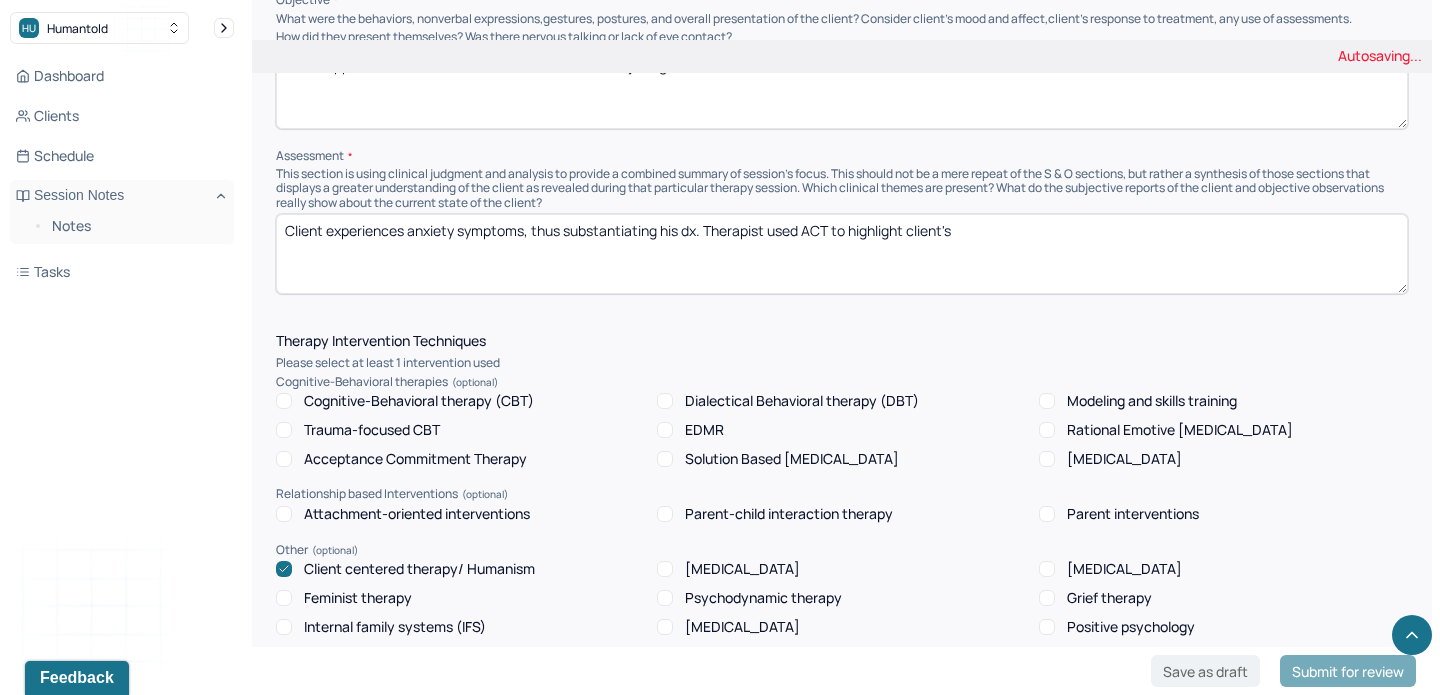 click on "Client experiences anxiety symptoms, thus substantiating his dx. Therapist used" at bounding box center [842, 254] 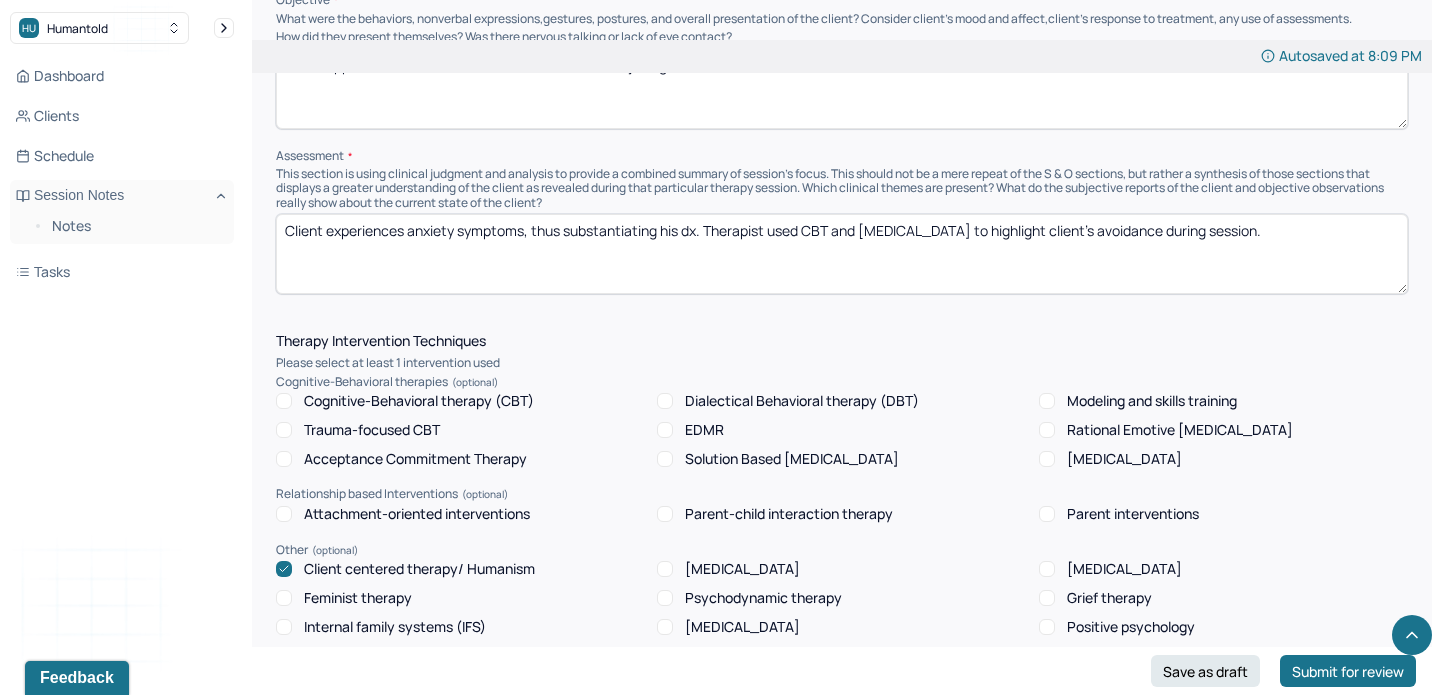 click on "Client experiences anxiety symptoms, thus substantiating his dx. Therapist used CBT and [MEDICAL_DATA] to highlight client's avoidance duing session." at bounding box center (842, 254) 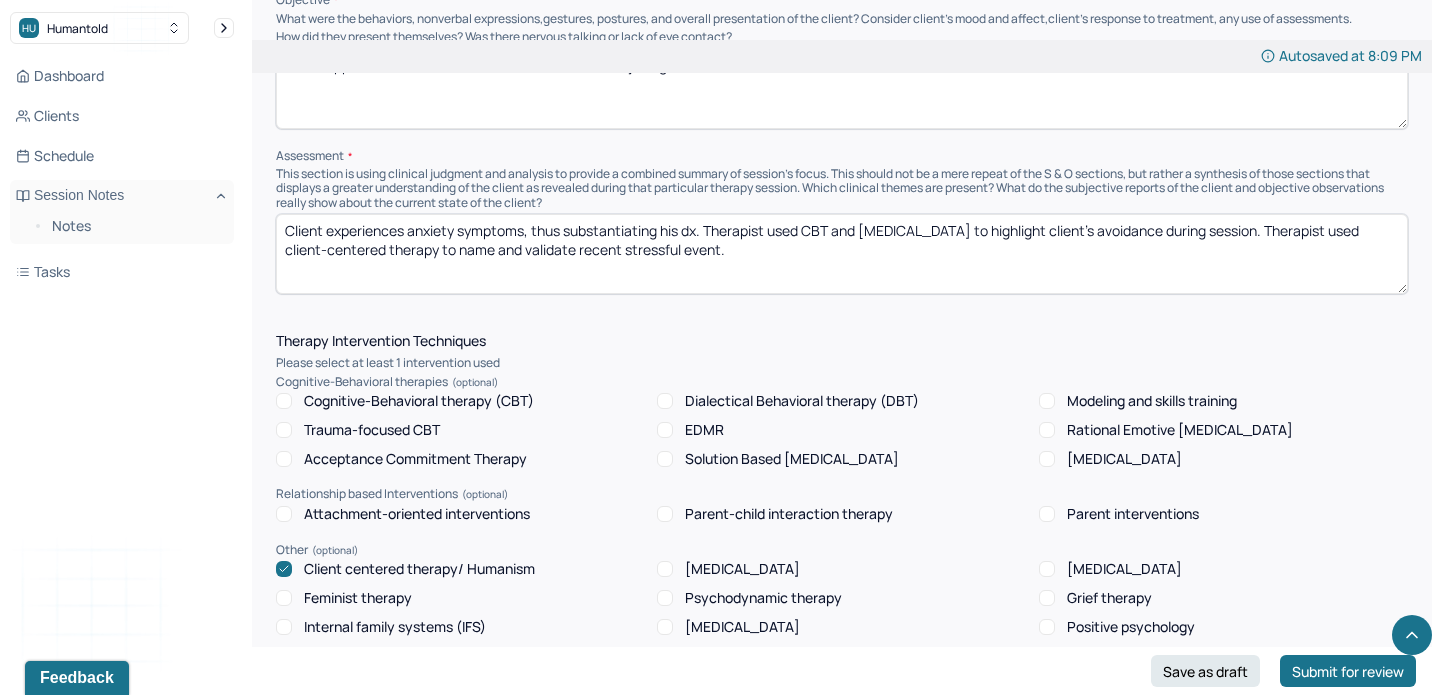 type on "Client experiences anxiety symptoms, thus substantiating his dx. Therapist used CBT and [MEDICAL_DATA] to highlight client's avoidance during session. Therapist used client-centered therapy to name and validate recent stressful event." 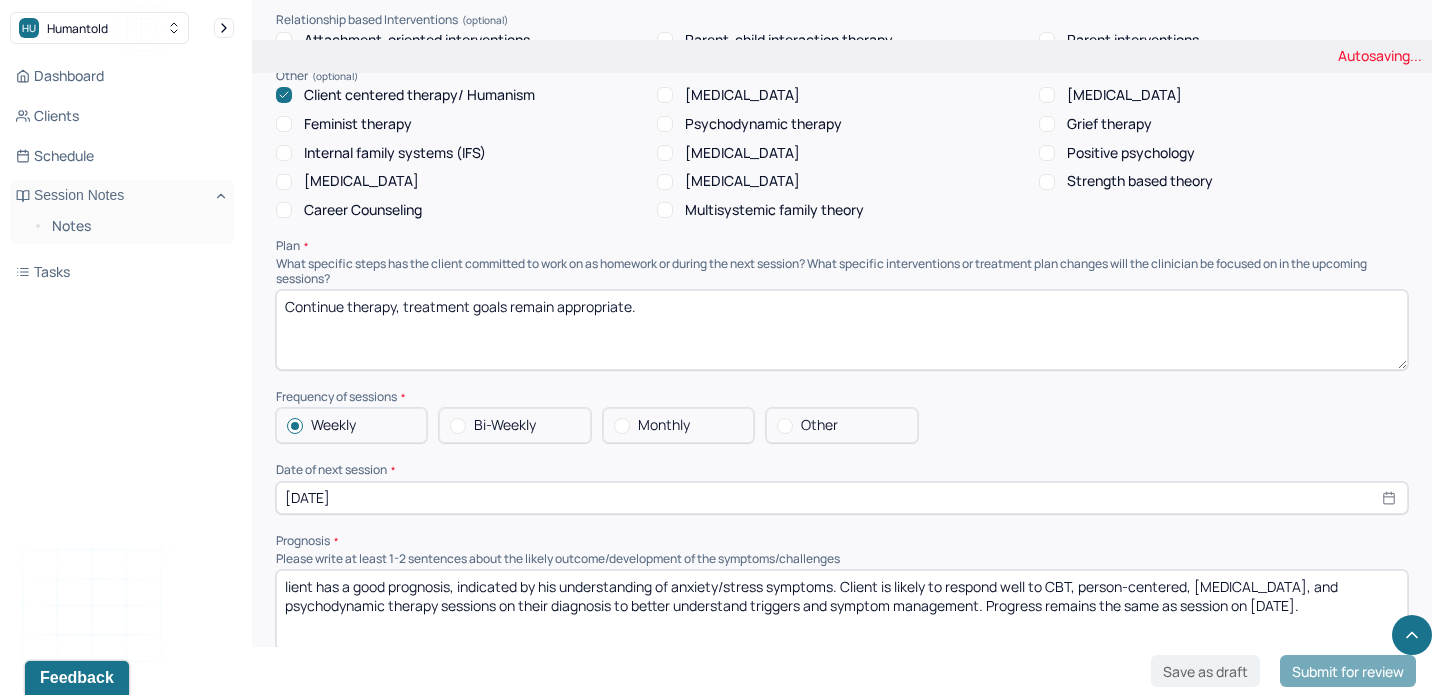 scroll, scrollTop: 1899, scrollLeft: 0, axis: vertical 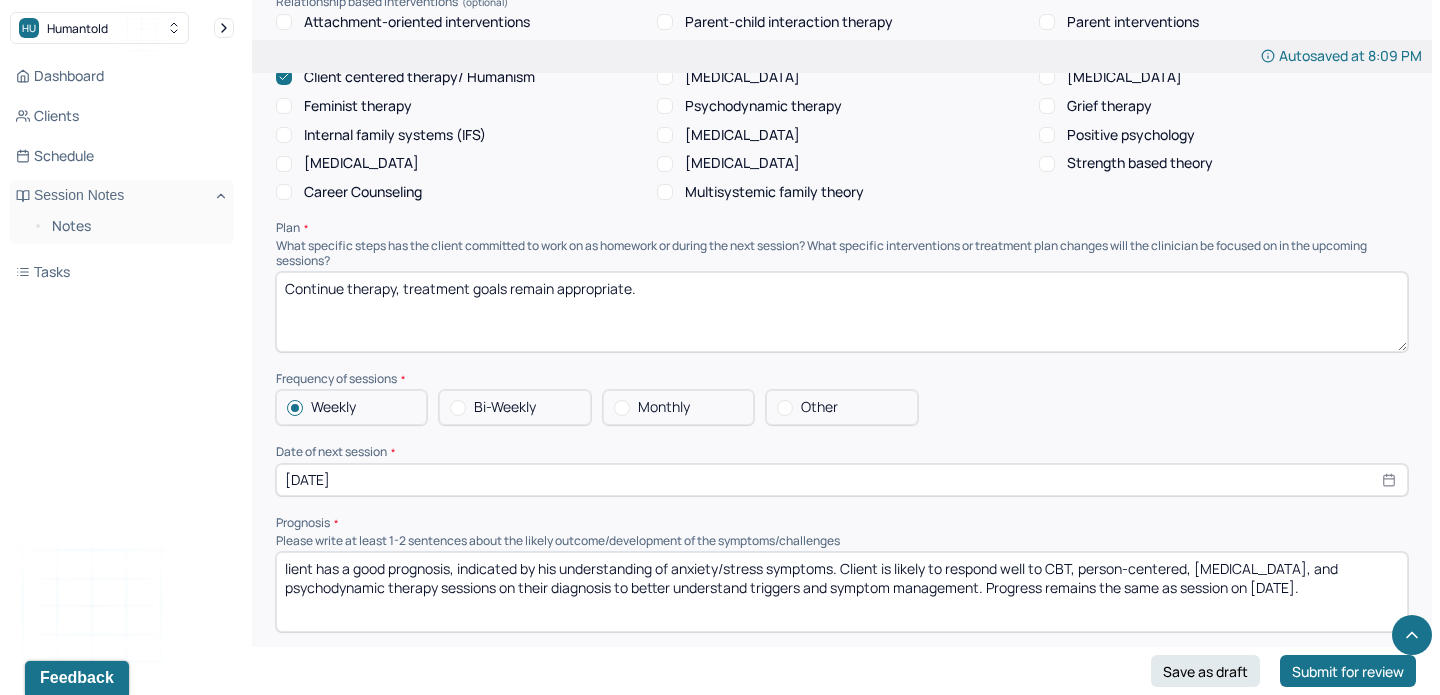 click on "Continue therapy, treatment goals remain appropriate." at bounding box center (842, 312) 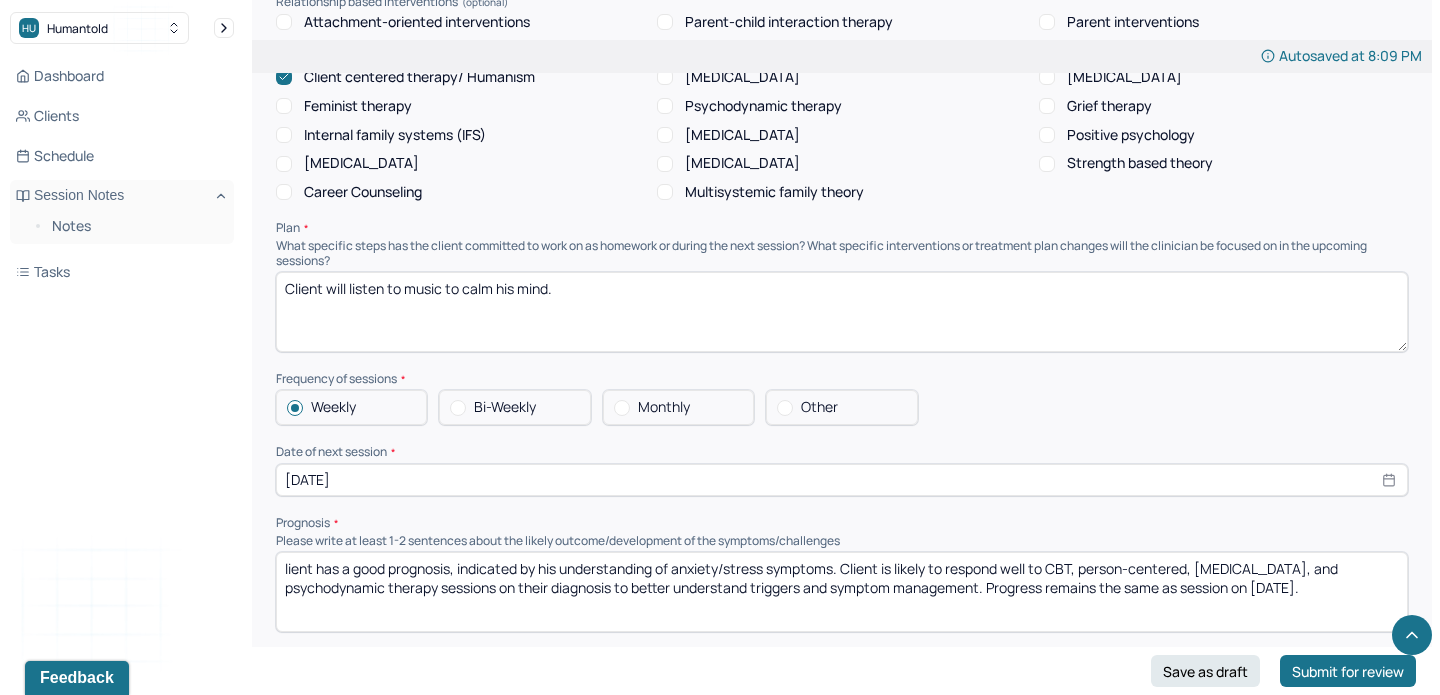 type on "Client will listen to music to calm his mind." 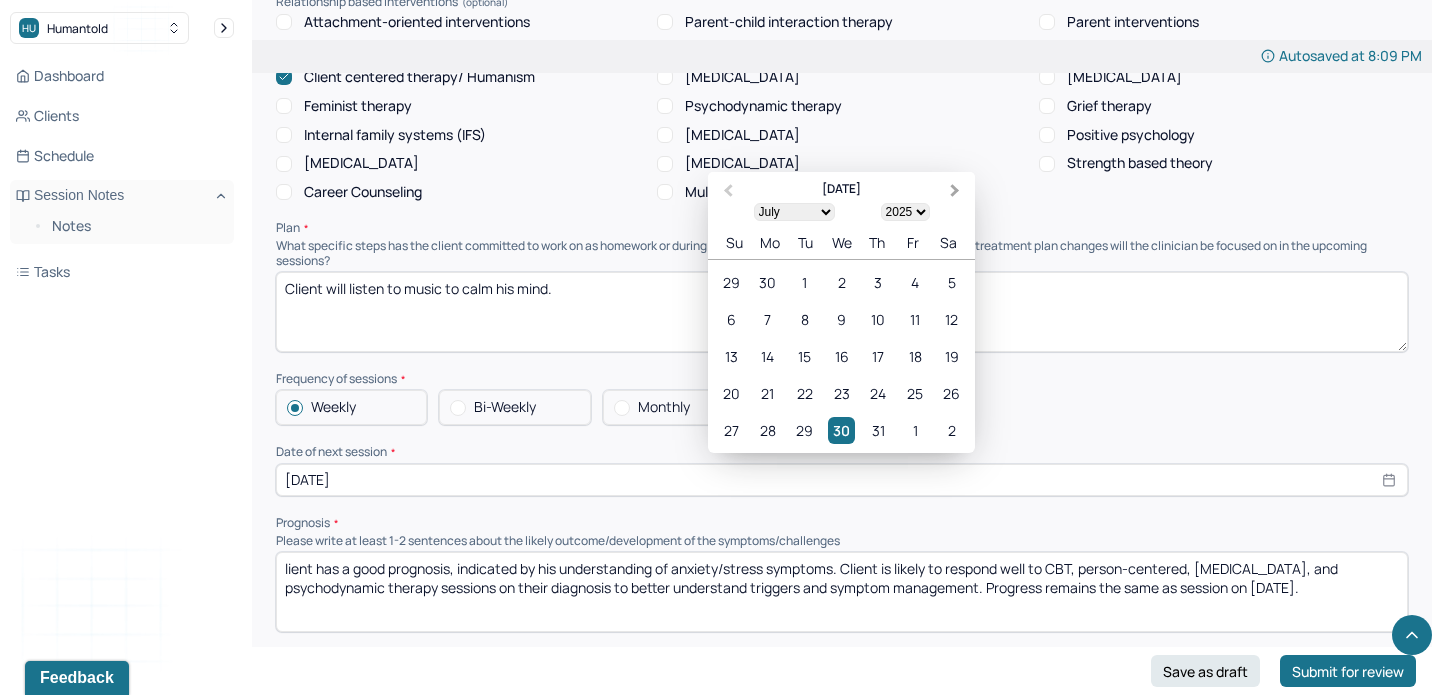 click on "Next Month" at bounding box center [957, 193] 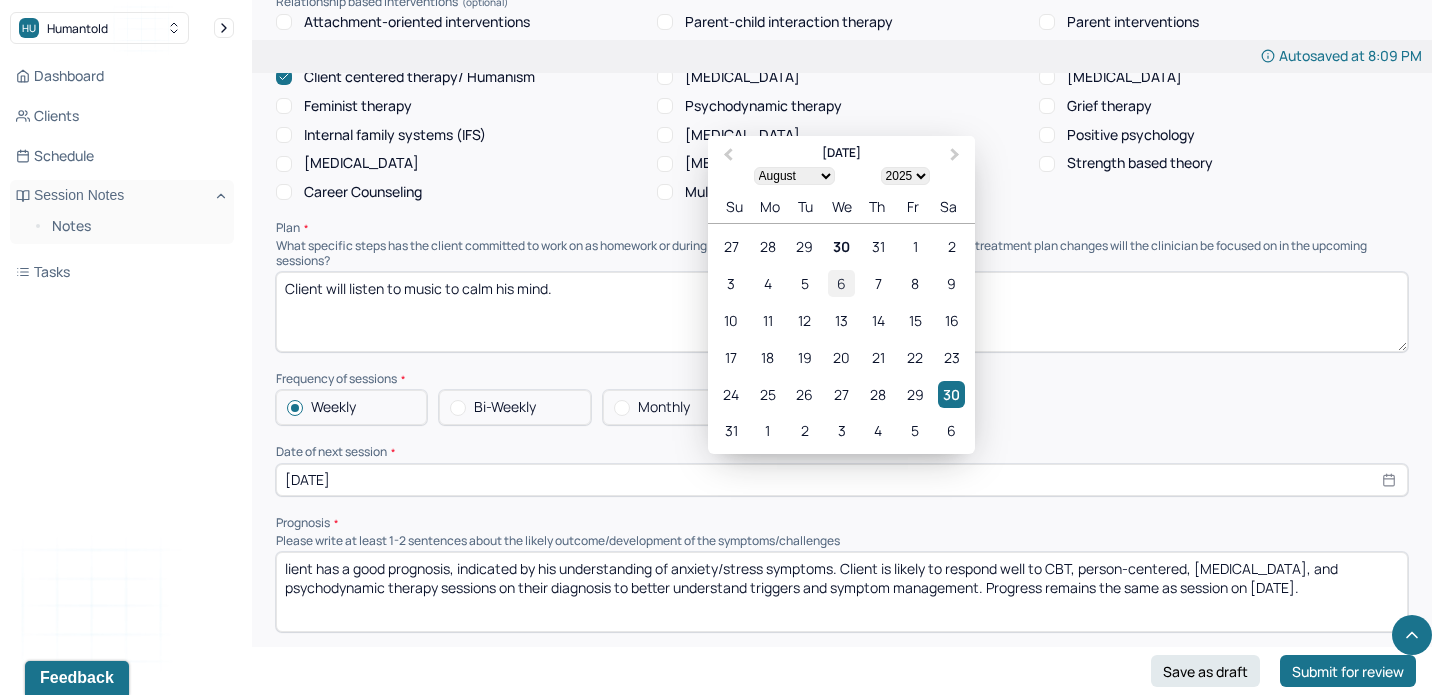 click on "6" at bounding box center [841, 283] 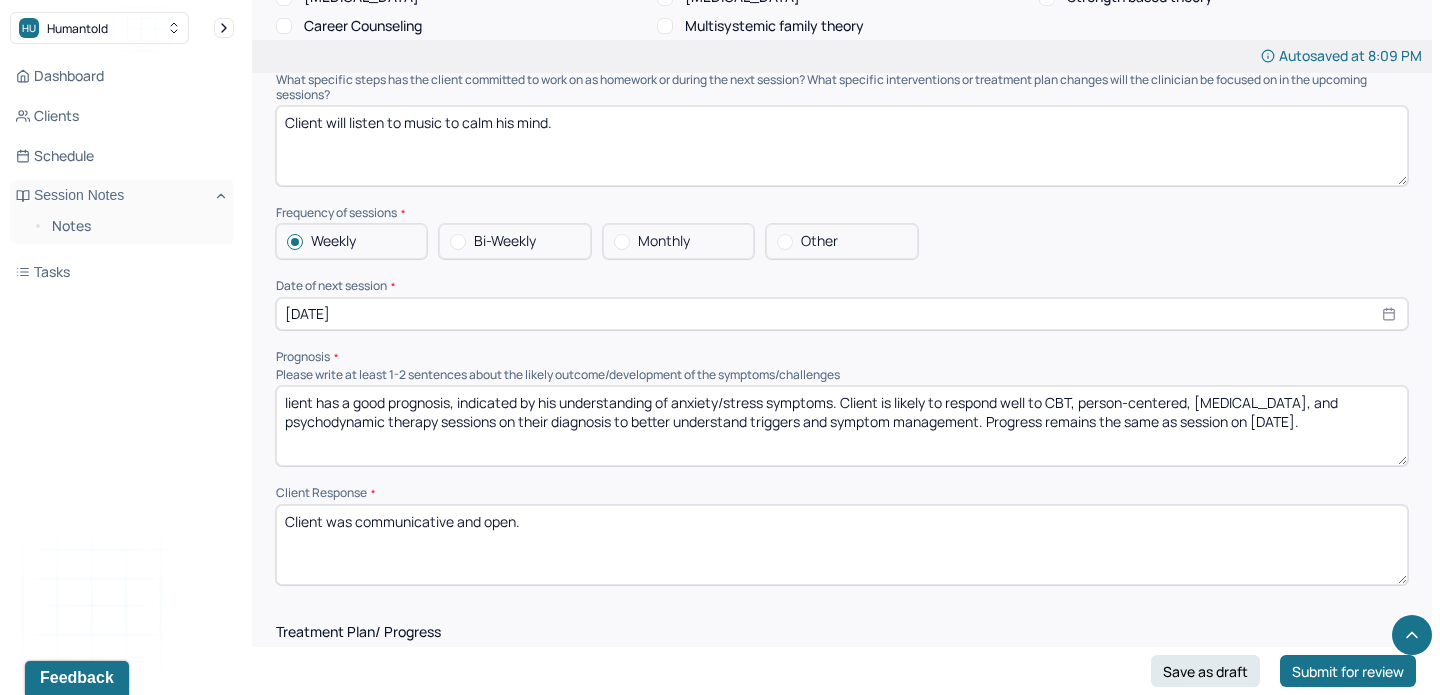 scroll, scrollTop: 2068, scrollLeft: 0, axis: vertical 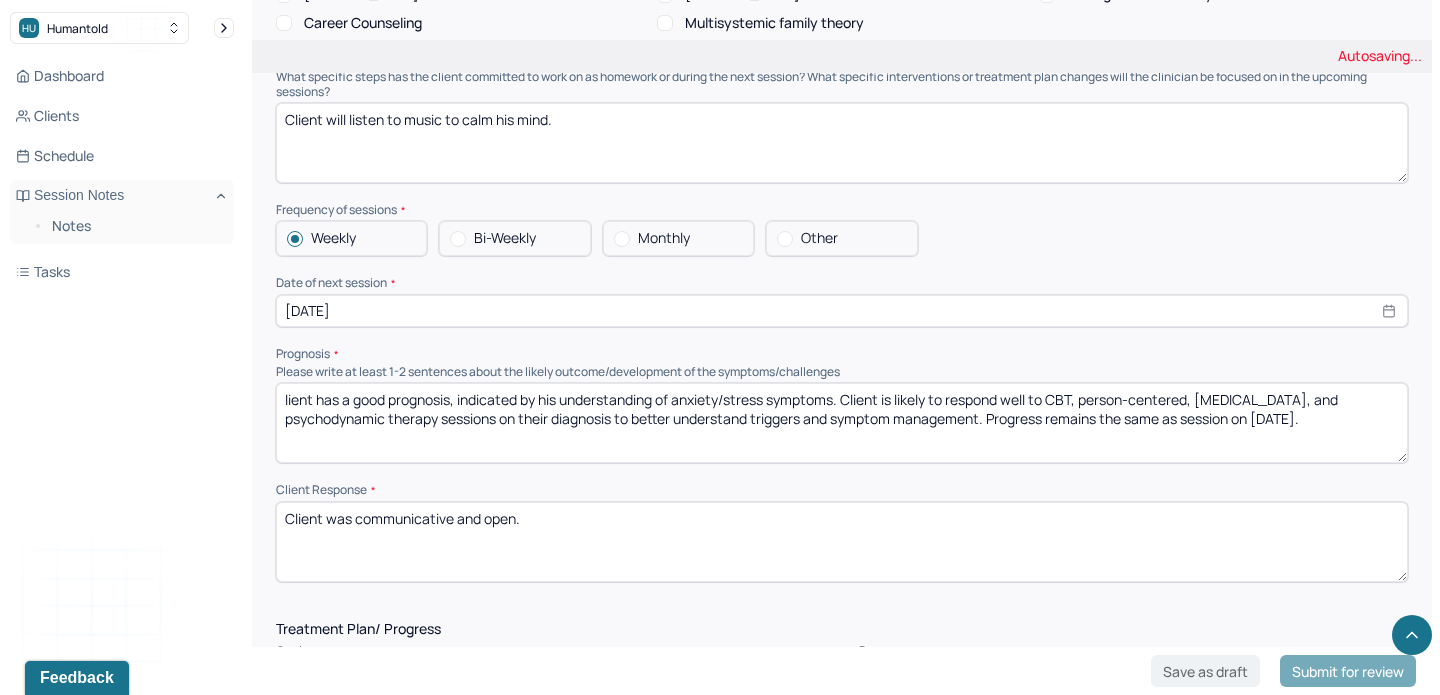 click on "lient has a good prognosis, indicated by his understanding of anxiety/stress symptoms. Client is likely to respond well to CBT, person-centered, [MEDICAL_DATA], and psychodynamic therapy sessions on their diagnosis to better understand triggers and symptom management. Progress remains the same as session on [DATE]." at bounding box center (842, 423) 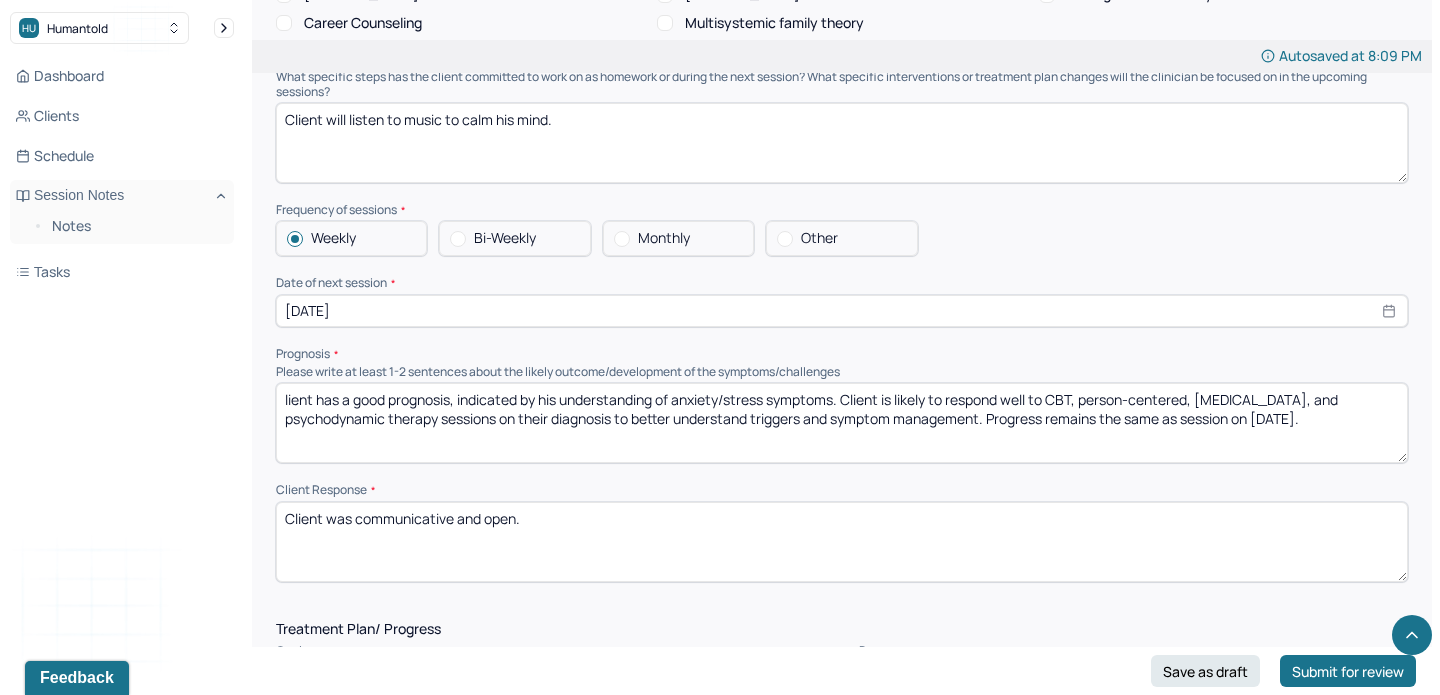 click on "[DATE]" at bounding box center [842, 311] 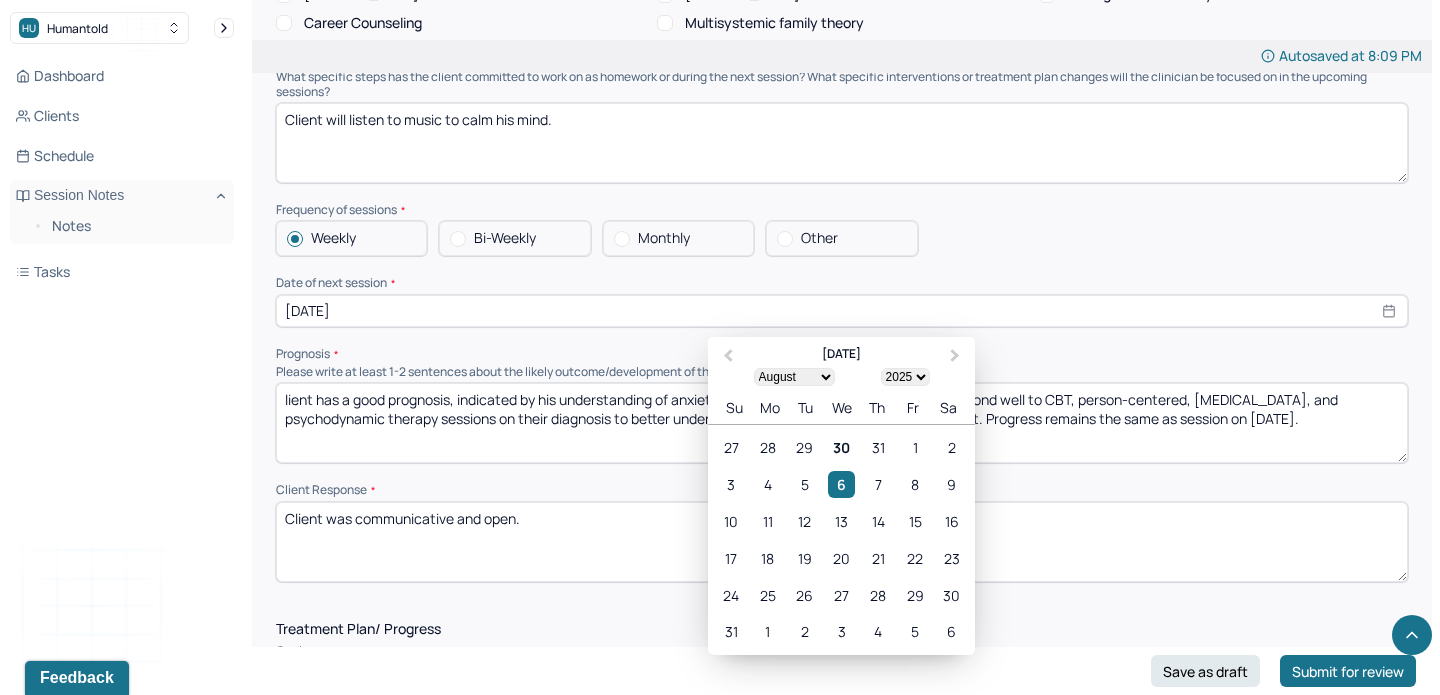 click on "Please write at least 1-2 sentences about the likely outcome/development of the symptoms/challenges" at bounding box center [842, 372] 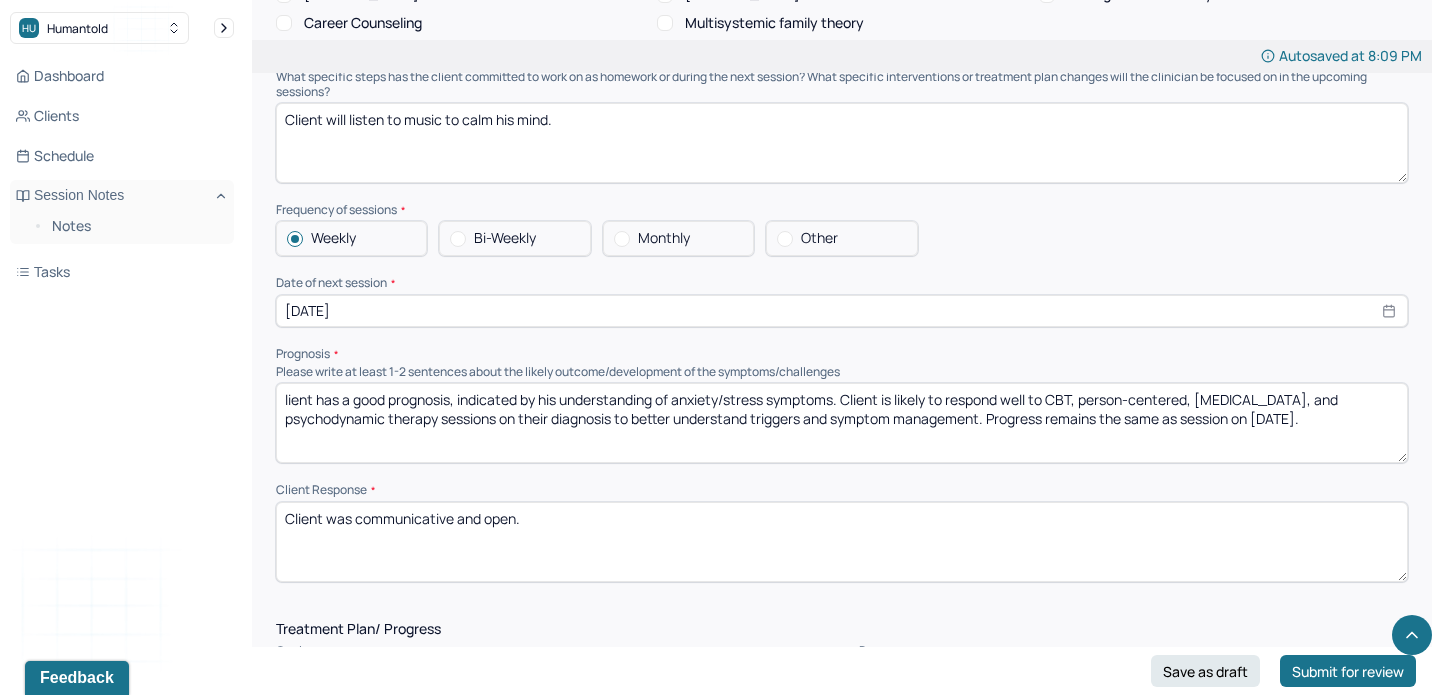 click on "lient has a good prognosis, indicated by his understanding of anxiety/stress symptoms. Client is likely to respond well to CBT, person-centered, [MEDICAL_DATA], and psychodynamic therapy sessions on their diagnosis to better understand triggers and symptom management. Progress remains the same as session on [DATE]." at bounding box center (842, 423) 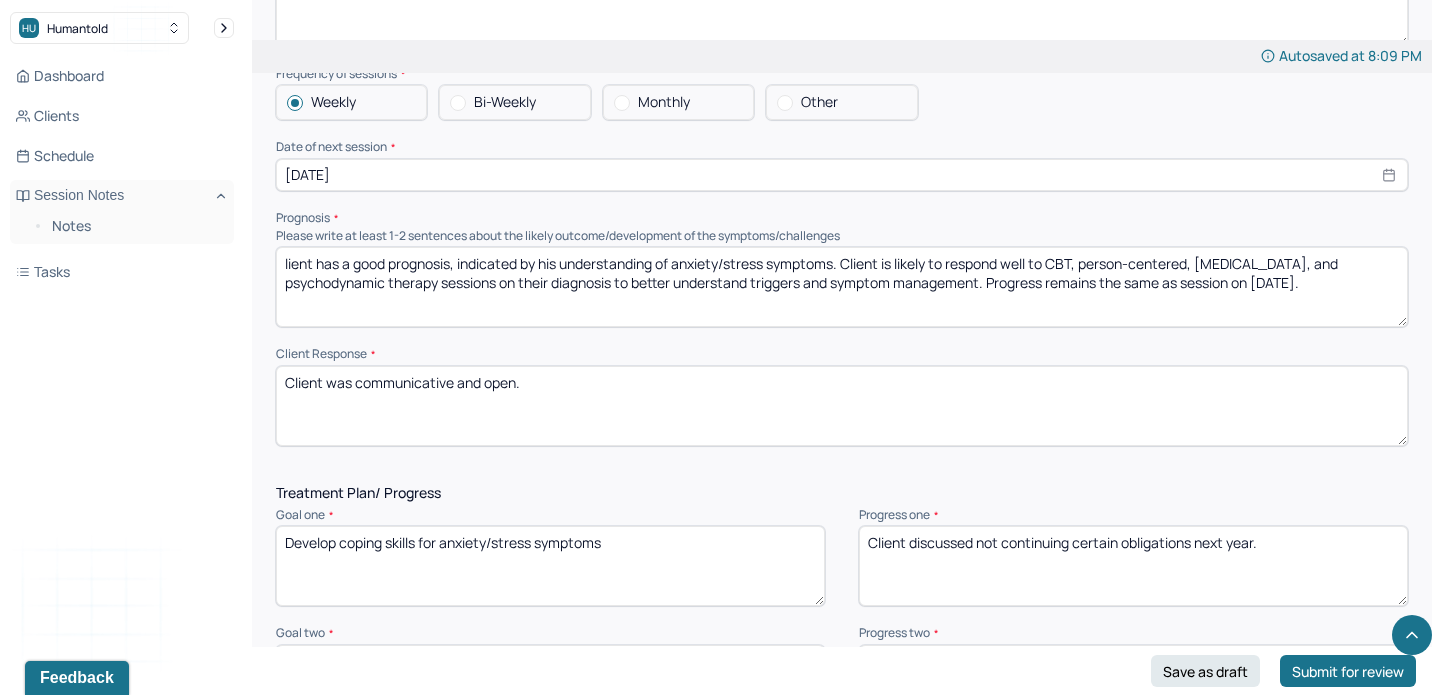 scroll, scrollTop: 2215, scrollLeft: 0, axis: vertical 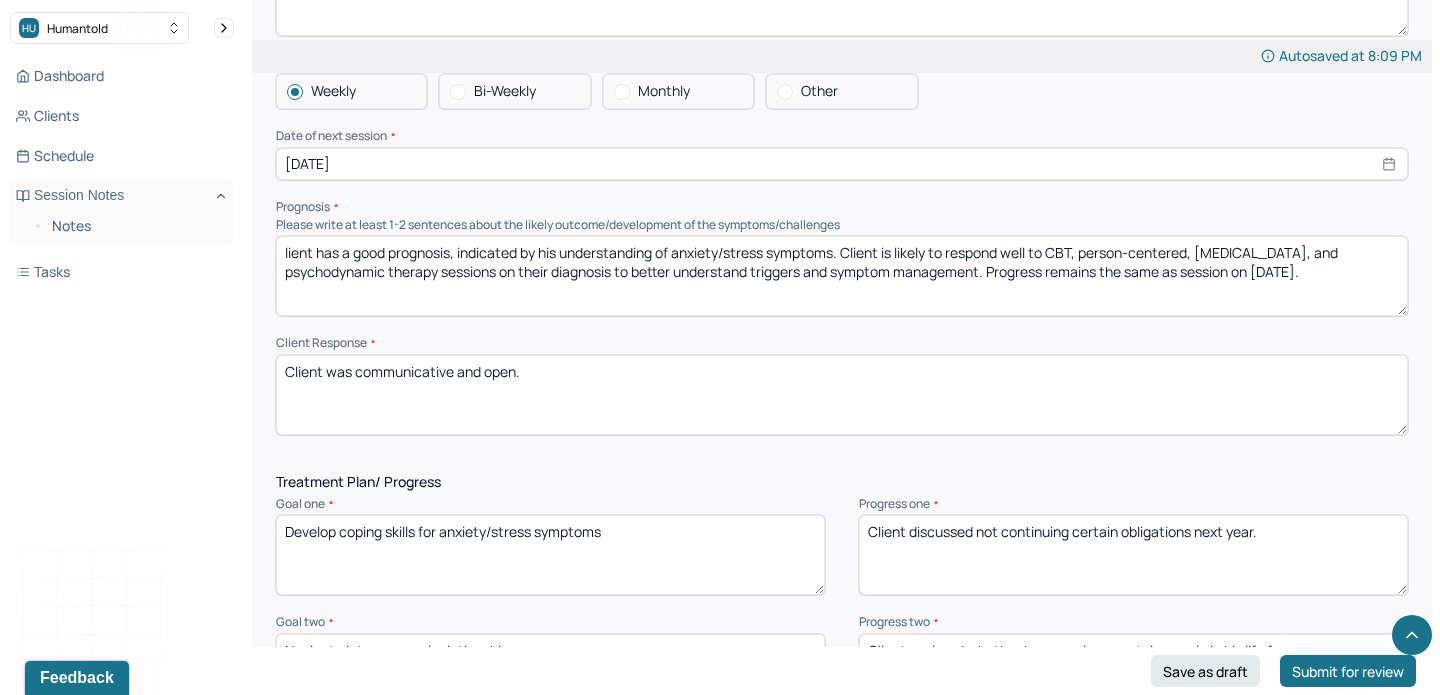 type on "lient has a good prognosis, indicated by his understanding of anxiety/stress symptoms. Client is likely to respond well to CBT, person-centered, [MEDICAL_DATA], and psychodynamic therapy sessions on their diagnosis to better understand triggers and symptom management. Progress remains the same as session on [DATE]." 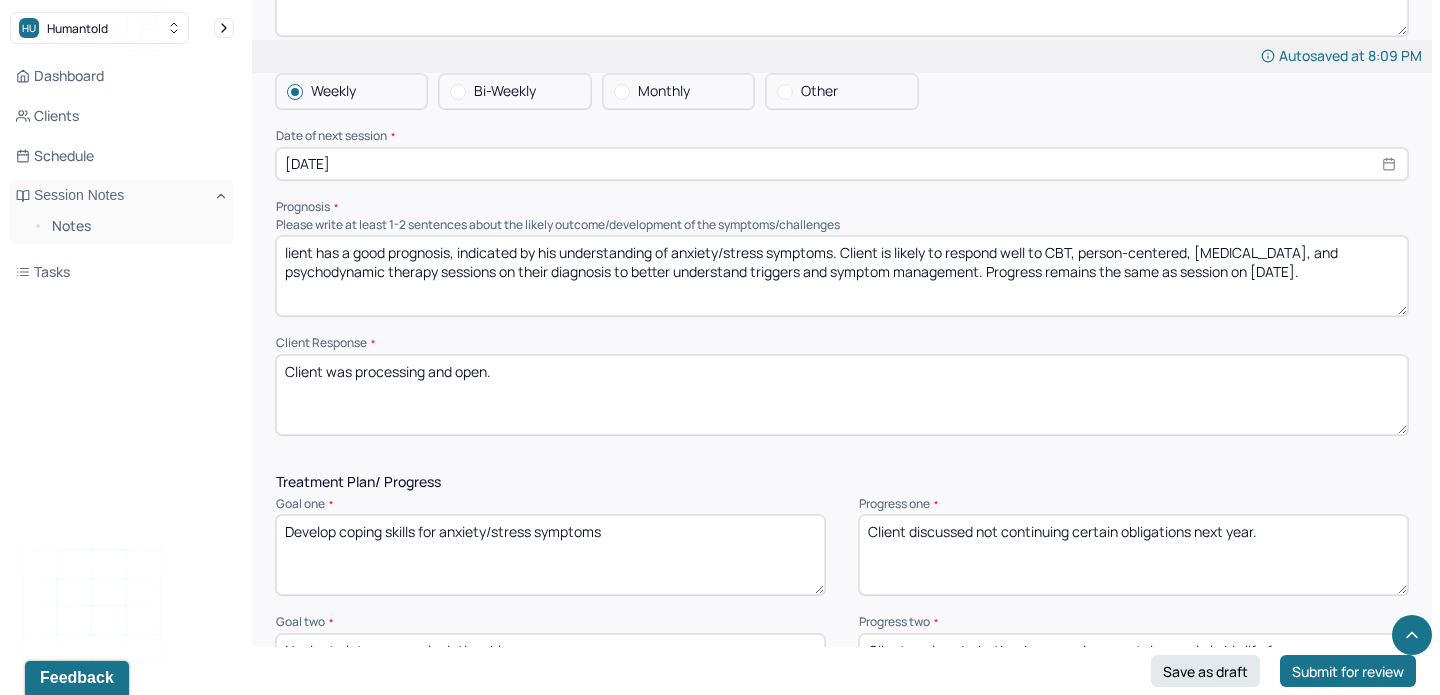 drag, startPoint x: 429, startPoint y: 364, endPoint x: 600, endPoint y: 358, distance: 171.10522 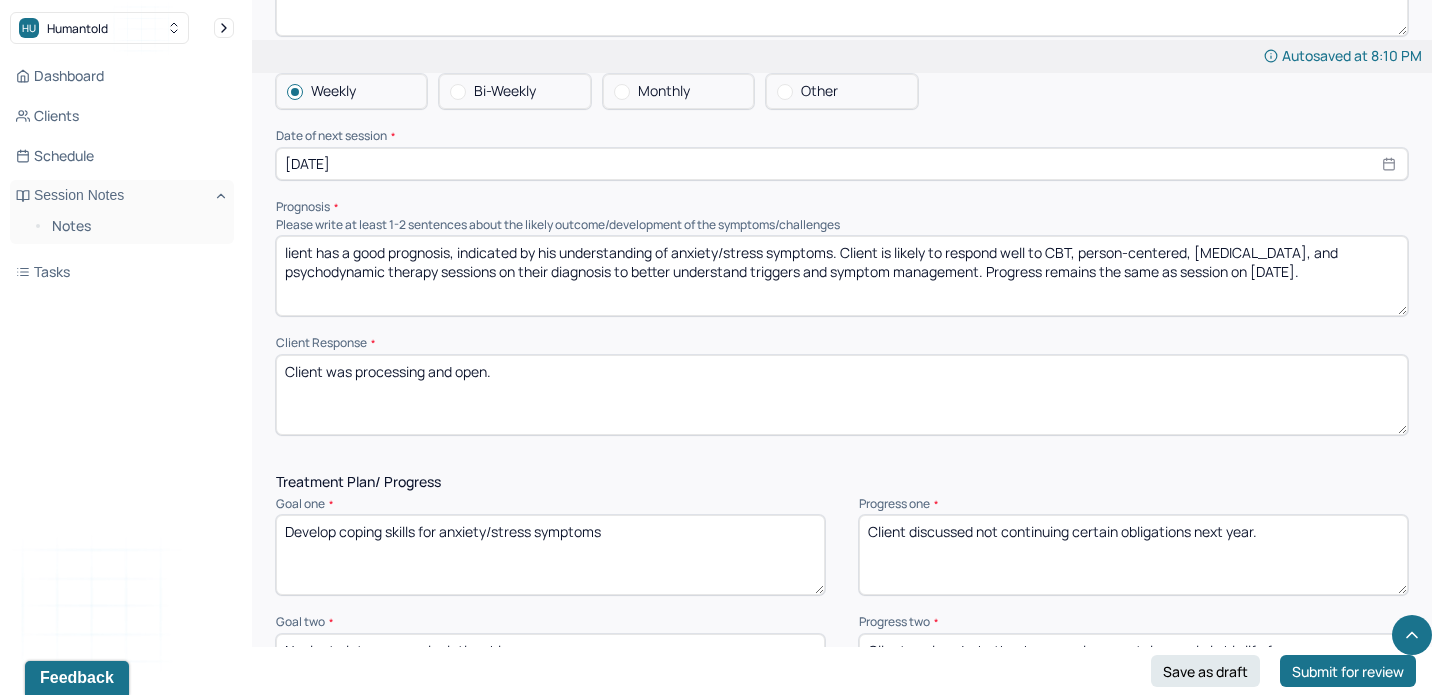 click on "Client was processing and open." at bounding box center (842, 395) 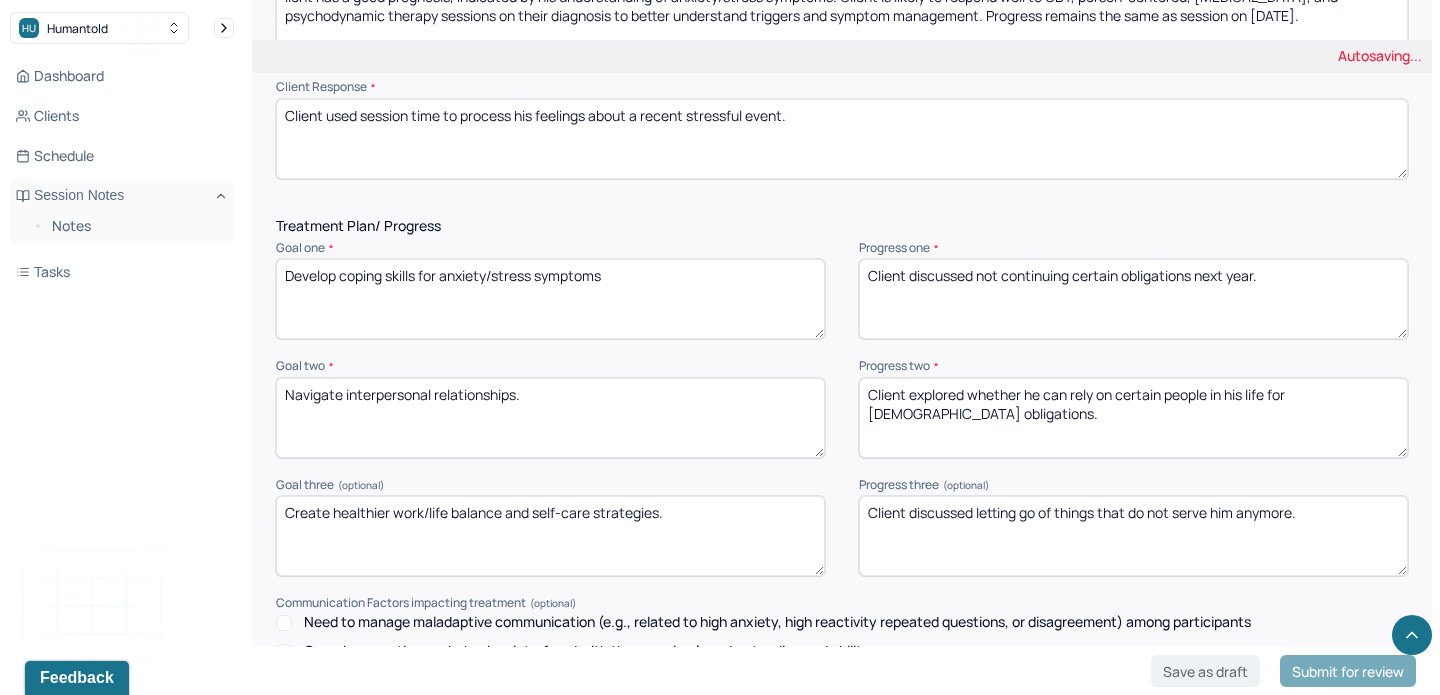 scroll, scrollTop: 2507, scrollLeft: 0, axis: vertical 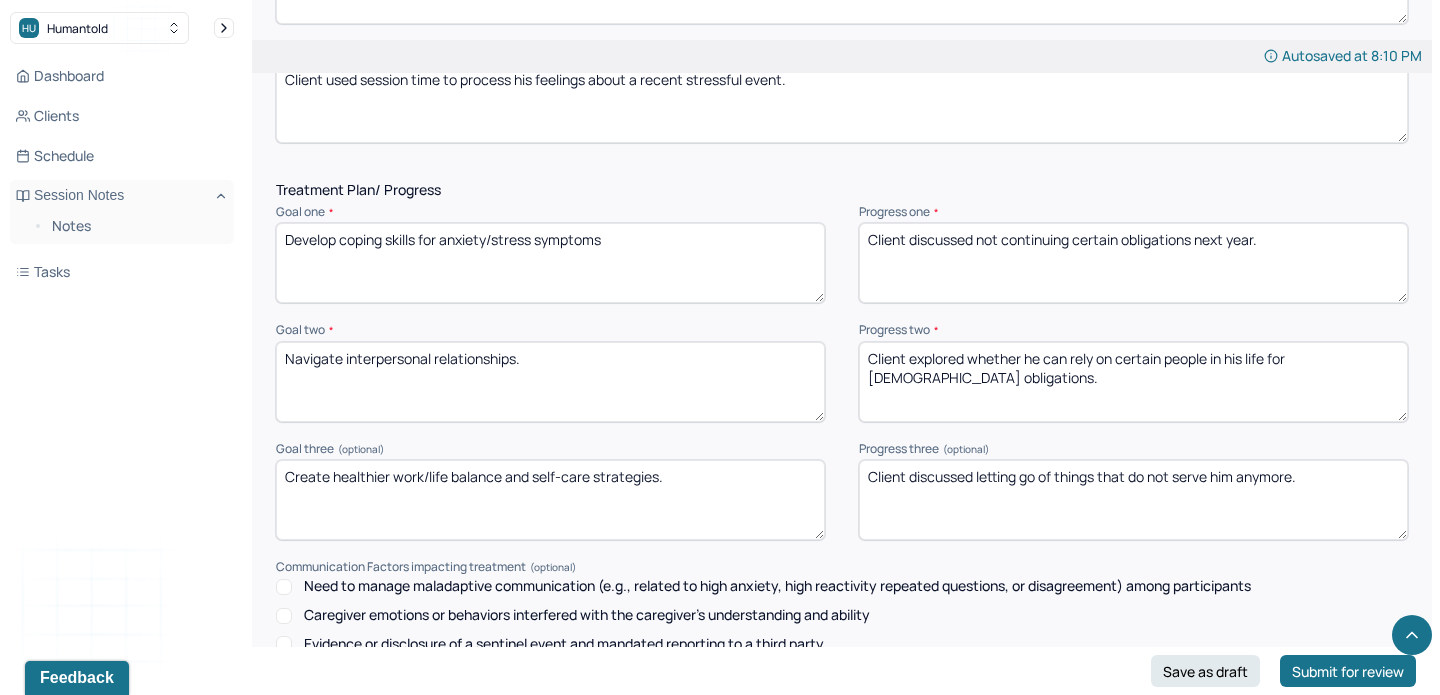 type on "Client used session time to process his feelings about a recent stressful event." 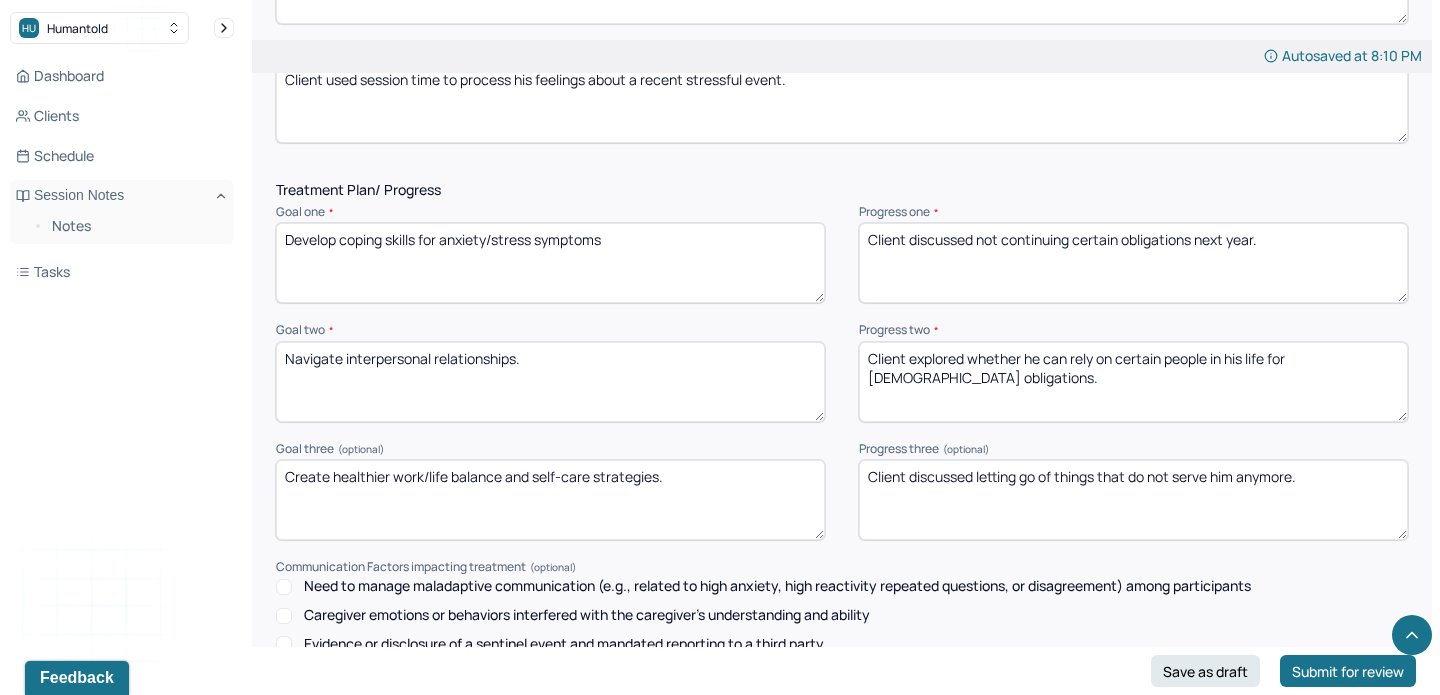 drag, startPoint x: 958, startPoint y: 377, endPoint x: 972, endPoint y: 356, distance: 25.23886 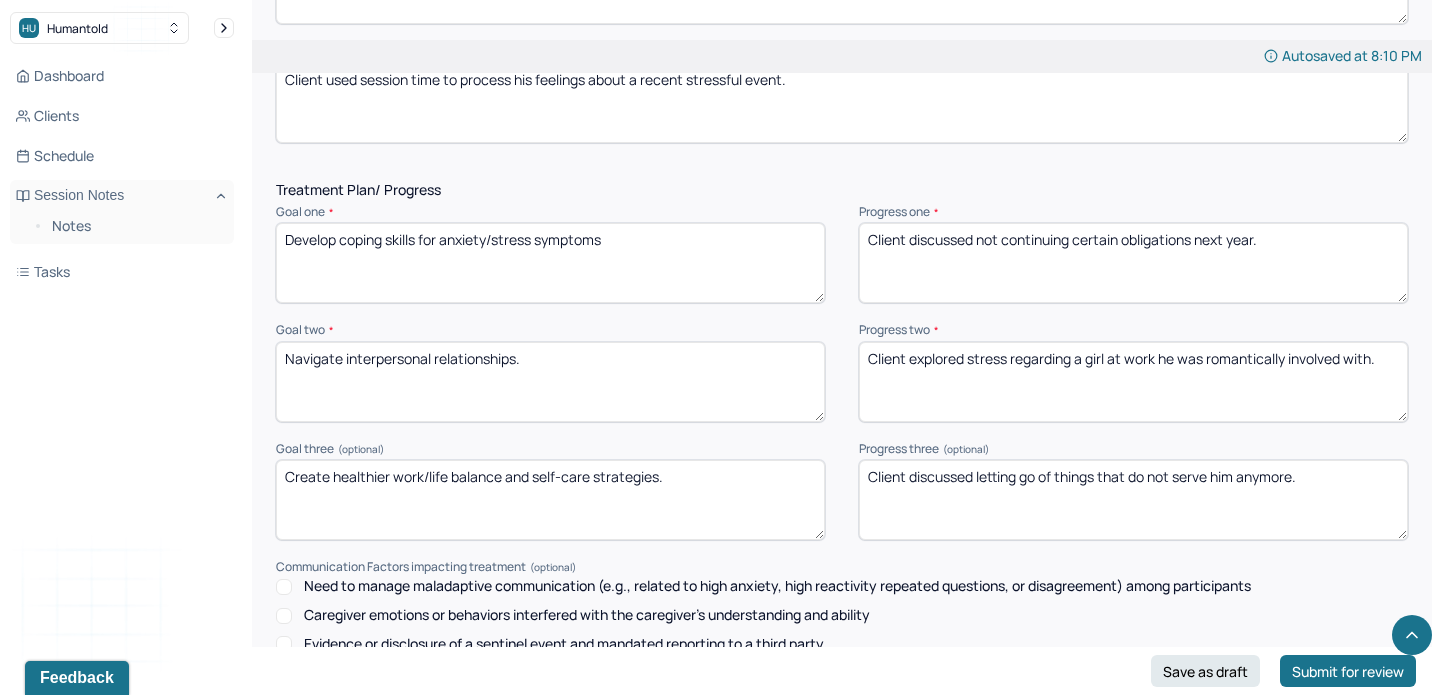 drag, startPoint x: 1160, startPoint y: 361, endPoint x: 1111, endPoint y: 354, distance: 49.497475 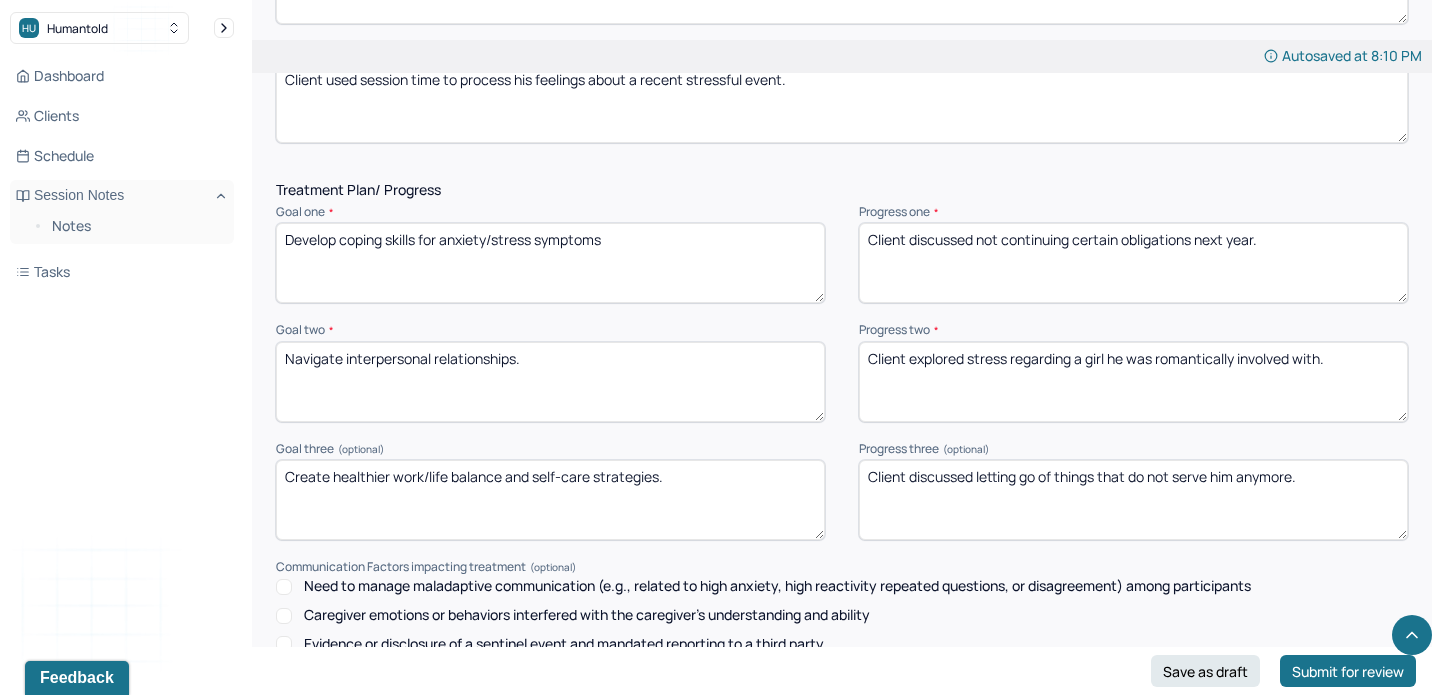 type on "Client explored stress regarding a girl he was romantically involved with." 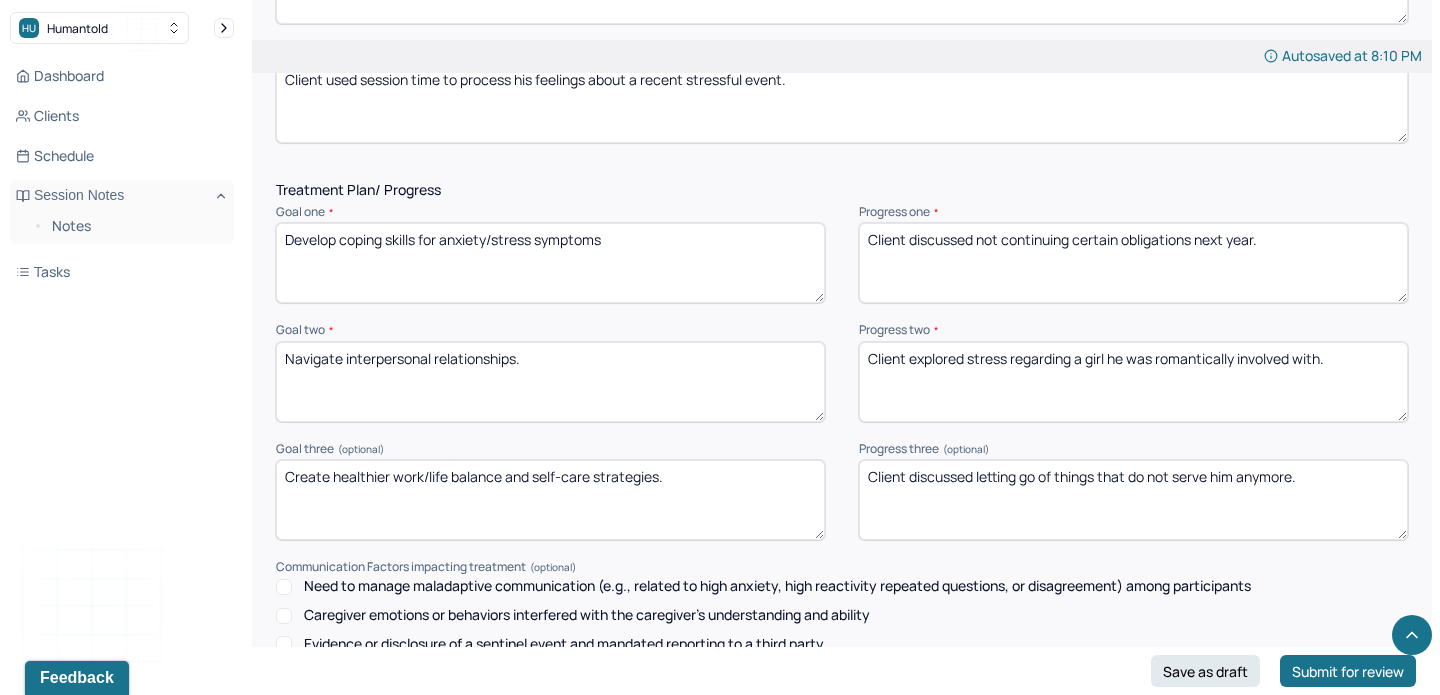 drag, startPoint x: 1314, startPoint y: 254, endPoint x: 981, endPoint y: 240, distance: 333.29416 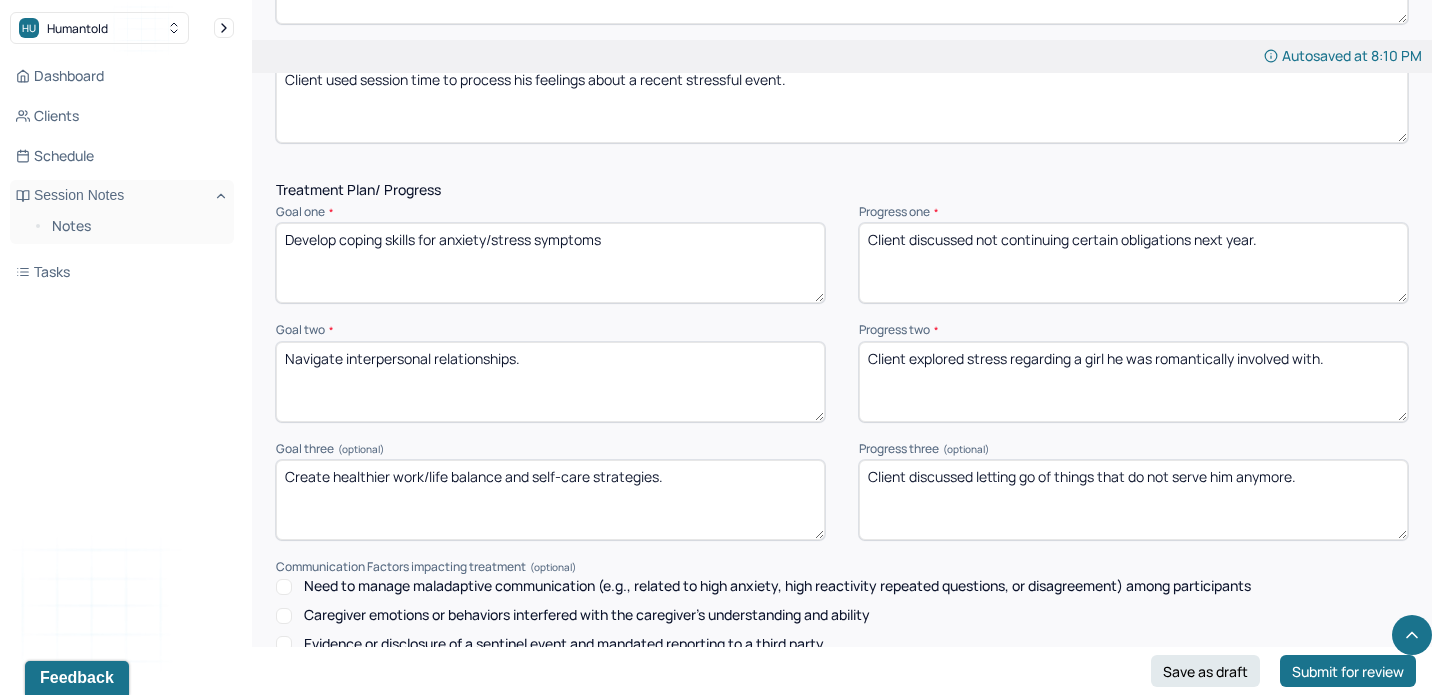 click on "Client discussed not continuing certain obligations next year." at bounding box center (1133, 263) 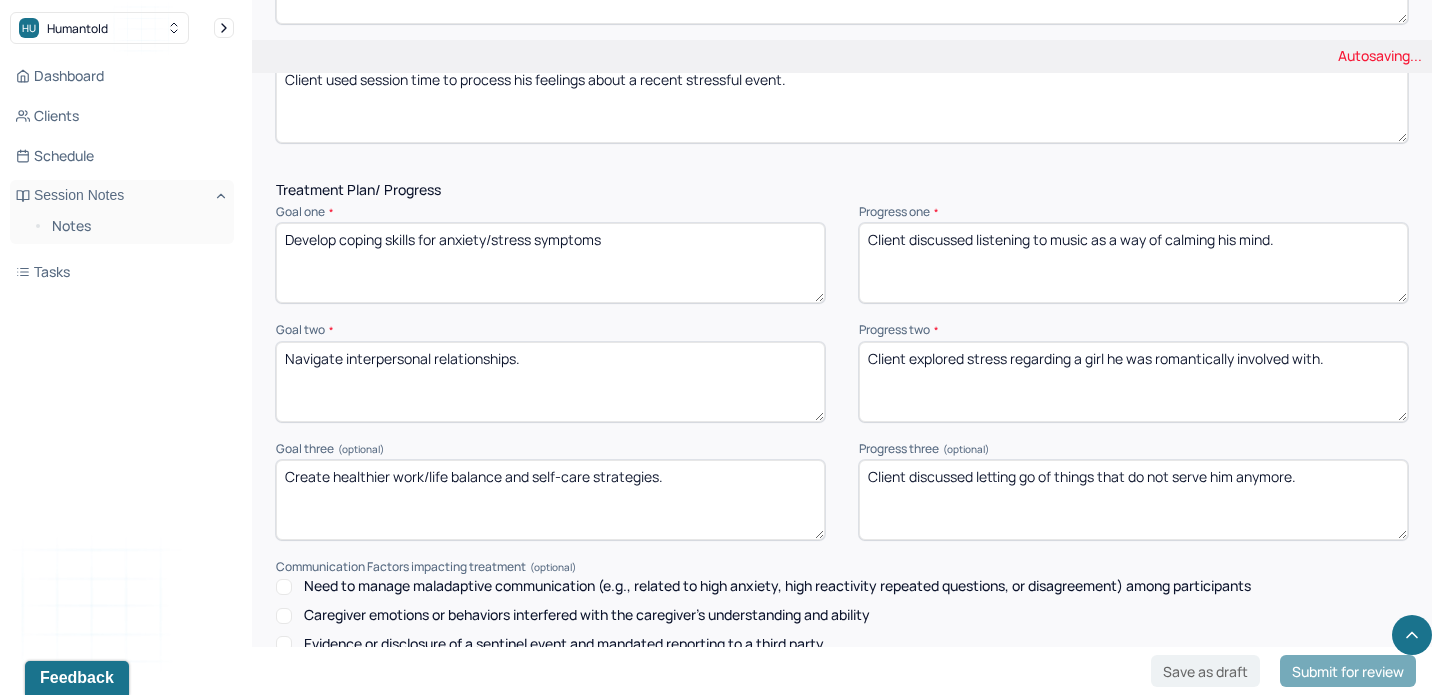 type on "Client discussed listening to music as a way of calming his mind." 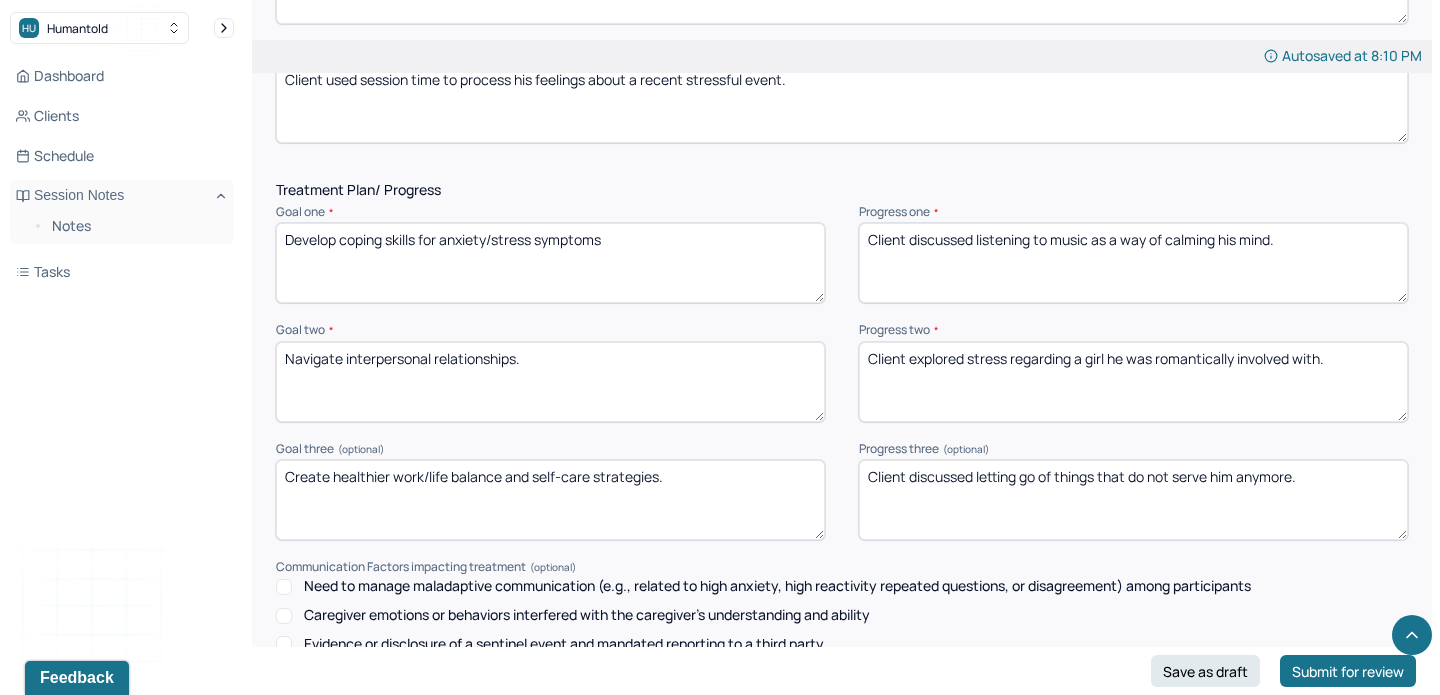 drag, startPoint x: 1336, startPoint y: 480, endPoint x: 979, endPoint y: 467, distance: 357.2366 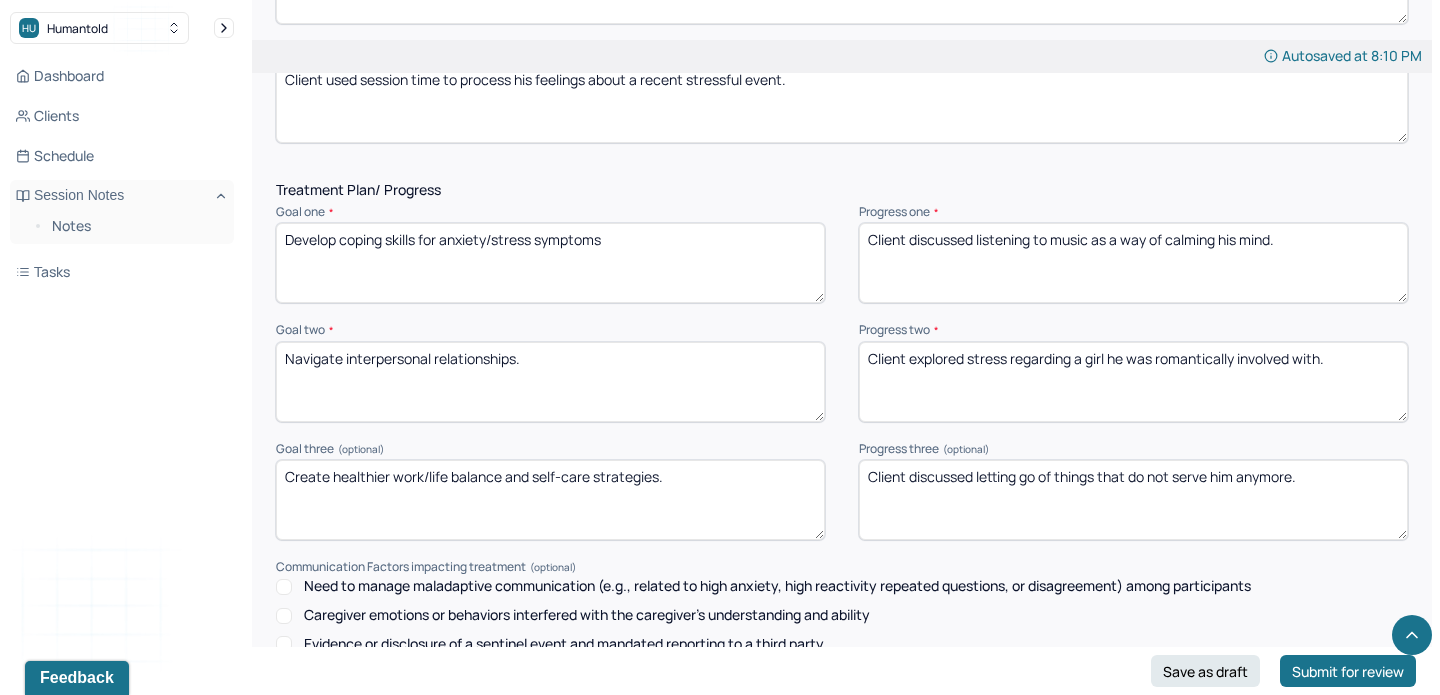 click on "Client discussed letting go of things that do not serve him anymore." at bounding box center [1133, 500] 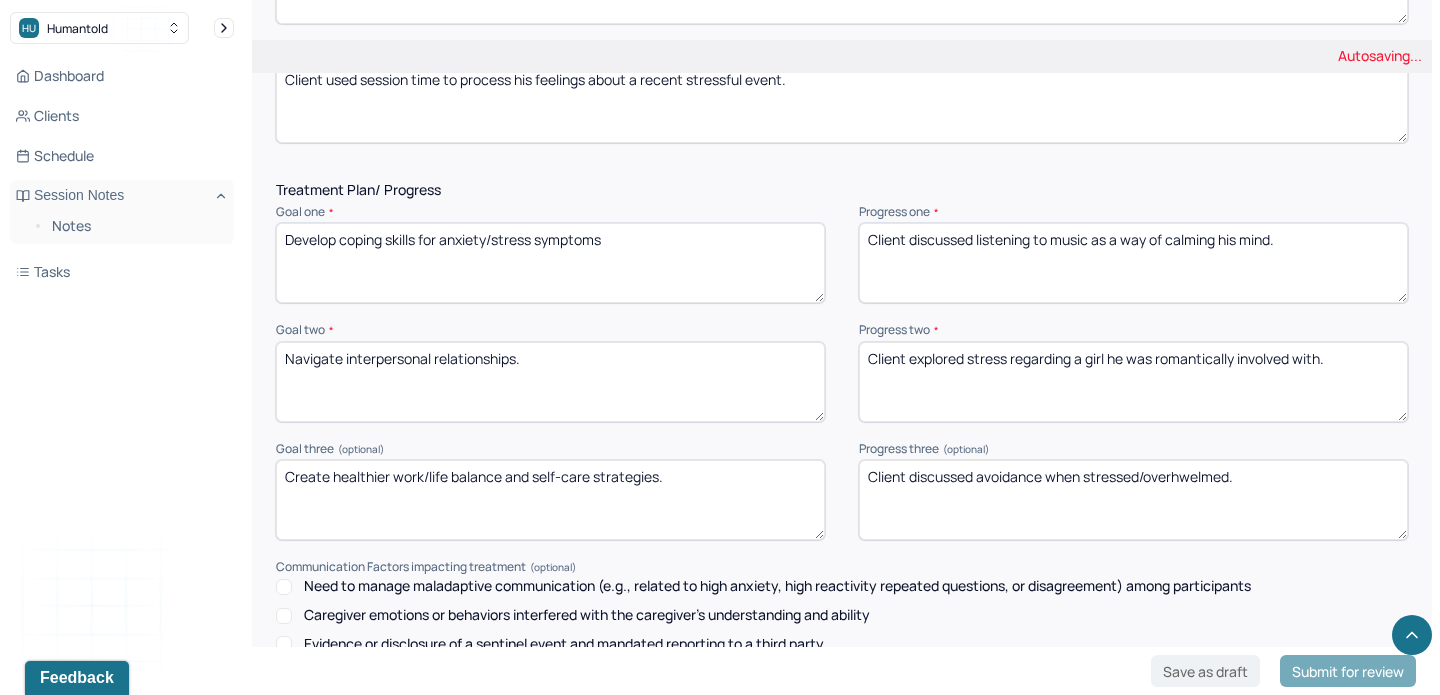 click on "Client discussed letting go of things that do not serve him anymore." at bounding box center (1133, 500) 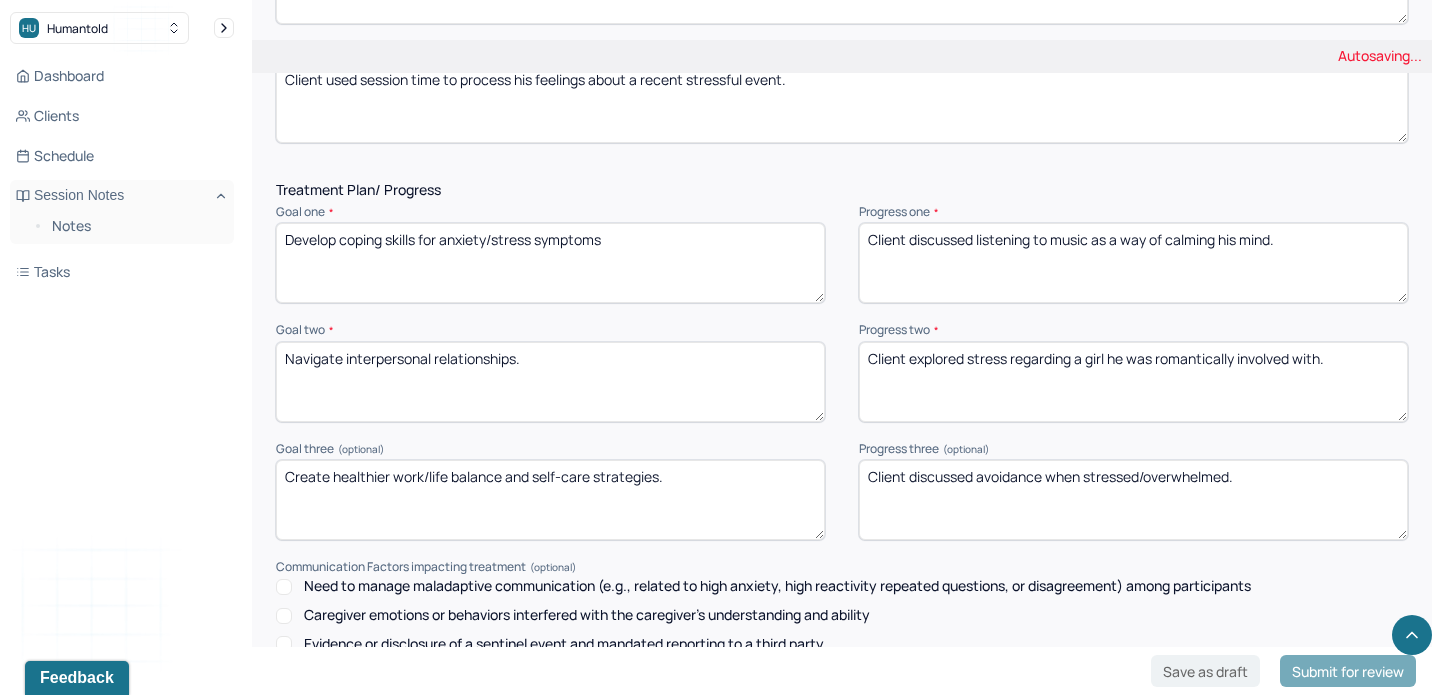 scroll, scrollTop: 2886, scrollLeft: 0, axis: vertical 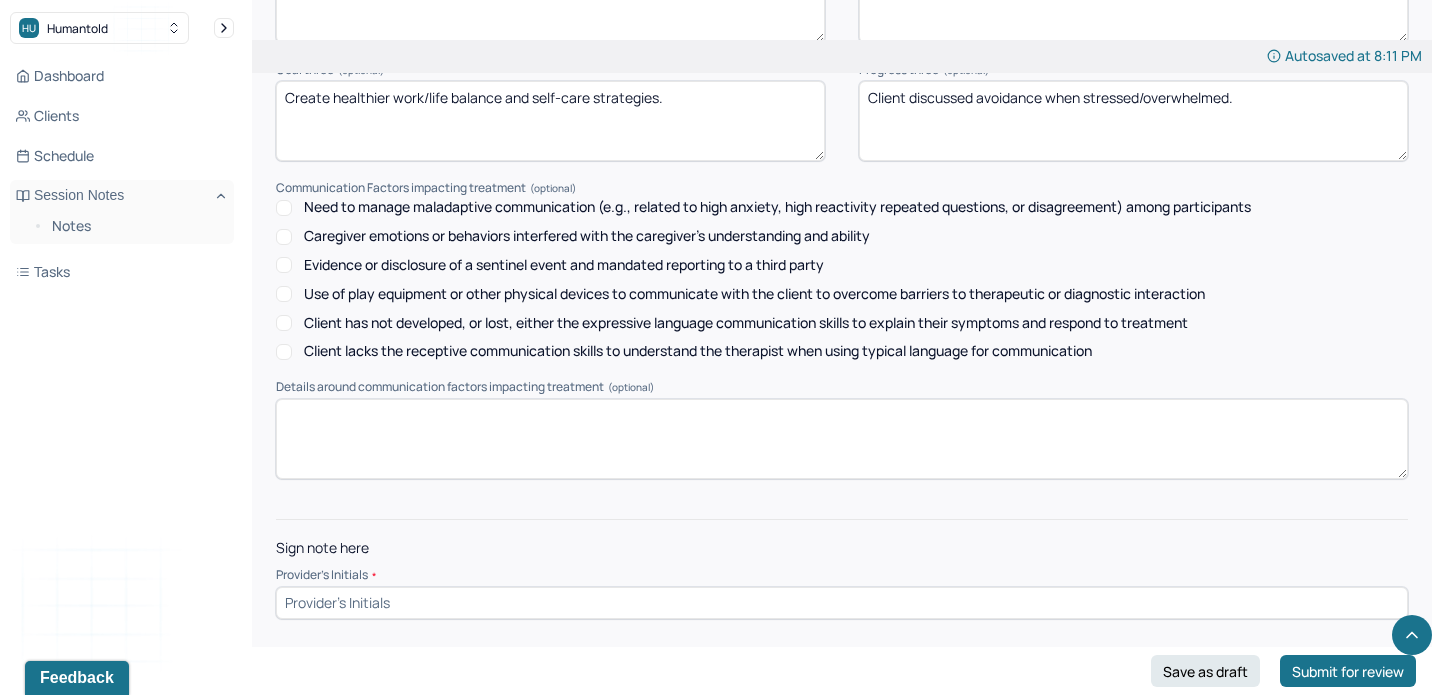 type on "Client discussed avoidance when stressed/overwhelmed." 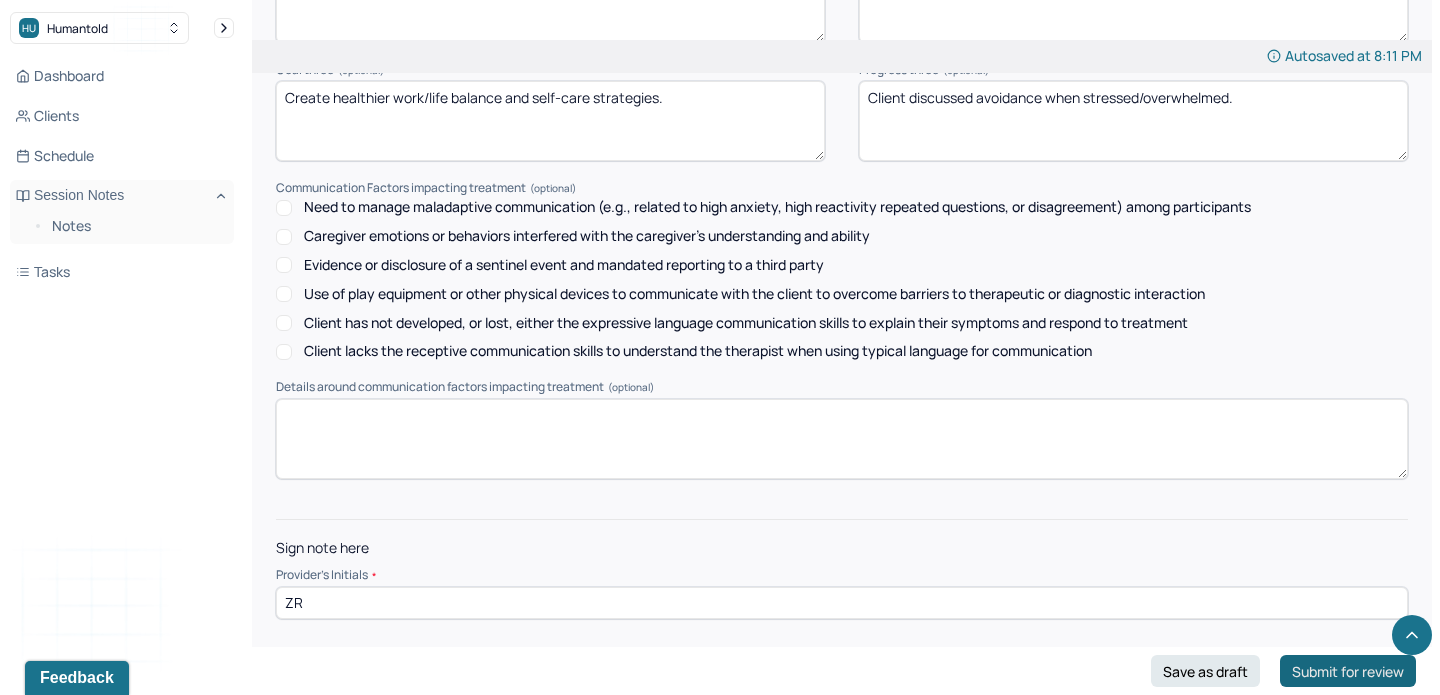 type on "ZR" 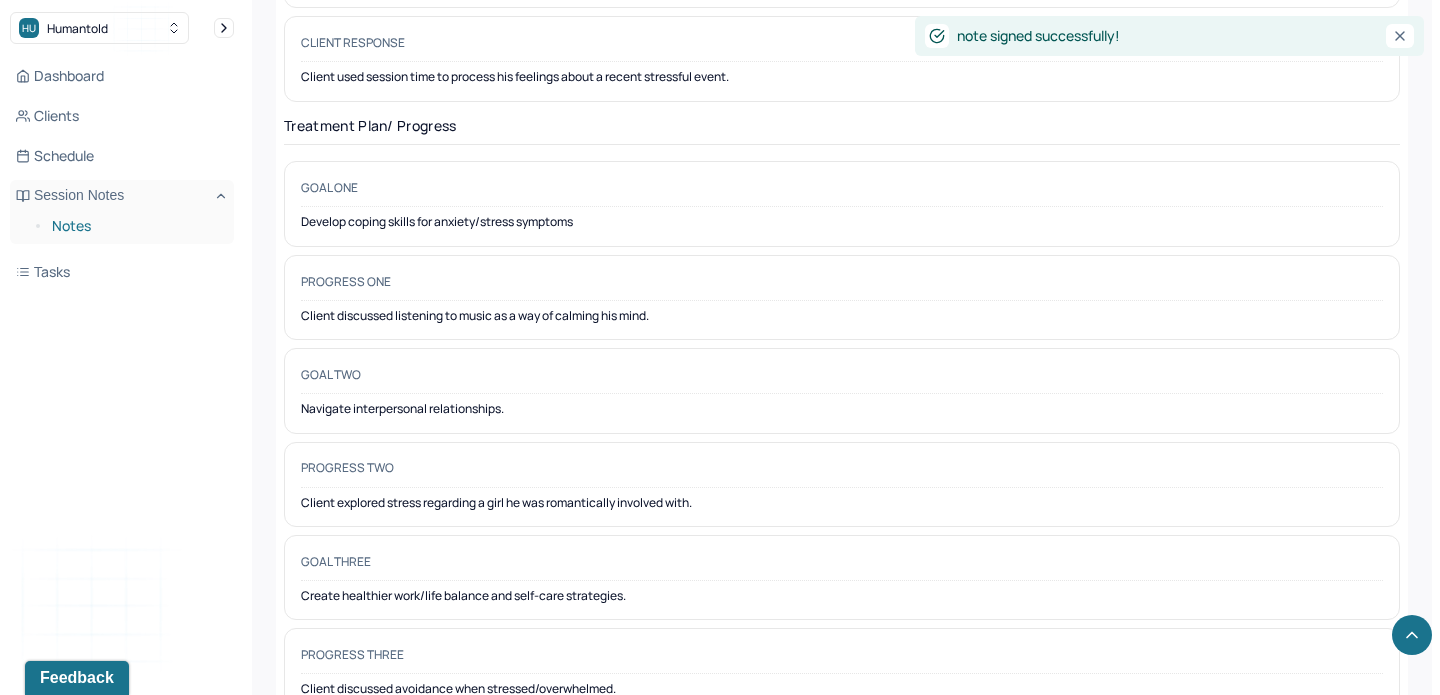 click on "Notes" at bounding box center (135, 226) 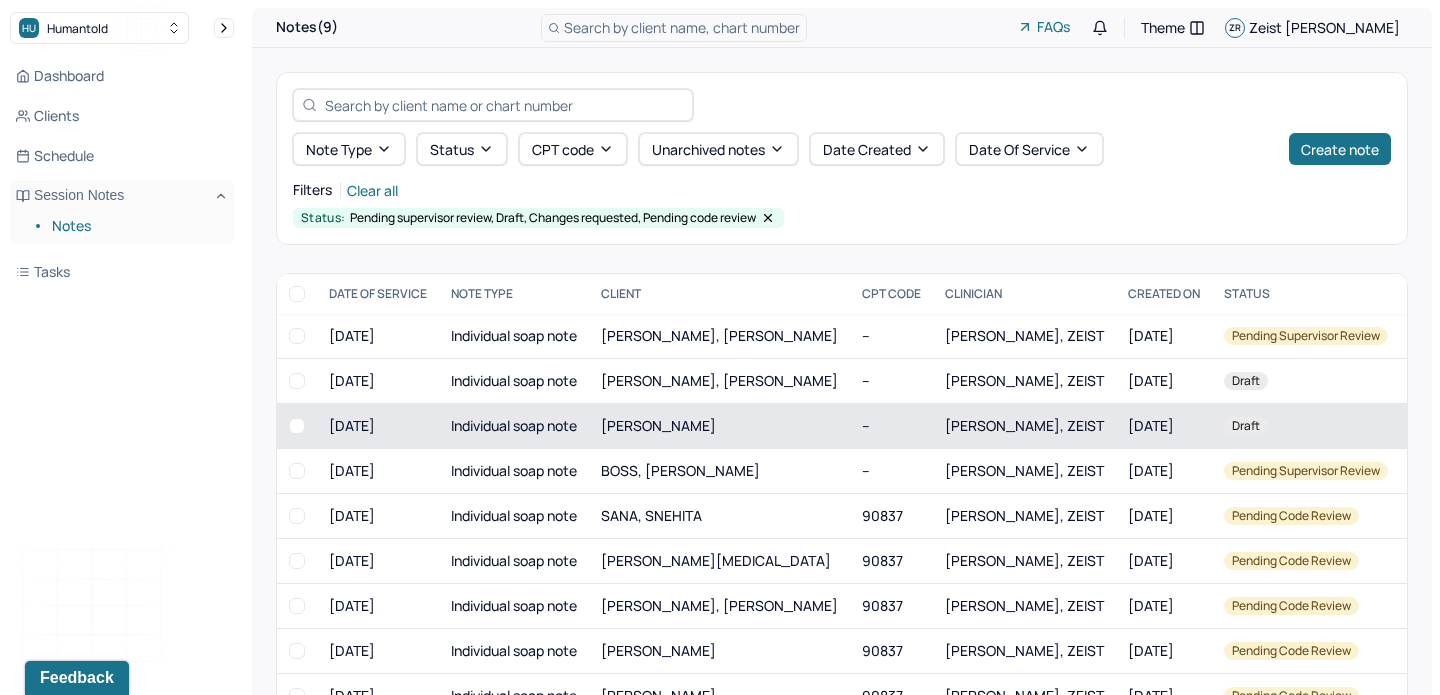 scroll, scrollTop: 57, scrollLeft: 0, axis: vertical 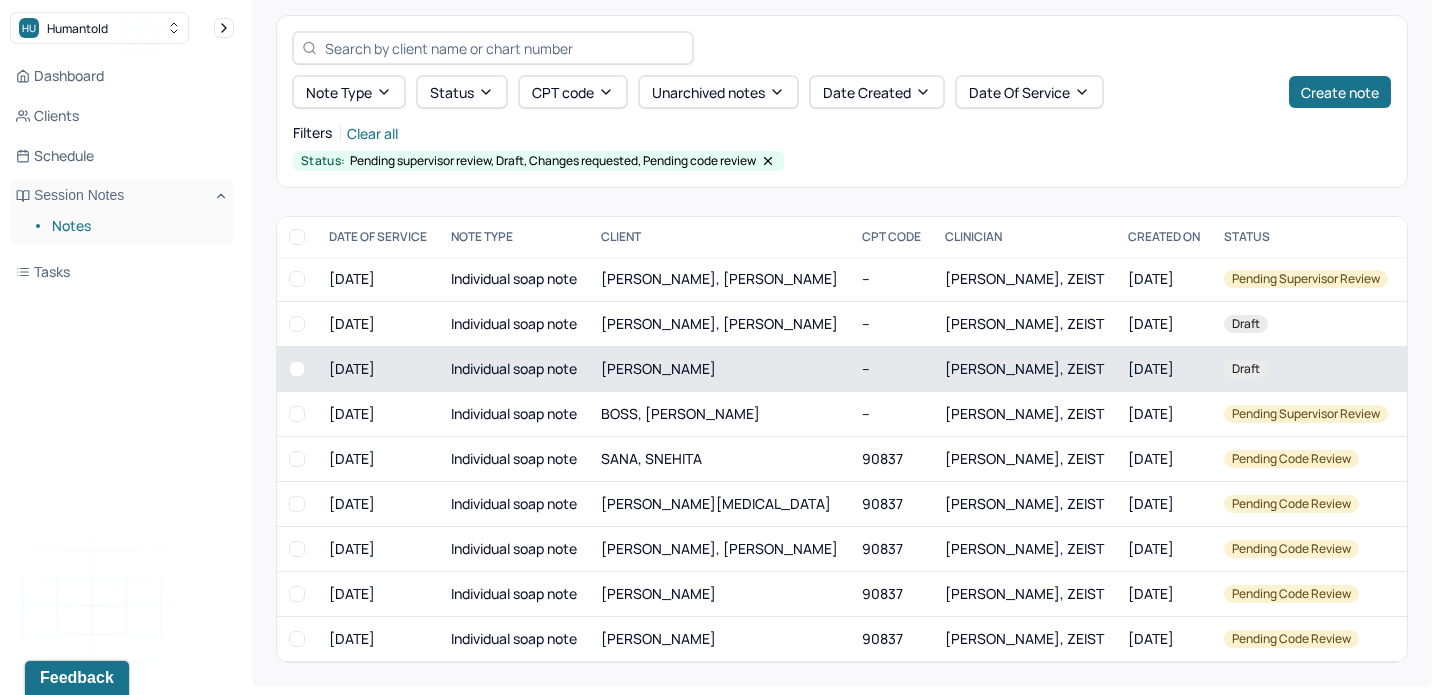 click on "[PERSON_NAME]" at bounding box center (658, 368) 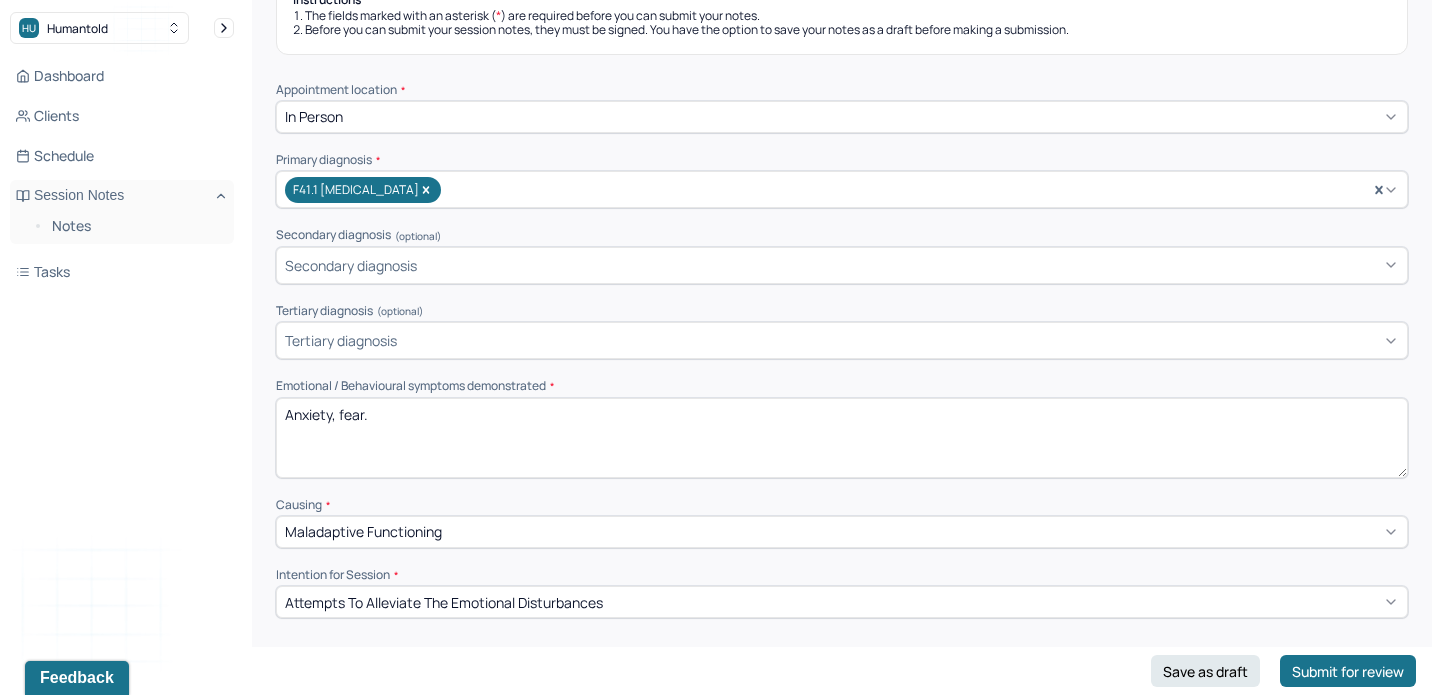 scroll, scrollTop: 309, scrollLeft: 0, axis: vertical 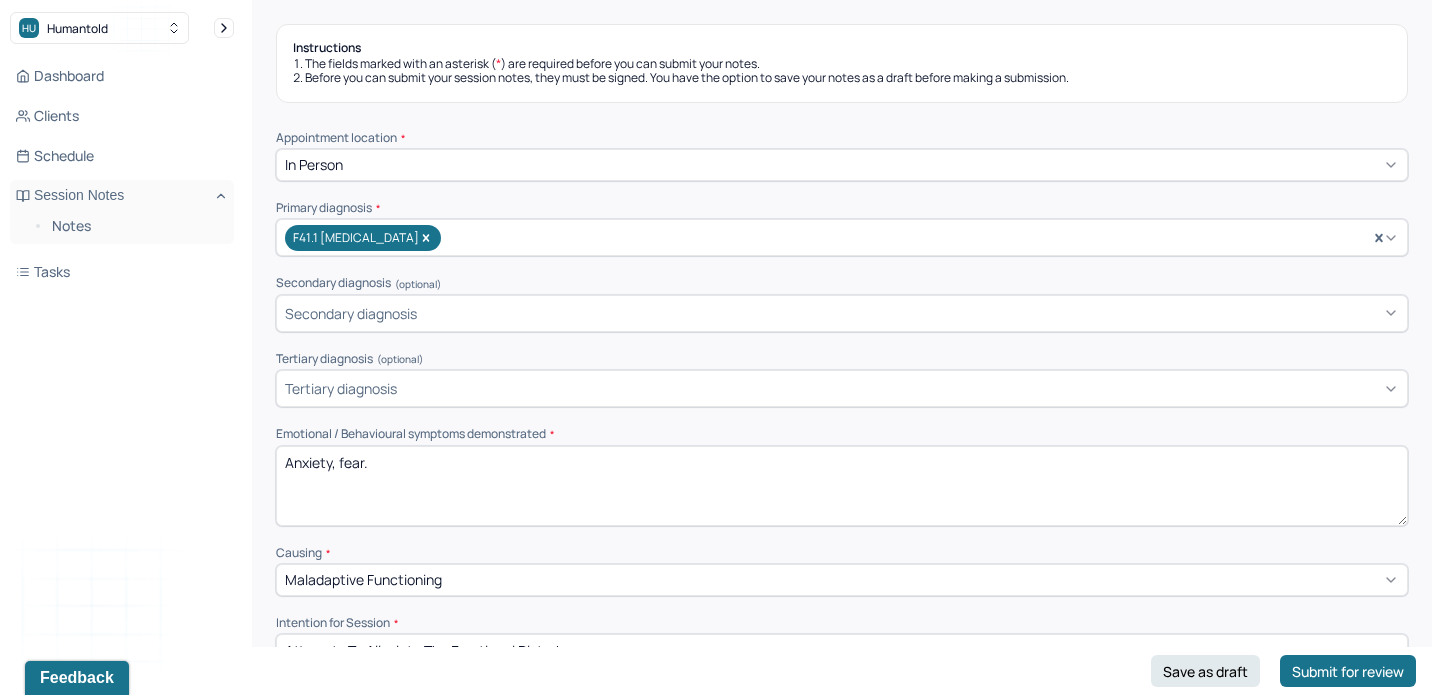 click on "In person" at bounding box center (842, 165) 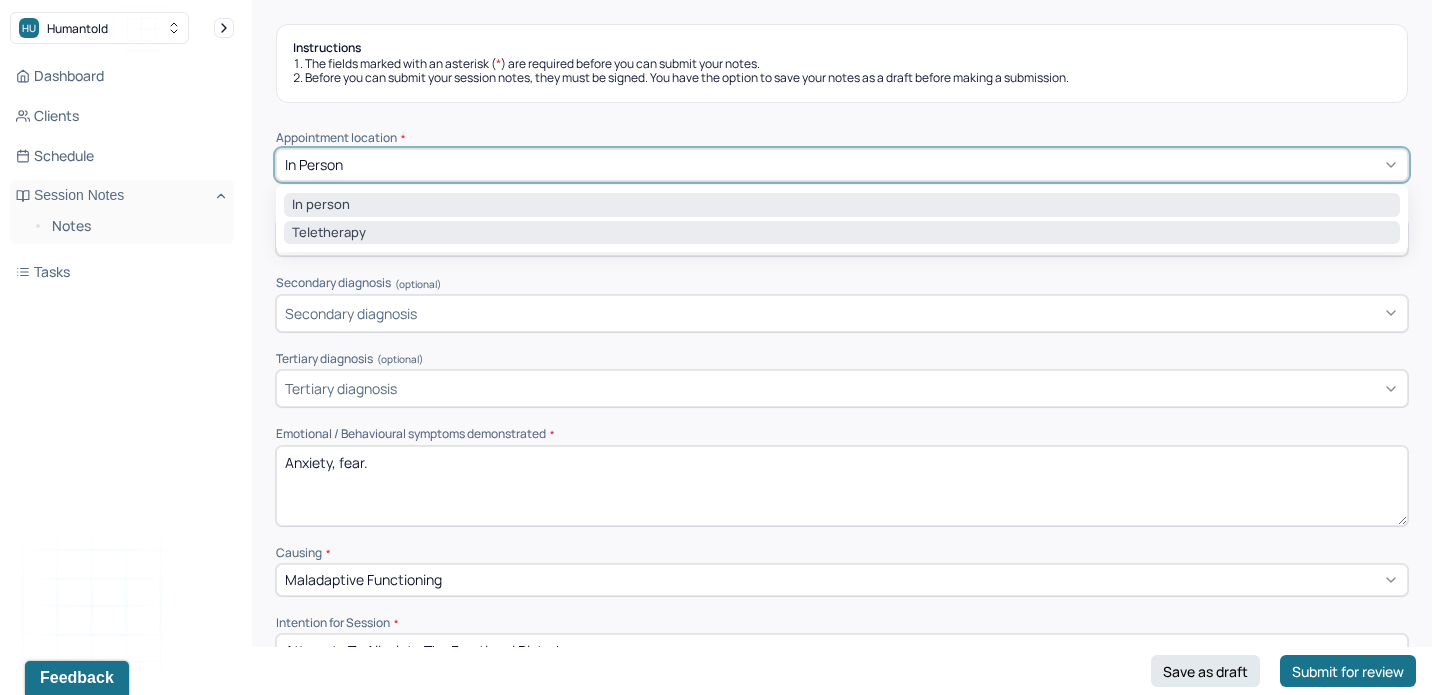 click on "Teletherapy" at bounding box center (842, 233) 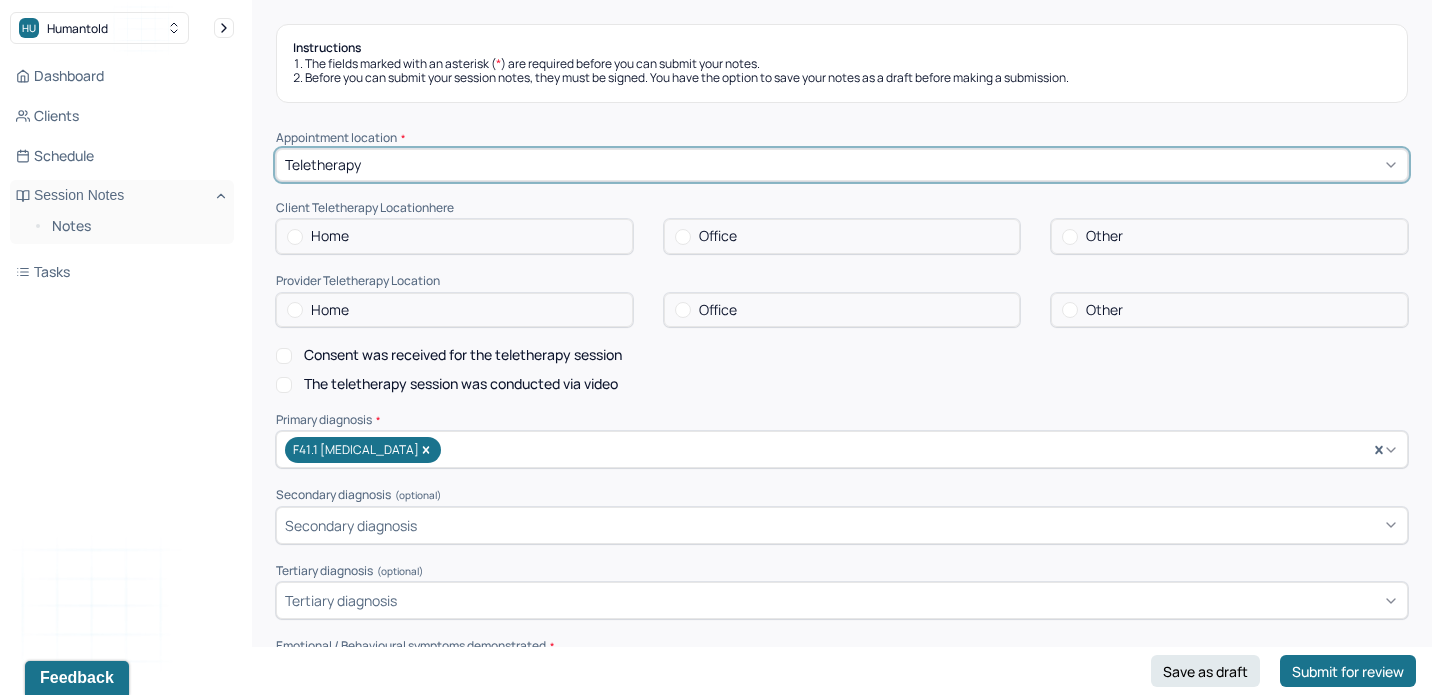 click on "Home" at bounding box center [454, 236] 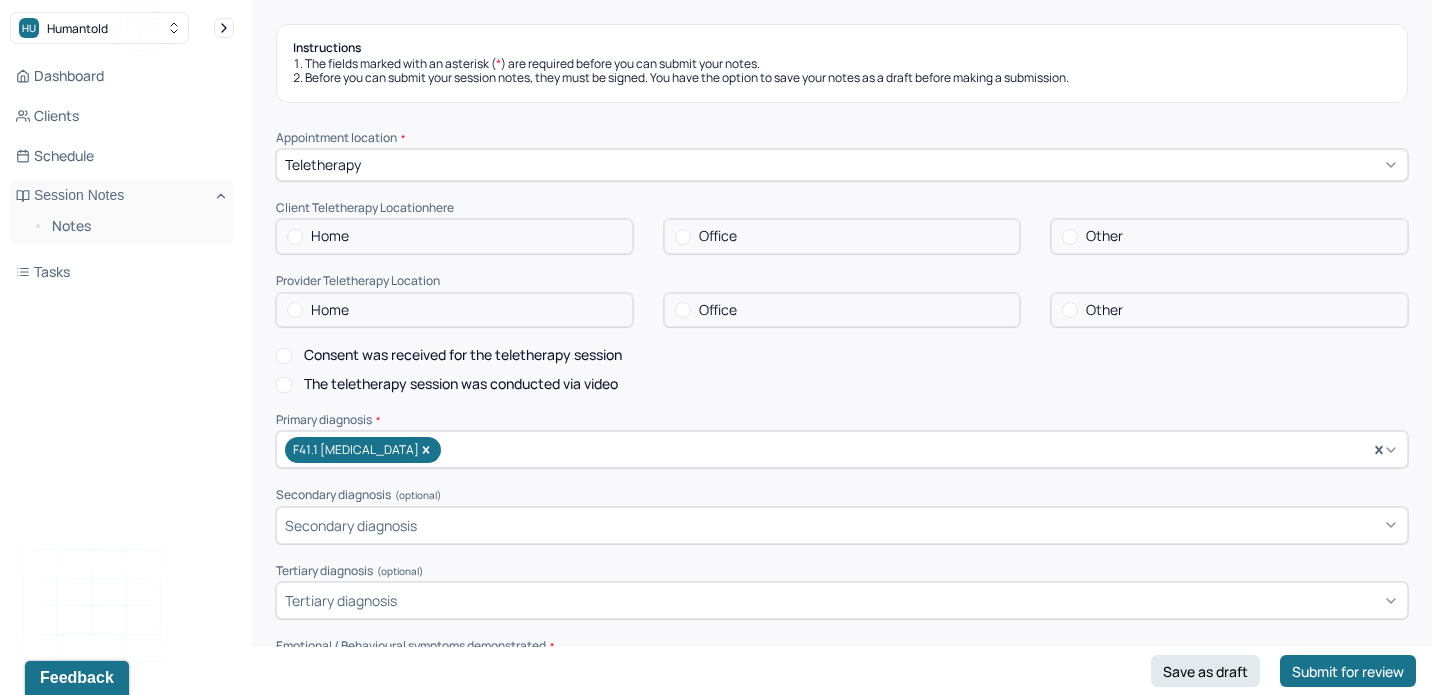 click on "Office" at bounding box center [718, 310] 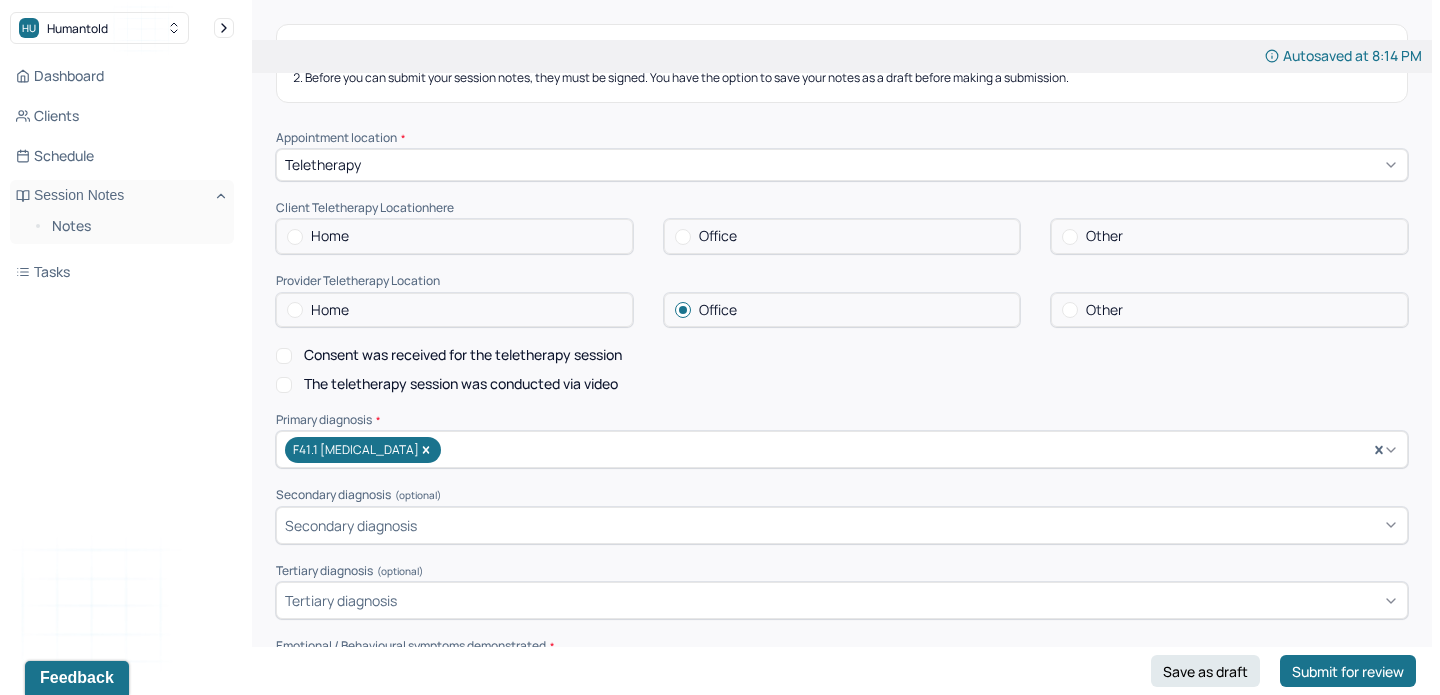 click on "Home" at bounding box center [454, 236] 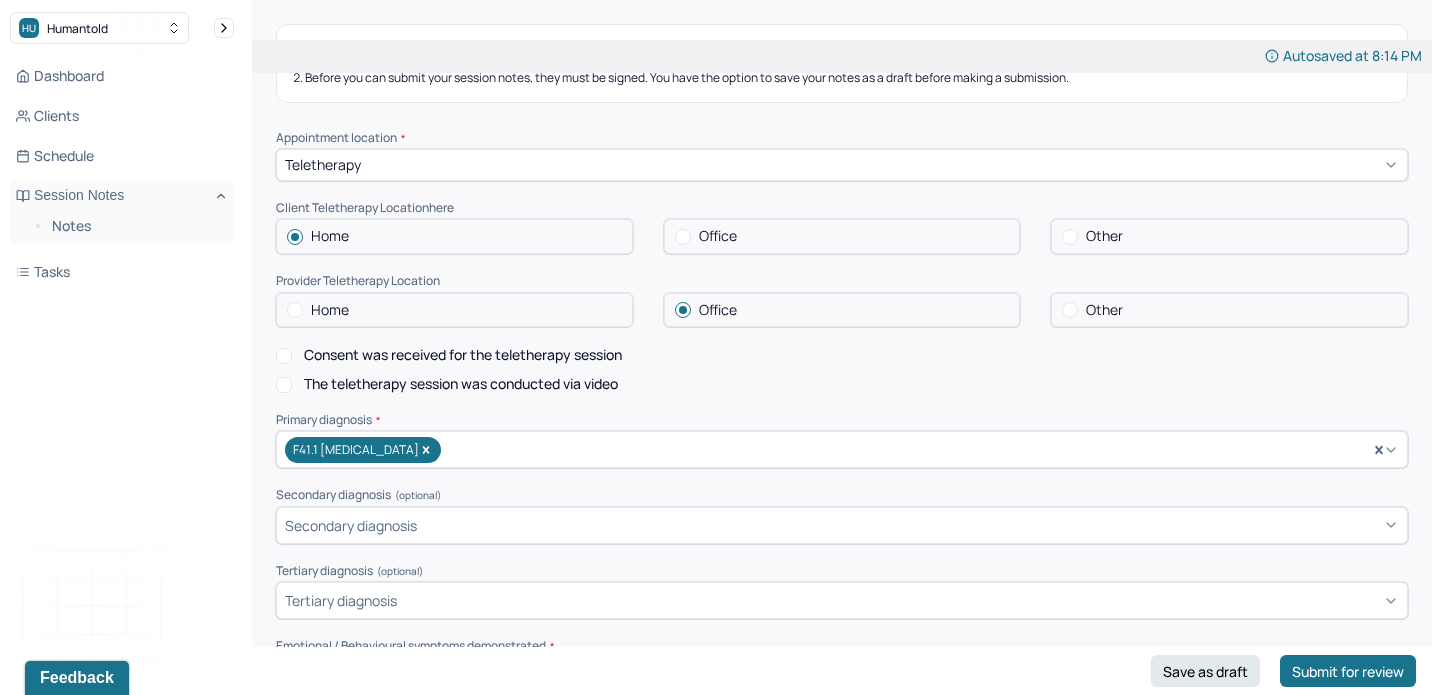 click on "Consent was received for the teletherapy session" at bounding box center (449, 355) 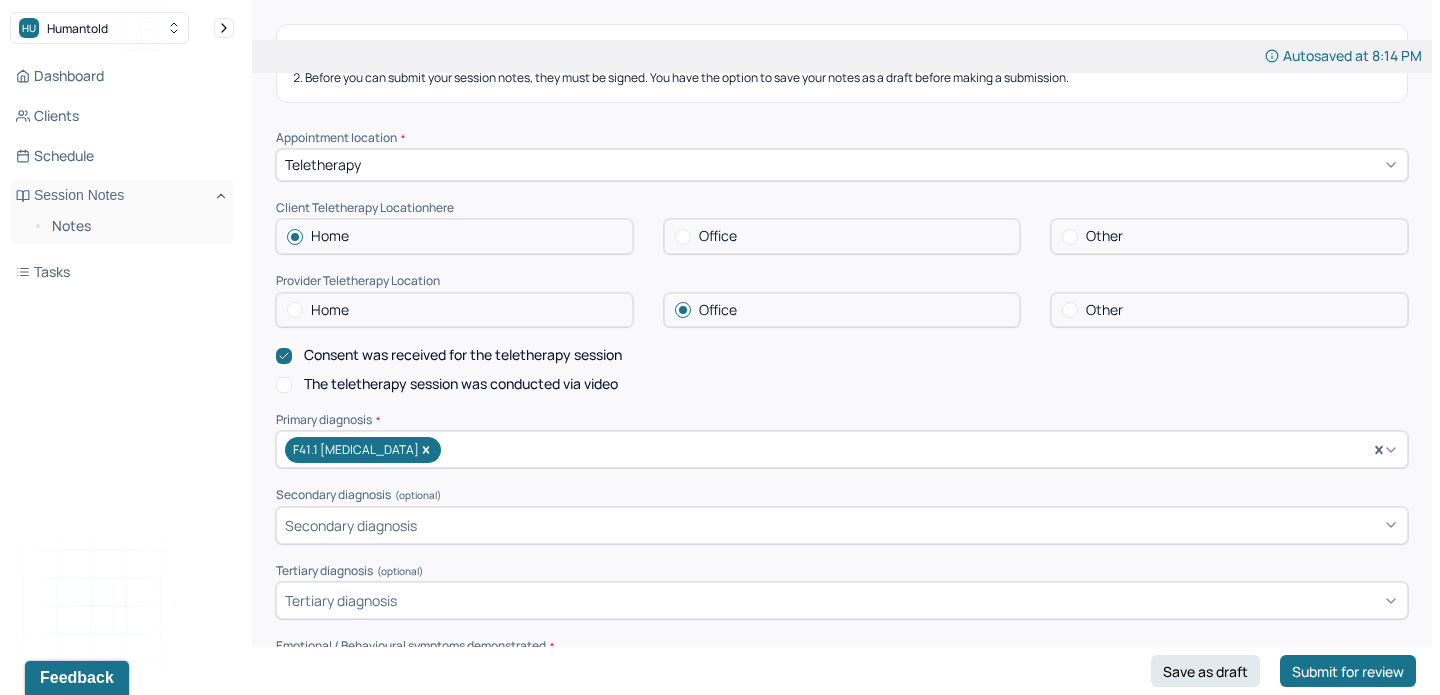 click on "Appointment location * Teletherapy Client Teletherapy Location here Home Office Other Provider Teletherapy Location Home Office Other Consent was received for the teletherapy session The teletherapy session was conducted via video Primary diagnosis * F41.1 [MEDICAL_DATA] Secondary diagnosis (optional) Secondary diagnosis Tertiary diagnosis (optional) Tertiary diagnosis Emotional / Behavioural symptoms demonstrated * Anxiety, fear. Causing * Maladaptive Functioning Intention for Session * Attempts to alleviate the emotional disturbances" at bounding box center [842, 505] 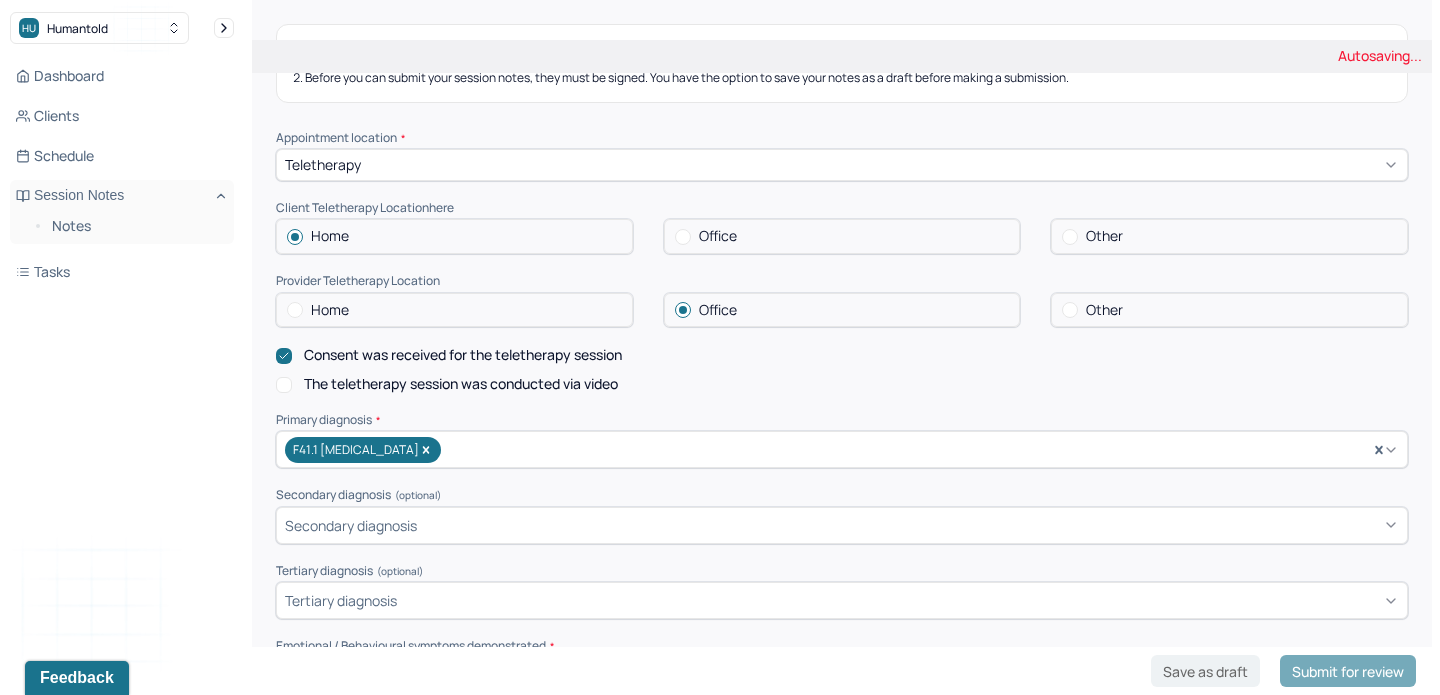 click on "The teletherapy session was conducted via video" at bounding box center (284, 385) 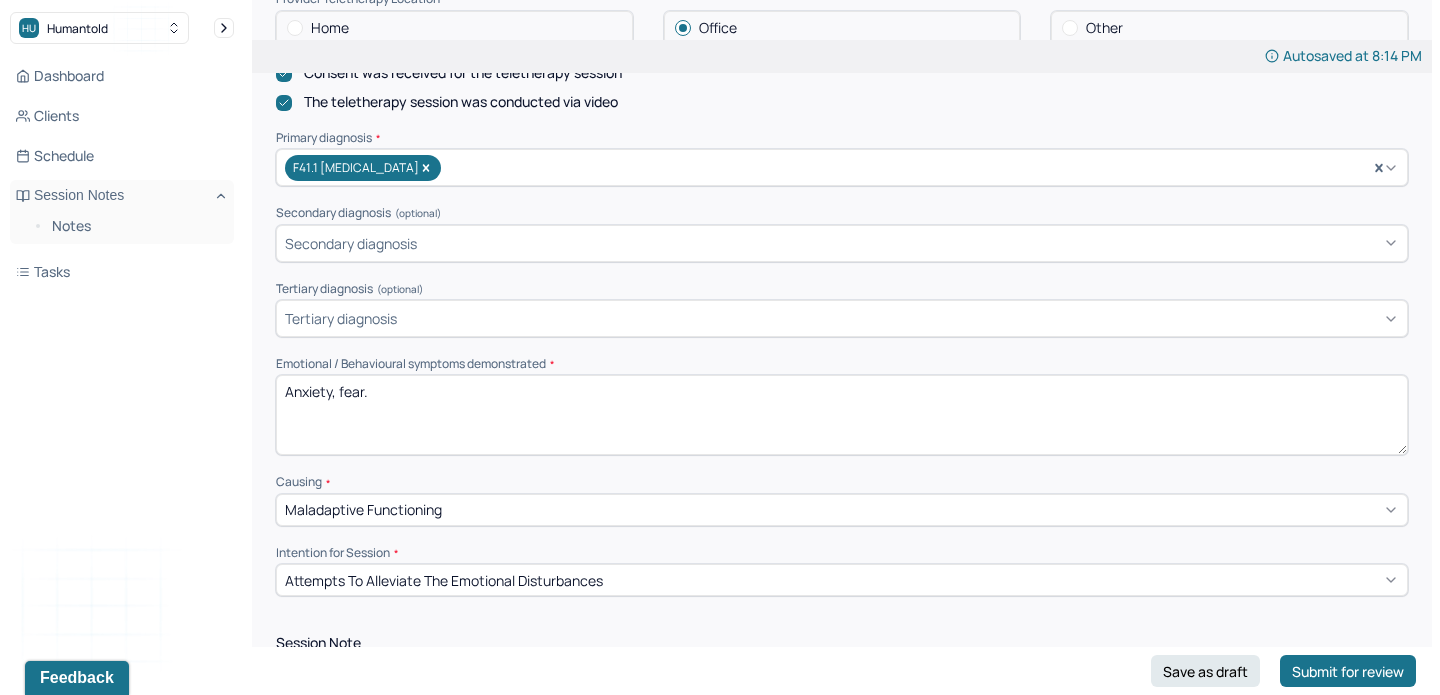scroll, scrollTop: 592, scrollLeft: 0, axis: vertical 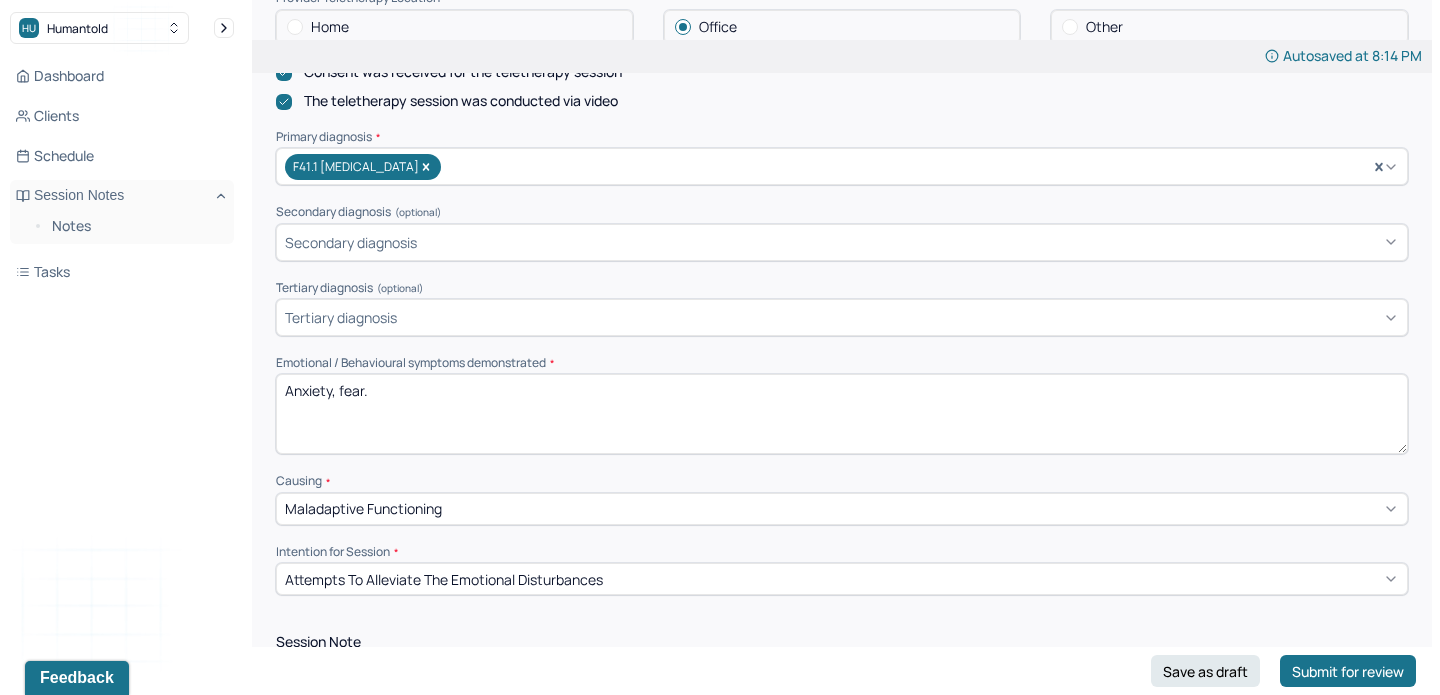 click on "Anxiety, fear." at bounding box center (842, 414) 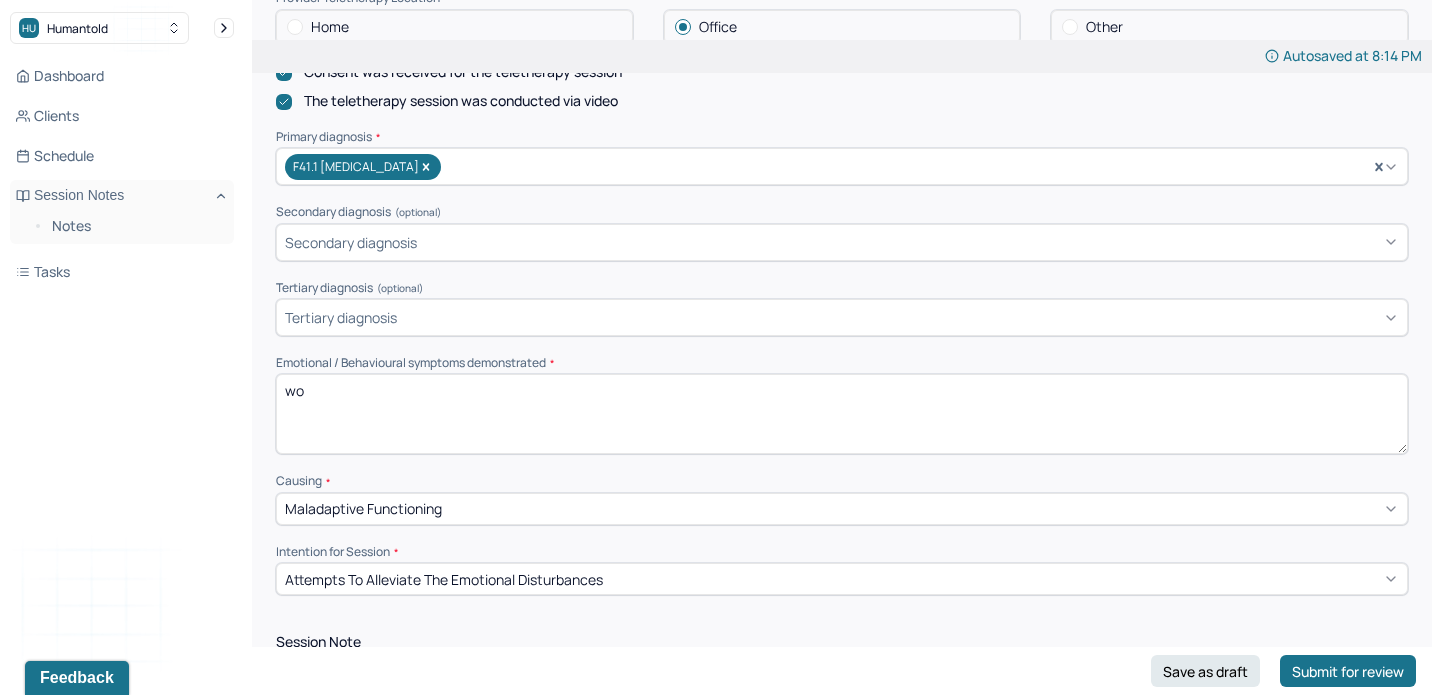 type on "w" 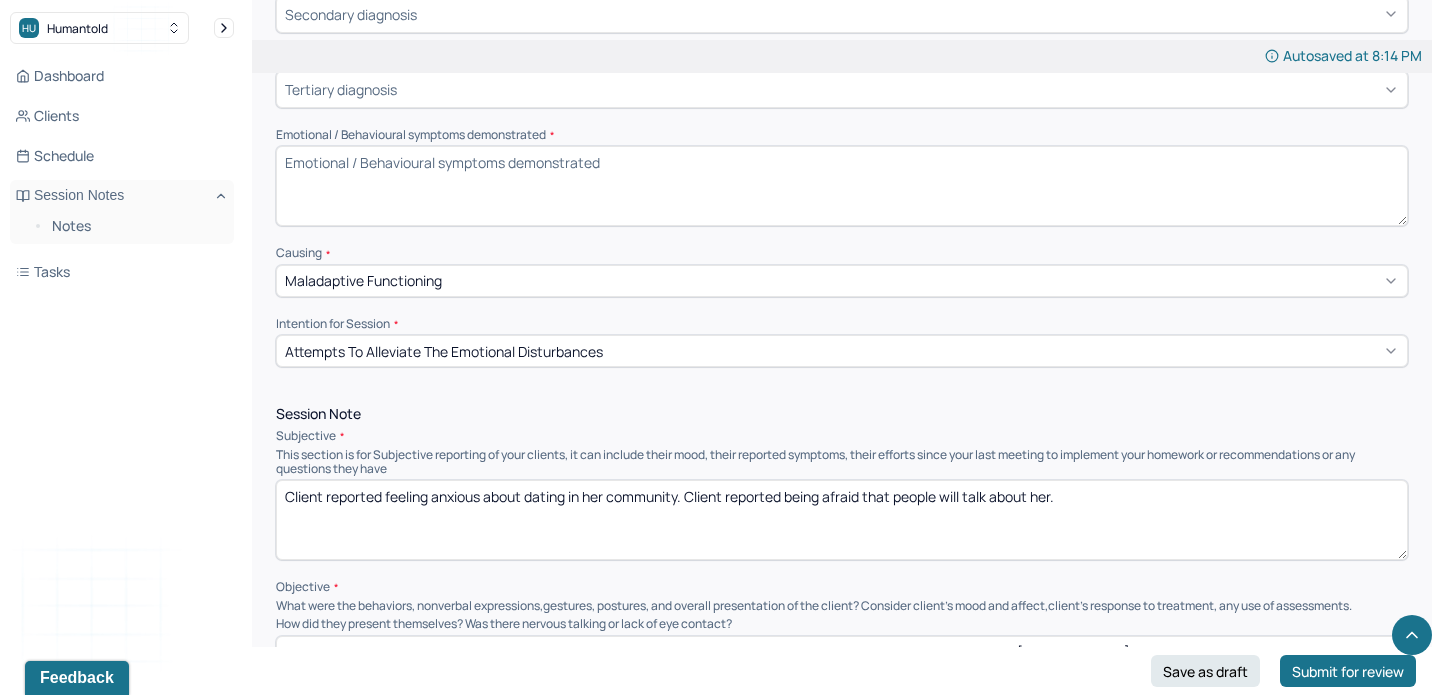 scroll, scrollTop: 831, scrollLeft: 0, axis: vertical 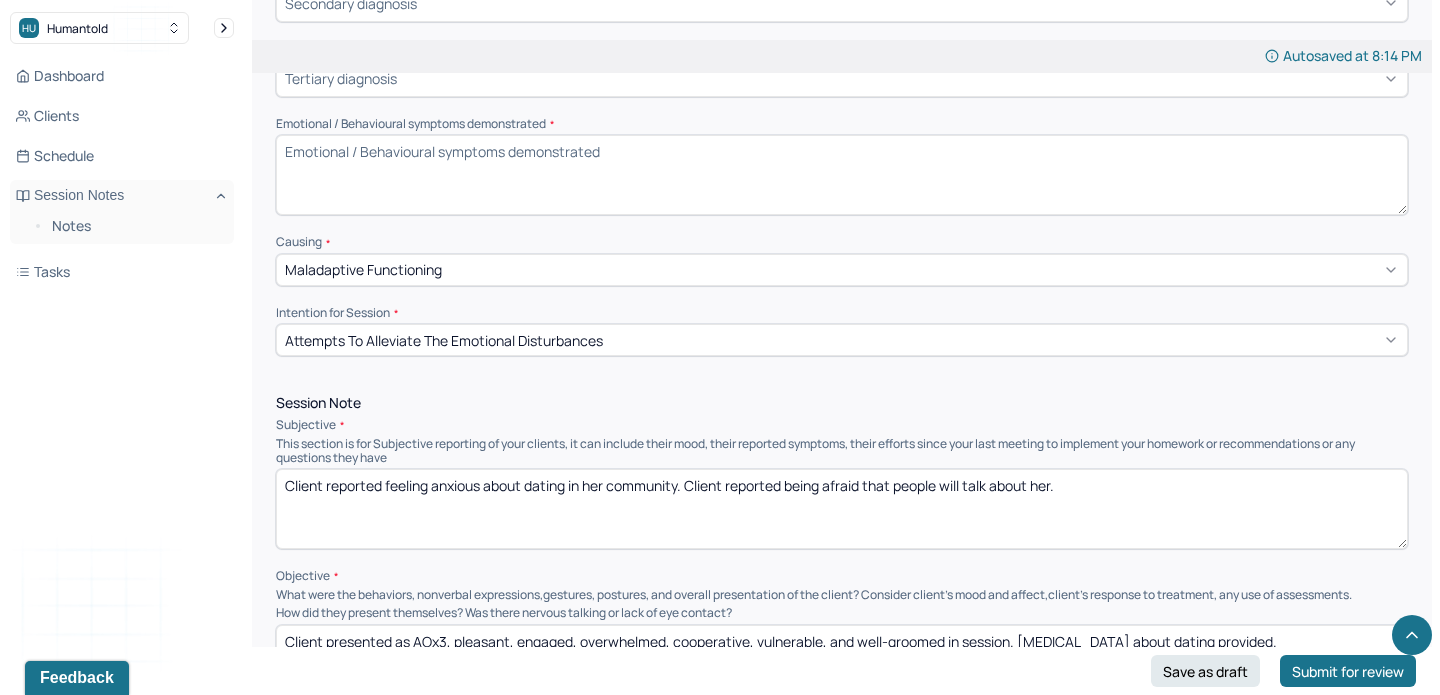 type 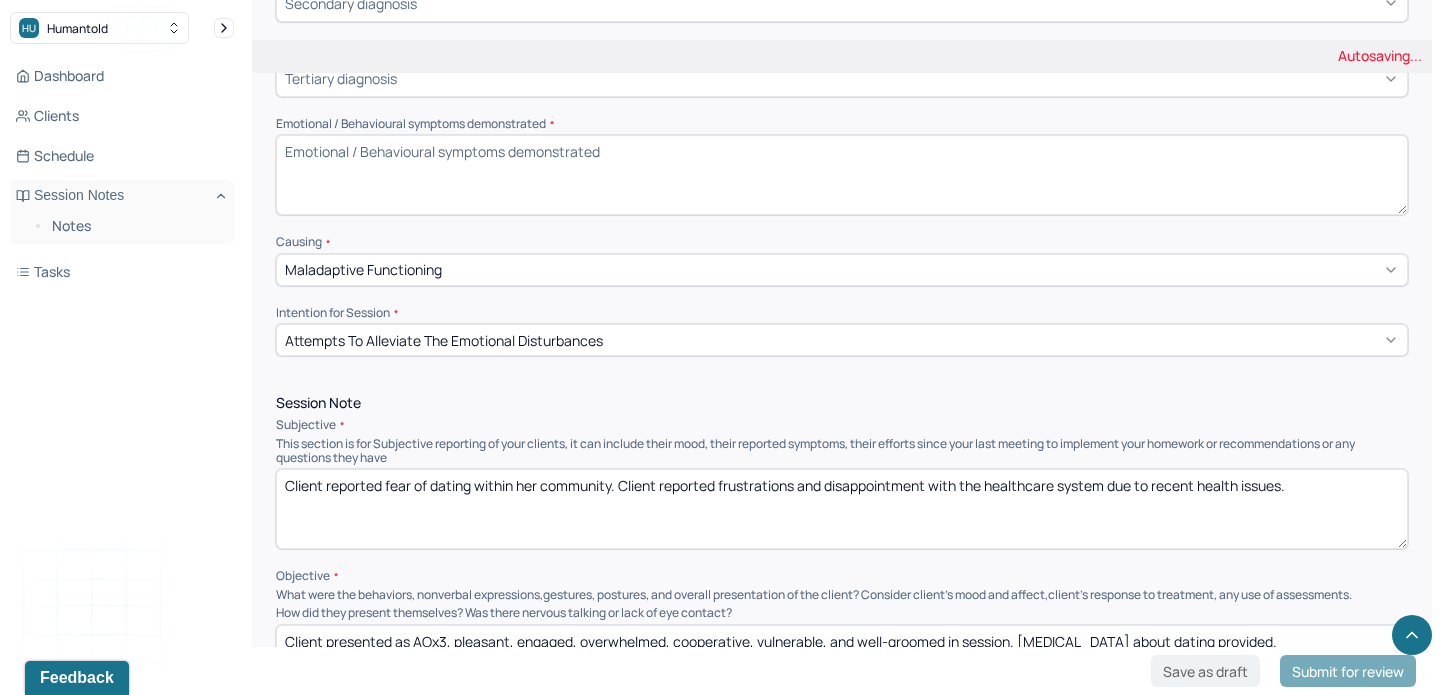 type on "Client reported fear of dating within her community. Client reported frustrations and disappointment with the healthcare system due to recent health issues." 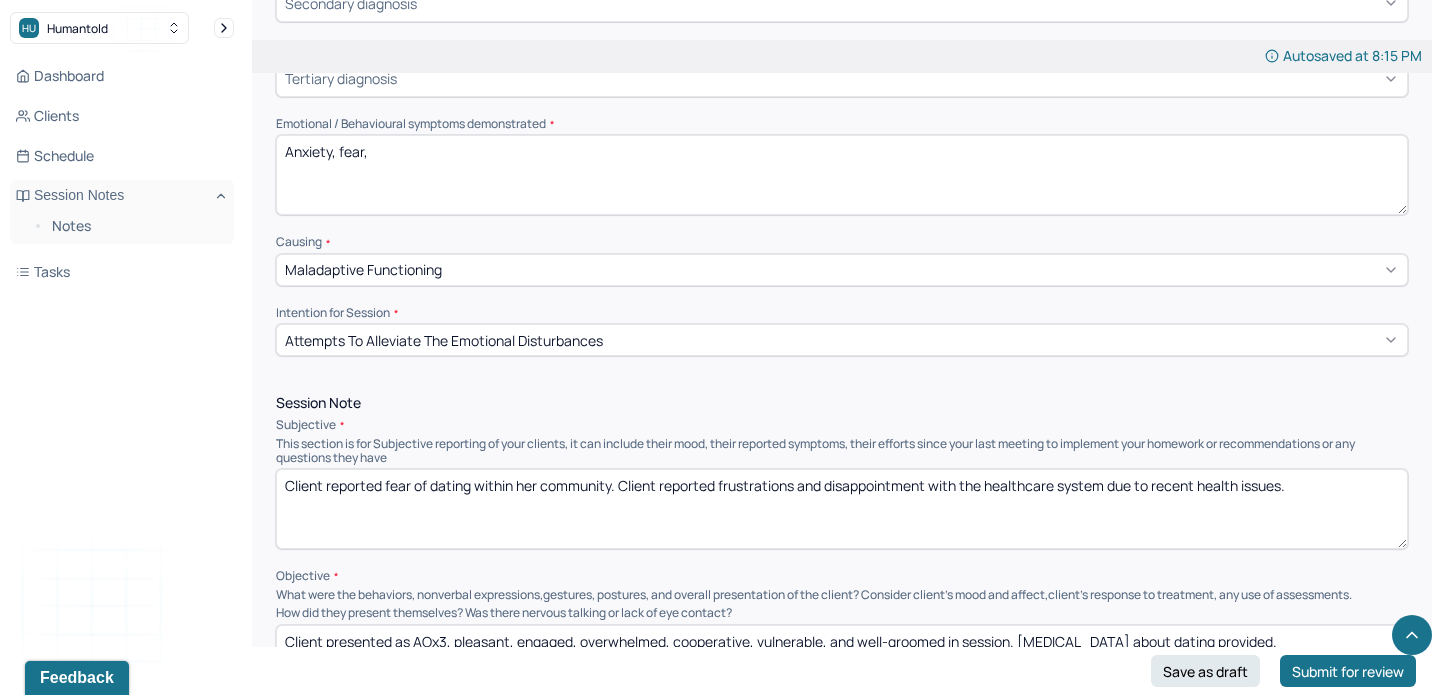 type on "Anxiety, fear," 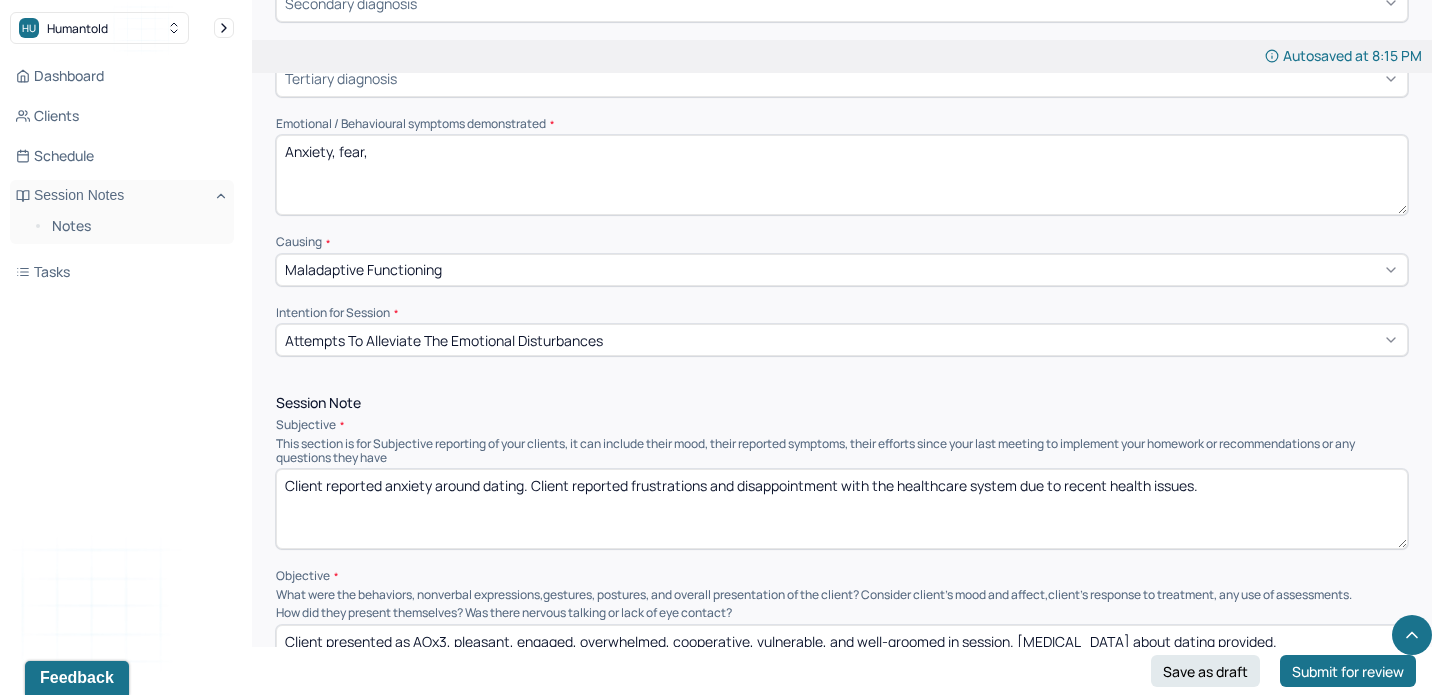 click on "Client reported anxiety around dating. Client reported frustrations and disappointment with the healthcare system due to recent health issues." at bounding box center [842, 509] 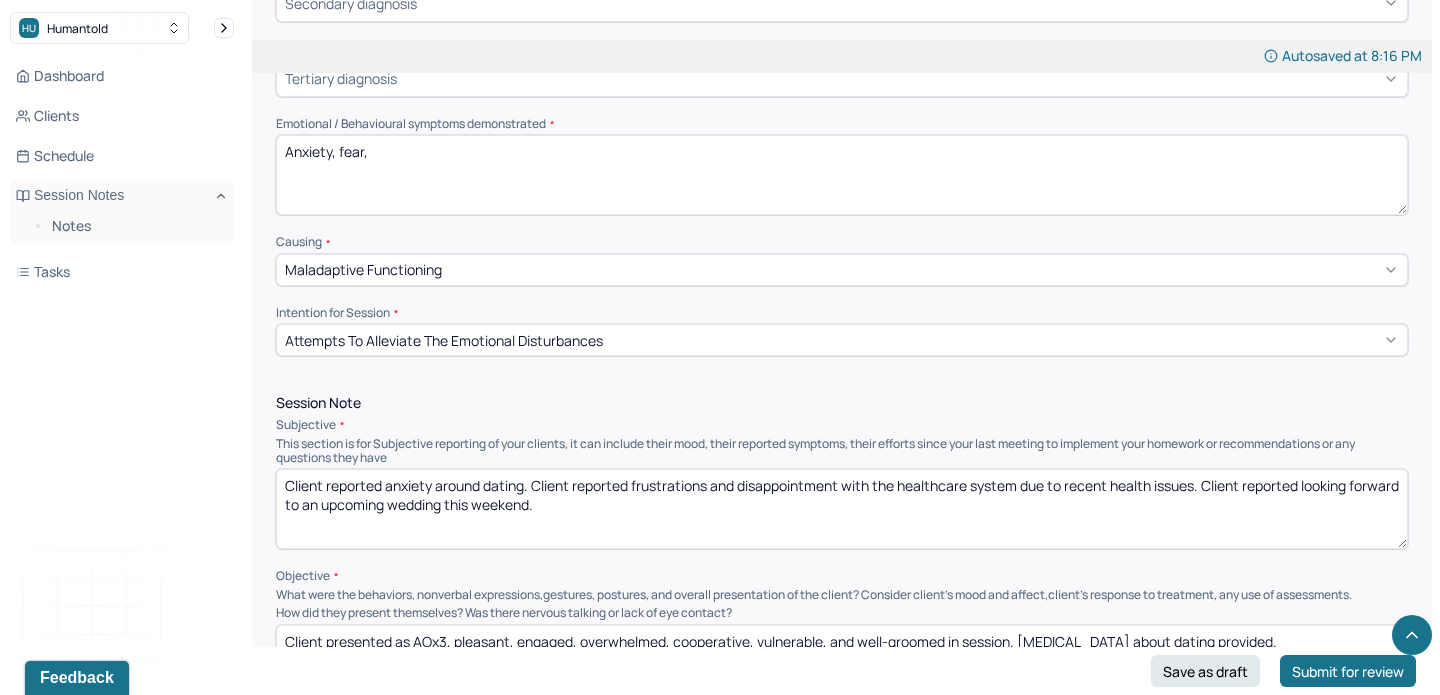 type on "Client reported anxiety around dating. Client reported frustrations and disappointment with the healthcare system due to recent health issues. Client reported looking forward to an upcoming wedding this weekend." 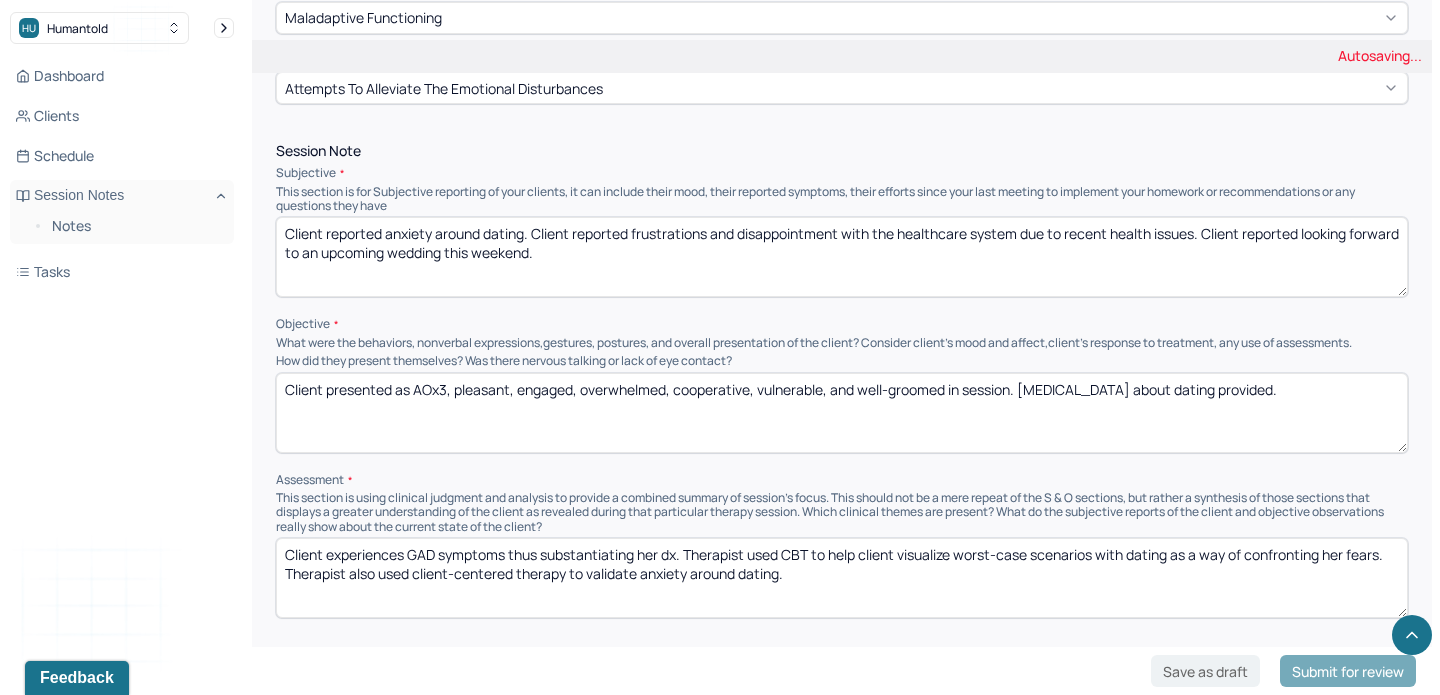 scroll, scrollTop: 1099, scrollLeft: 0, axis: vertical 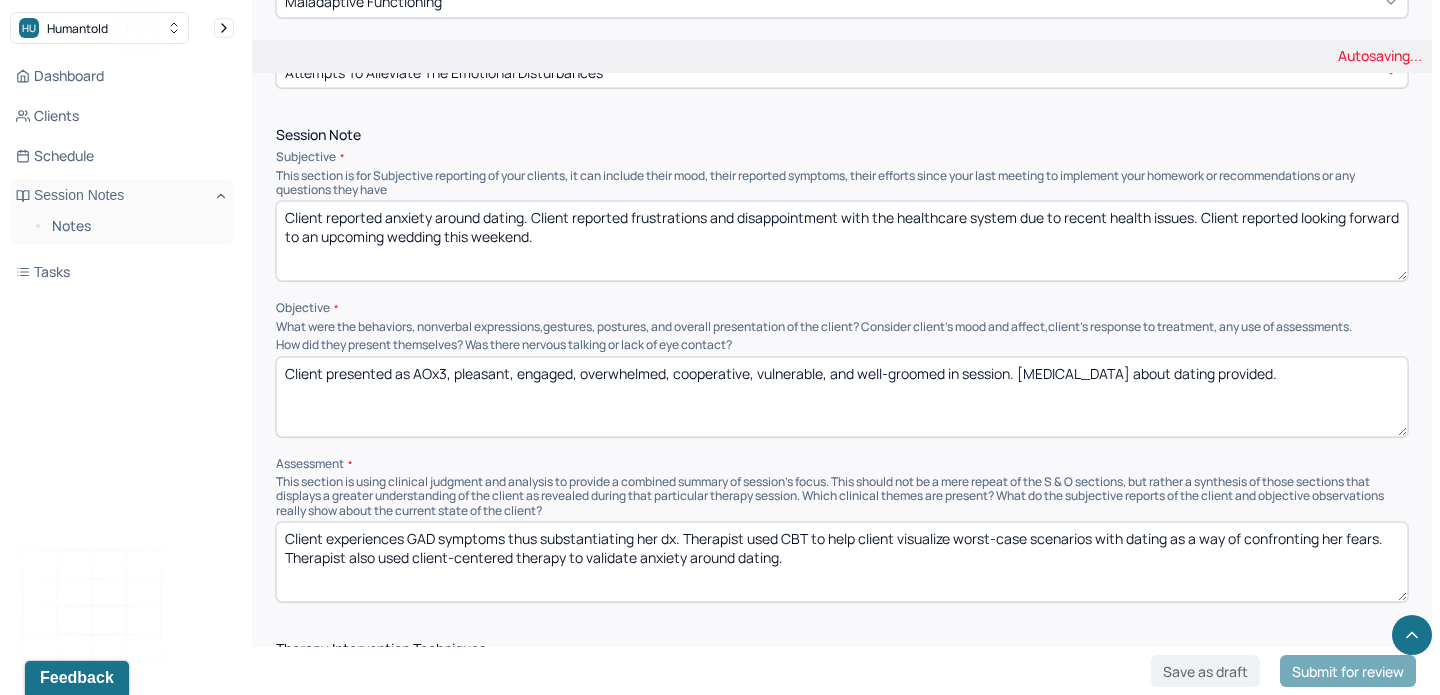 type on "Anxiety, joy, frustration, disappointment." 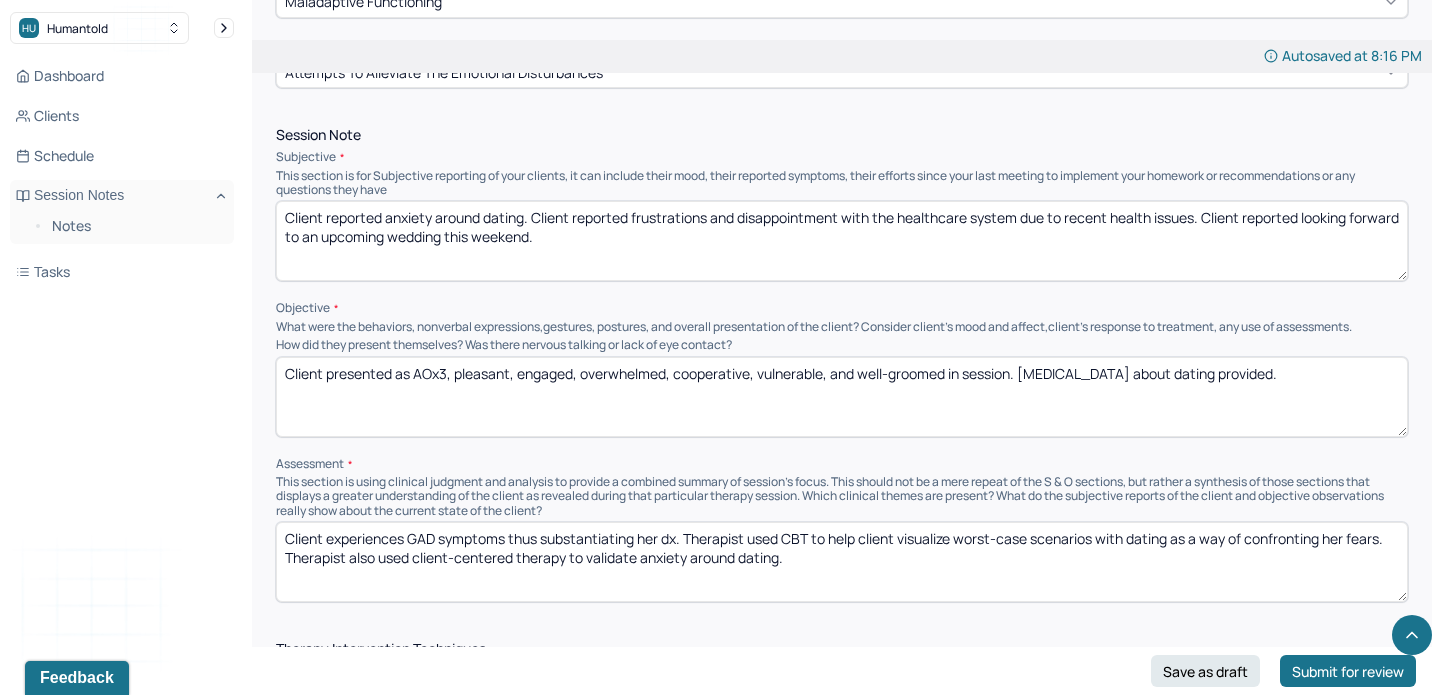 click on "Client presented as AOx3, pleasant, engaged, overwhelmed, cooperative, vulnerable, and well-groomed in session. [MEDICAL_DATA] about dating provided." at bounding box center (842, 397) 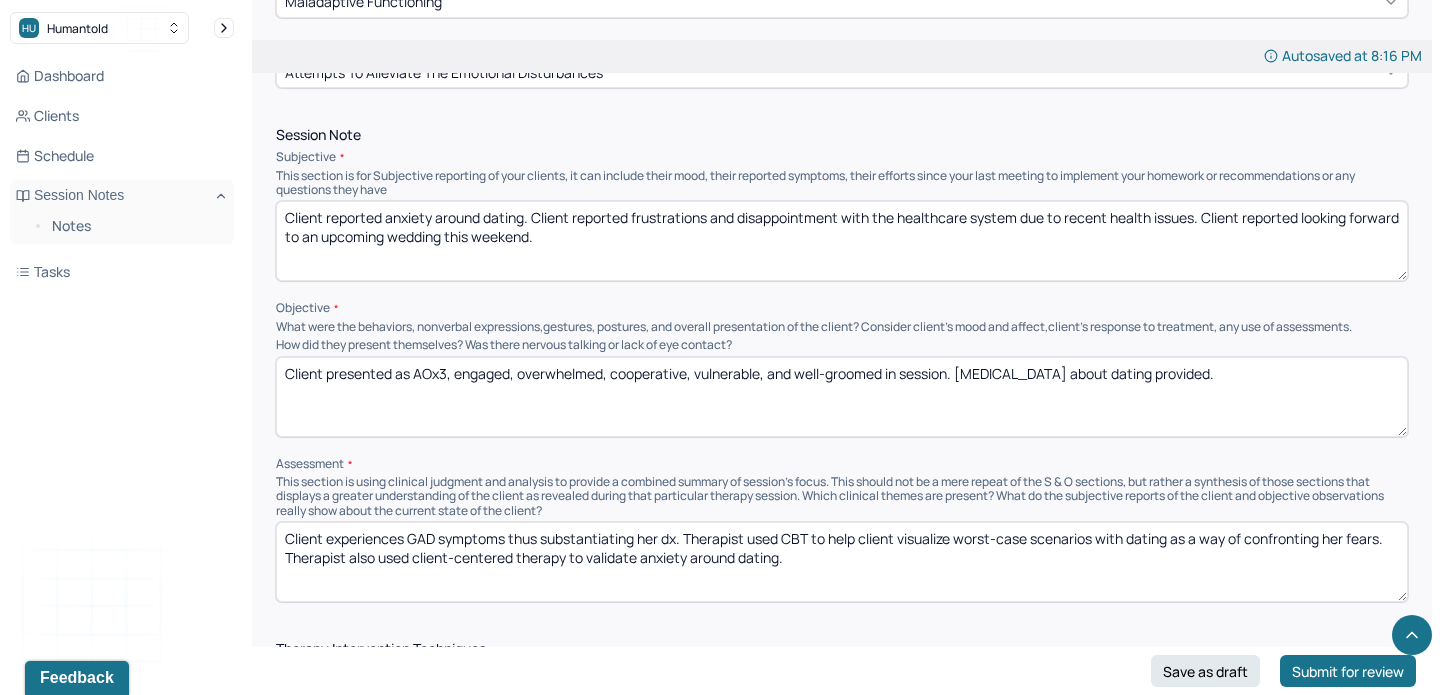 click on "Client presented as AOx3, engaged, overwhelmed, cooperative, vulnerable, and well-groomed in session. [MEDICAL_DATA] about dating provided." at bounding box center (842, 397) 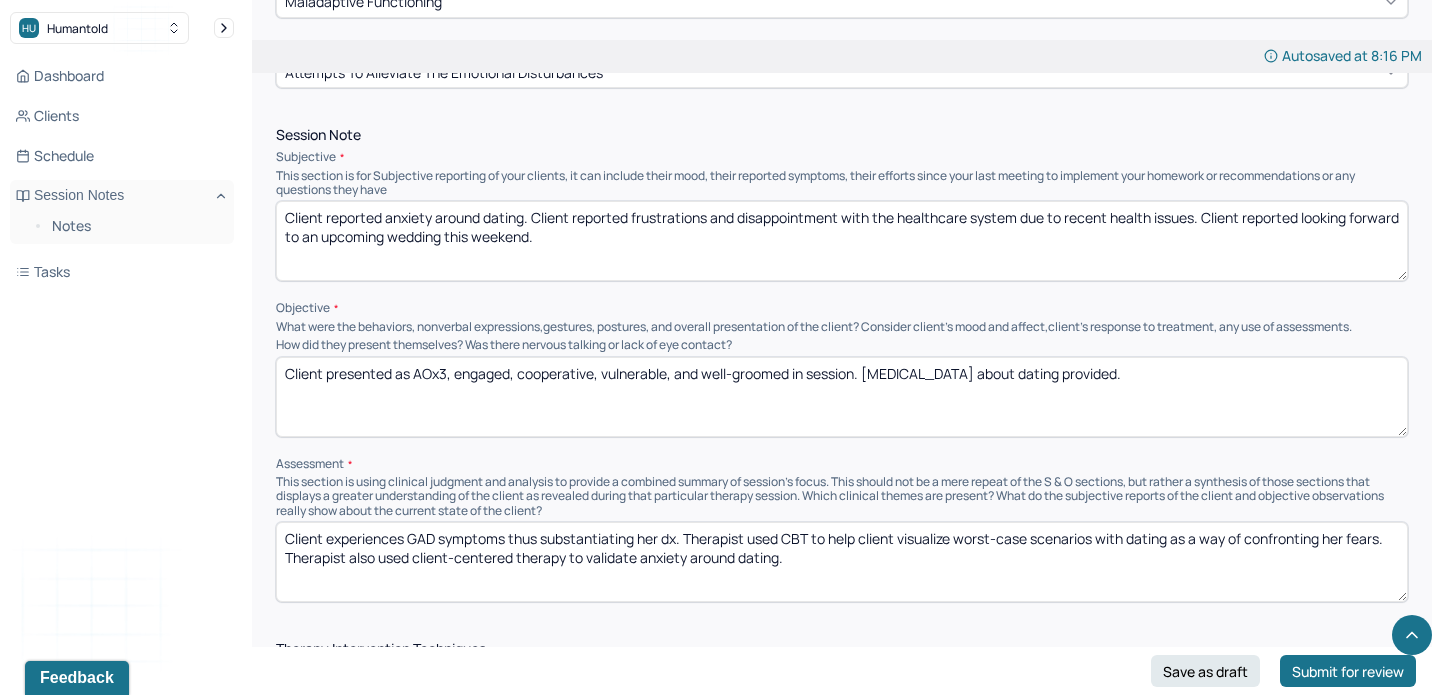 drag, startPoint x: 1127, startPoint y: 370, endPoint x: 856, endPoint y: 368, distance: 271.0074 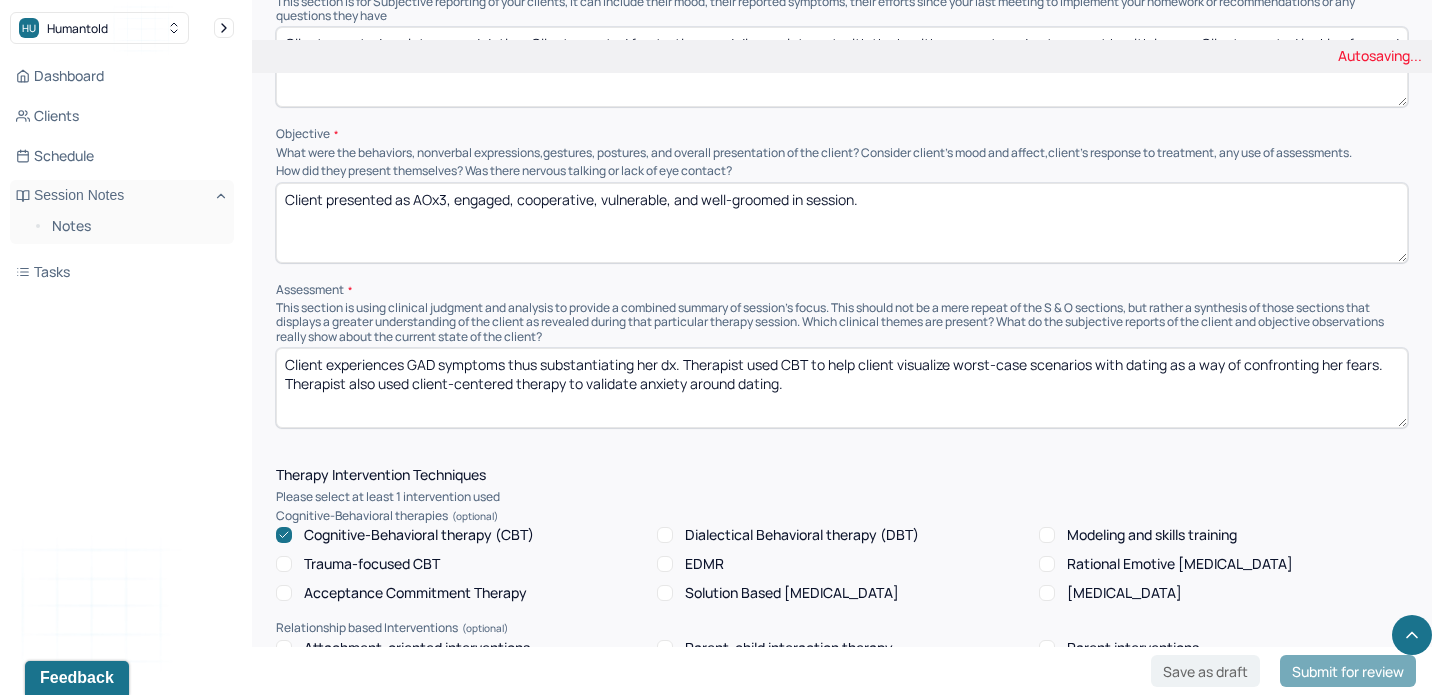 scroll, scrollTop: 1311, scrollLeft: 0, axis: vertical 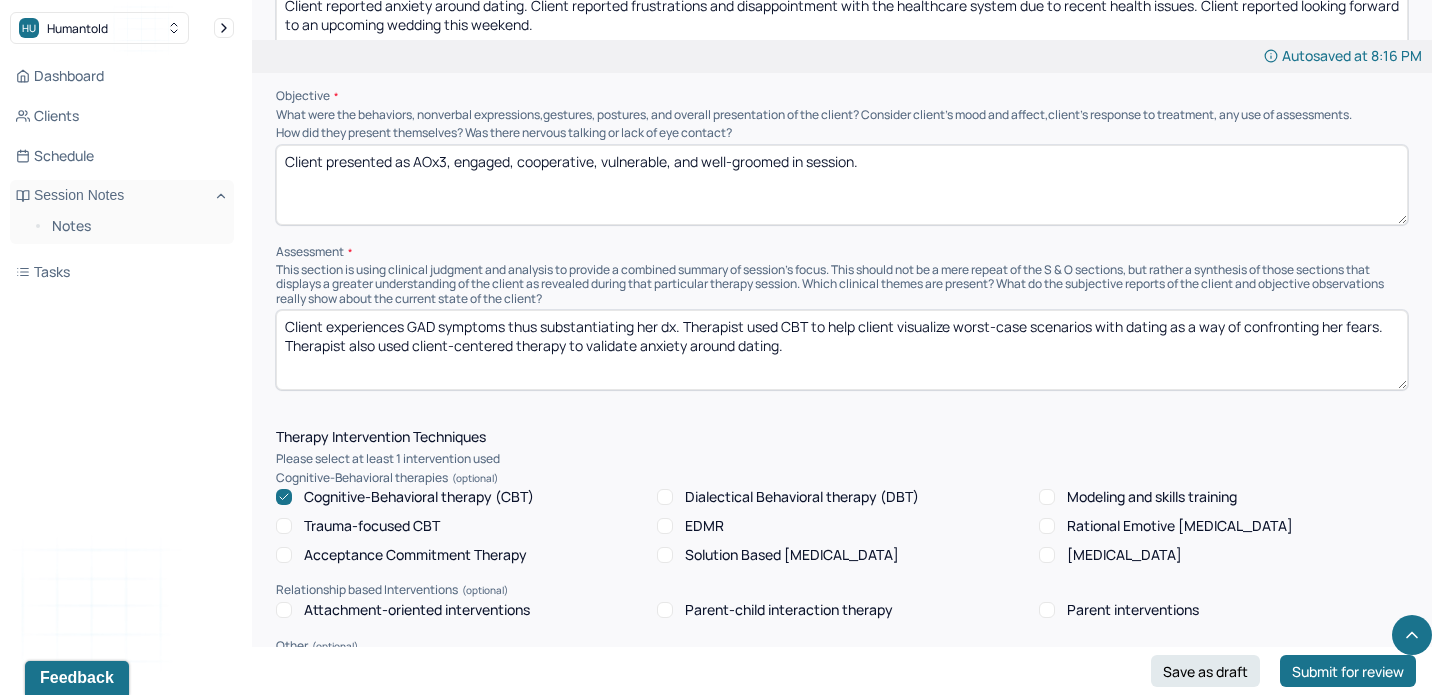 type on "Client presented as AOx3, engaged, cooperative, vulnerable, and well-groomed in session." 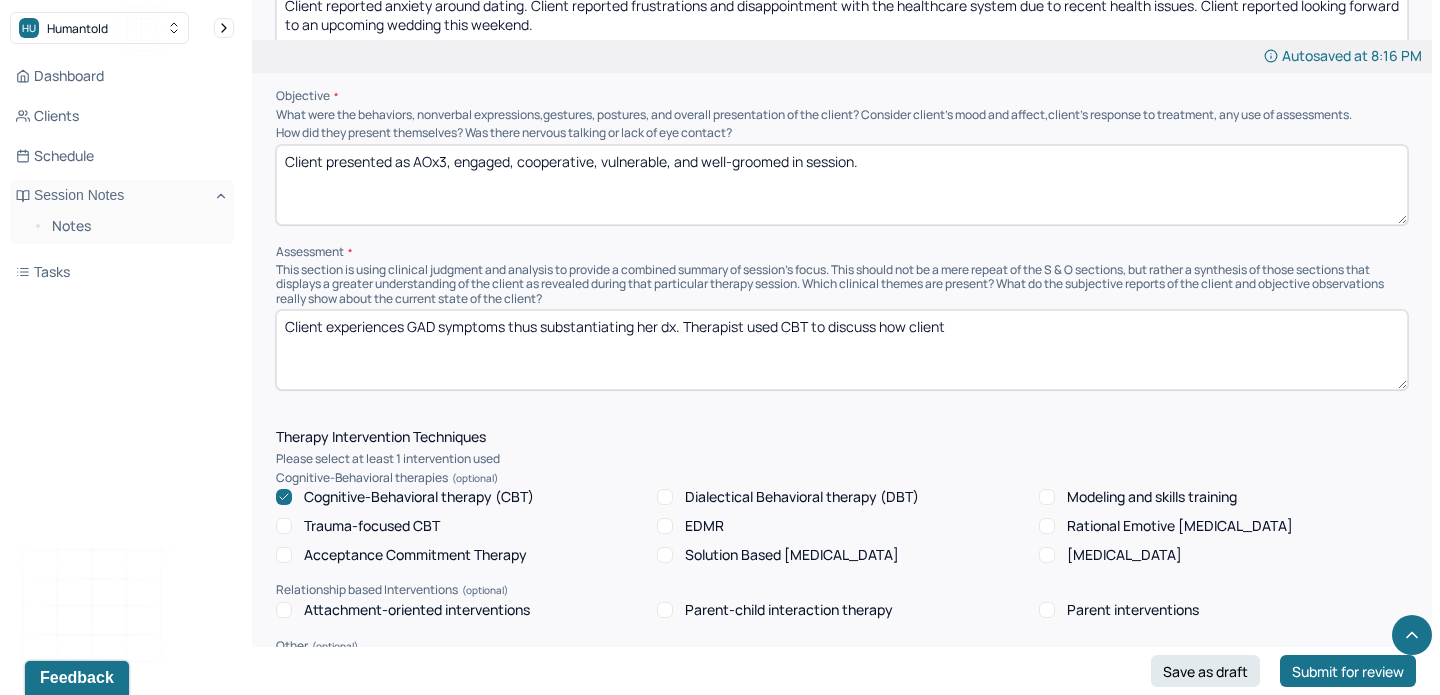 click on "Client experiences GAD symptoms thus substantiating her dx. Therapist used CBT to discuss how client" at bounding box center (842, 350) 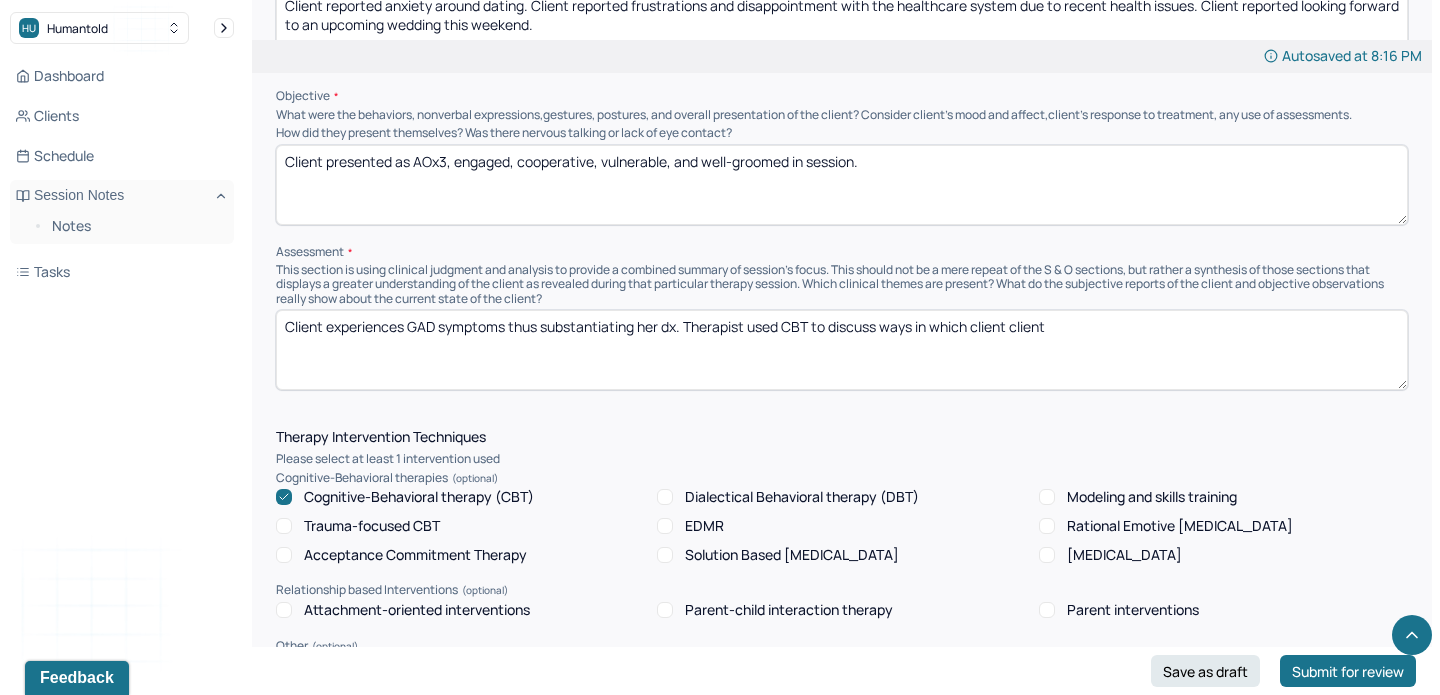 click on "Client experiences GAD symptoms thus substantiating her dx. Therapist used CBT to discuss how client" at bounding box center [842, 350] 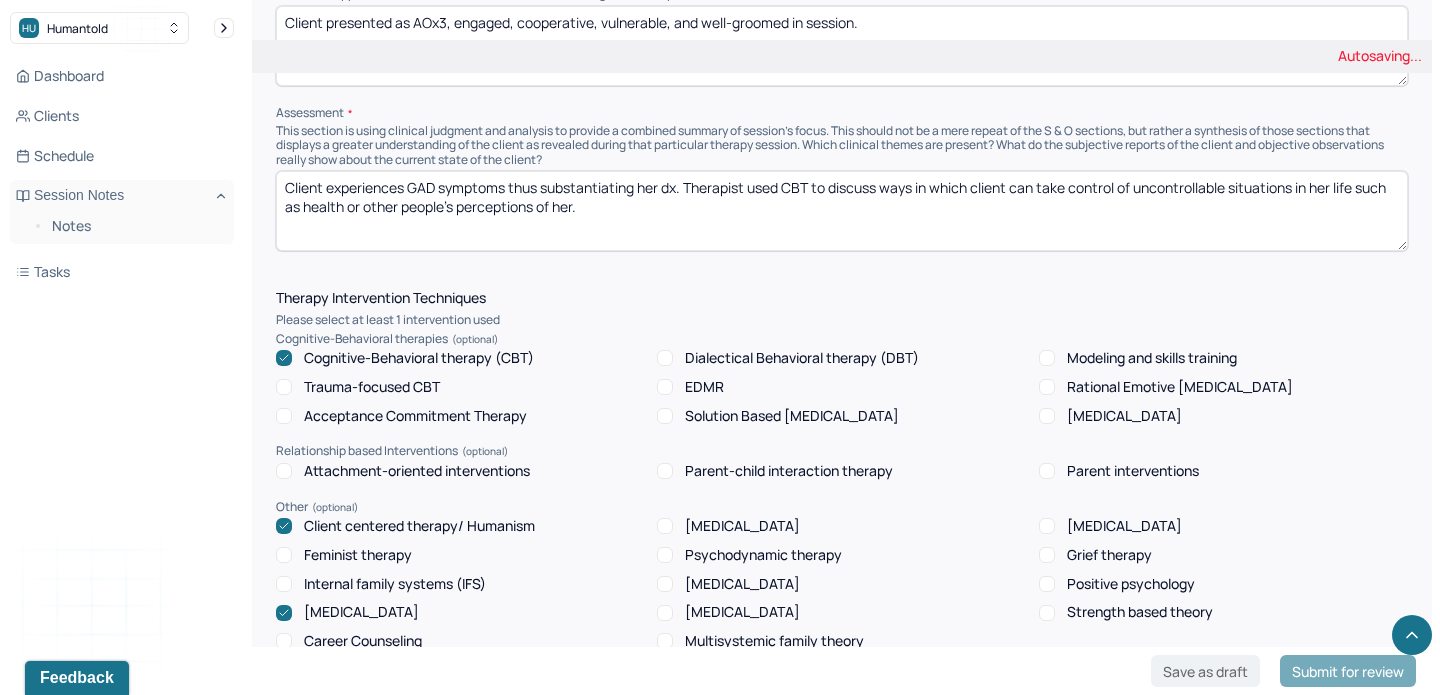 scroll, scrollTop: 1457, scrollLeft: 0, axis: vertical 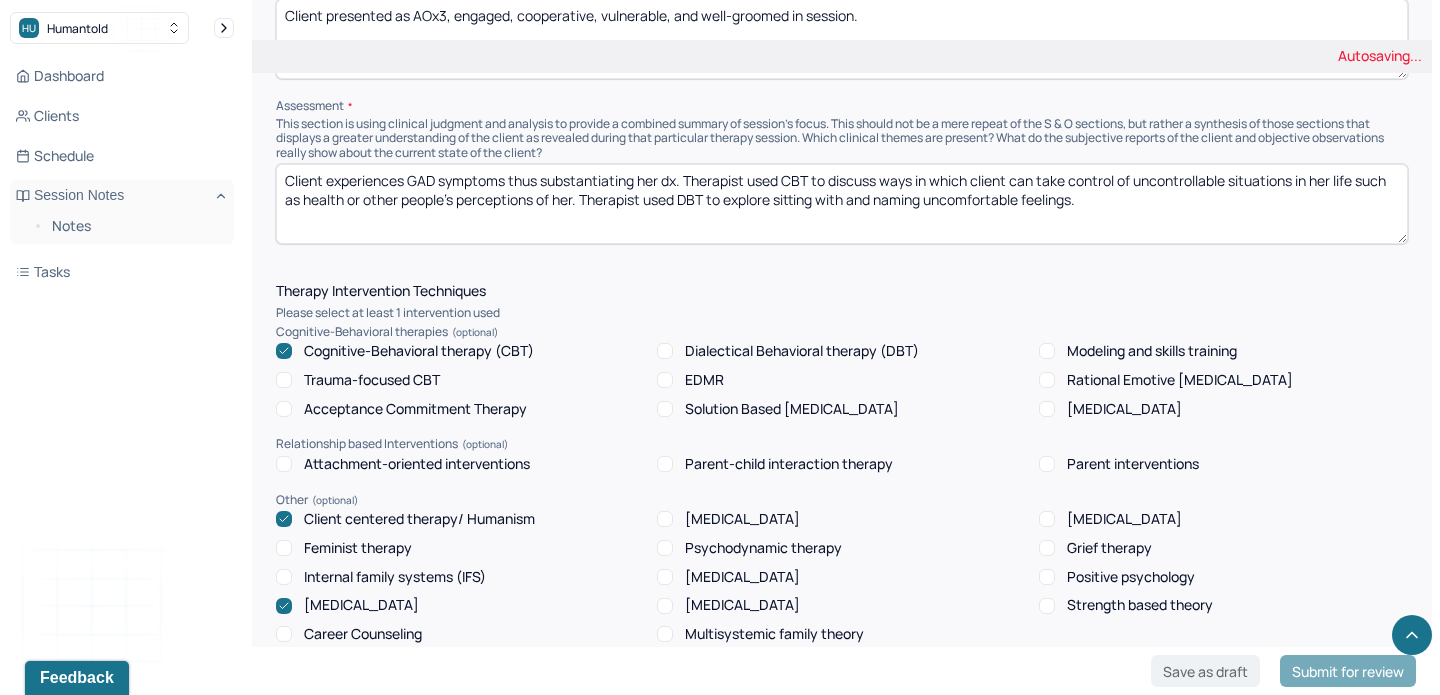 type on "Client experiences GAD symptoms thus substantiating her dx. Therapist used CBT to discuss ways in which client can take control of uncontrollable situations in her life such as health or other people's perceptions of her. Therapist used DBT to explore sitting with and naming uncomfortable feelings." 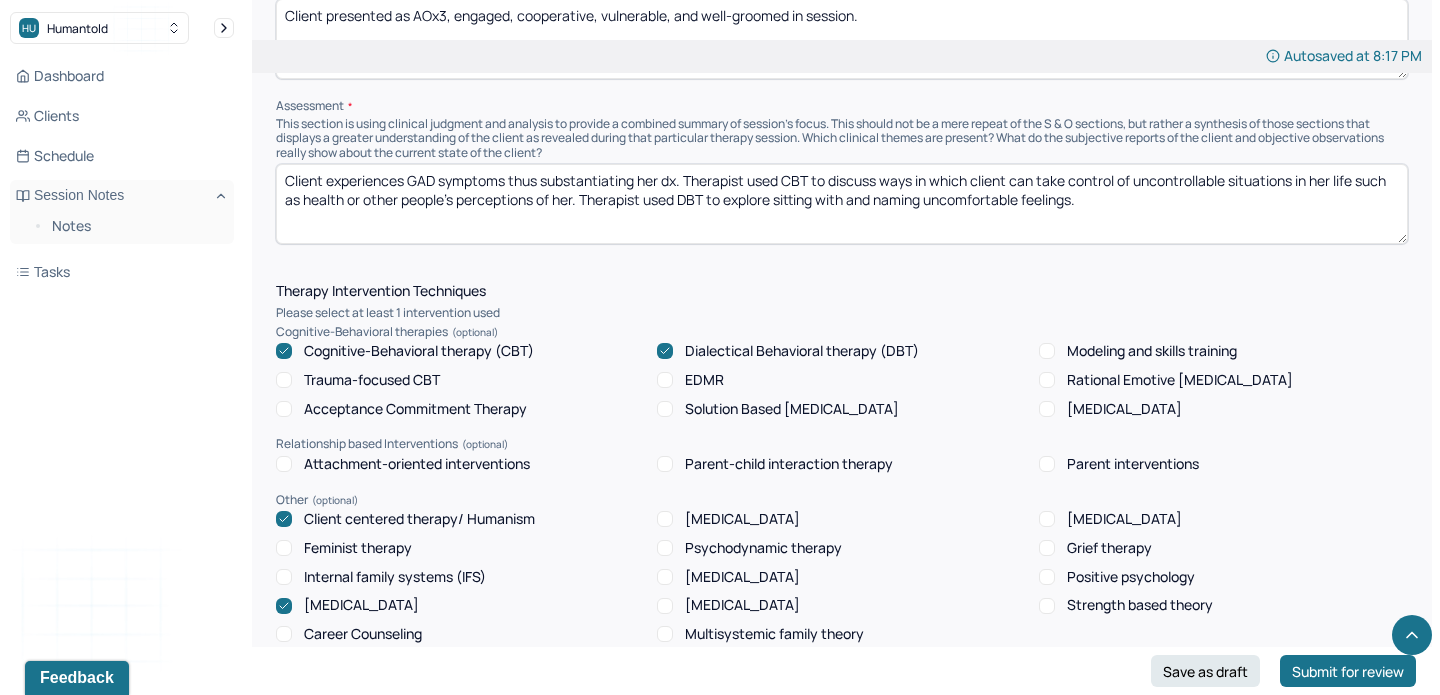 click on "Client centered therapy/ Humanism" at bounding box center (419, 519) 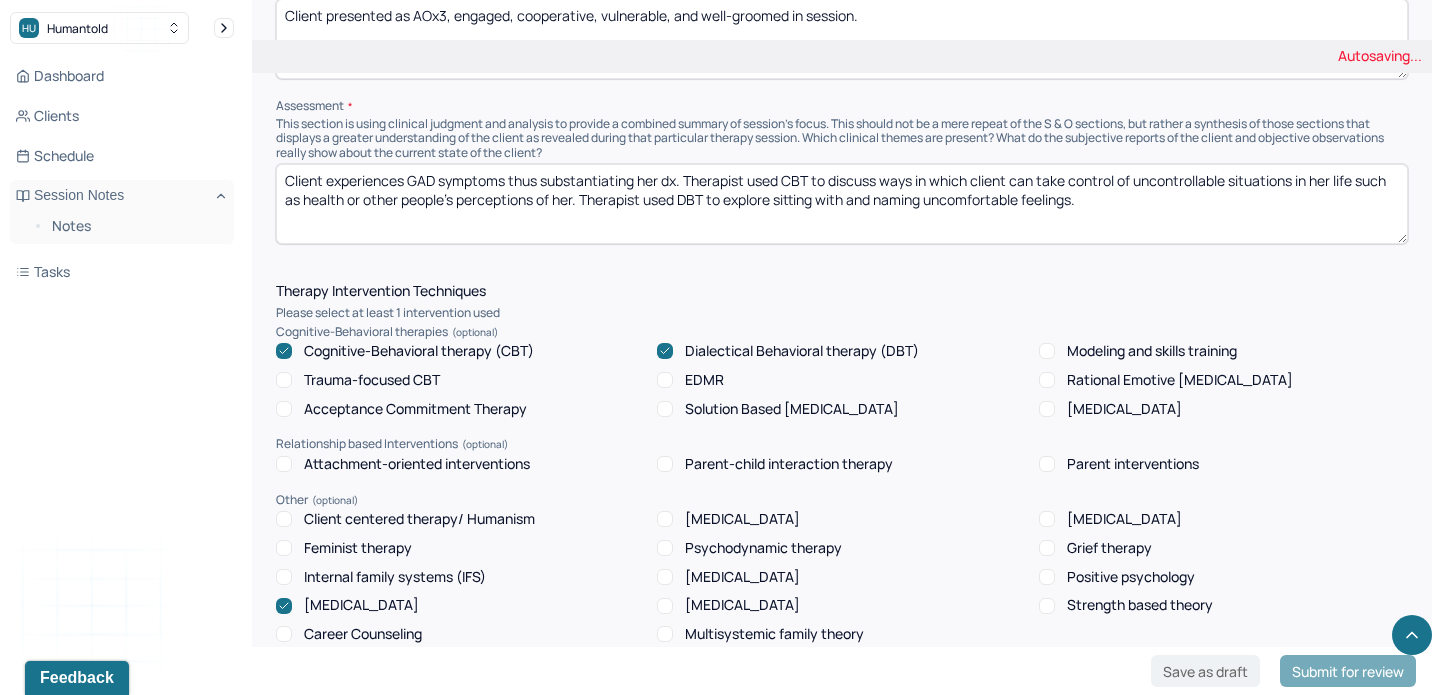 click on "Career Counseling" at bounding box center [363, 634] 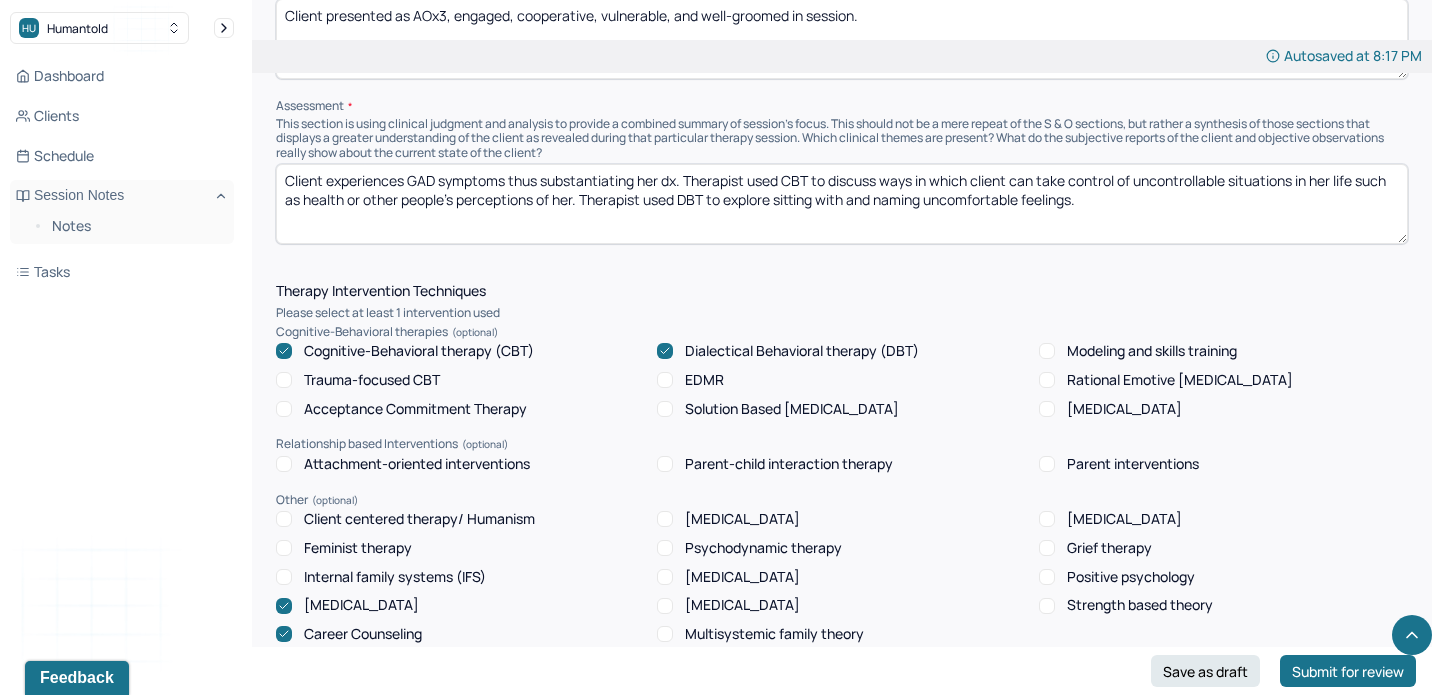 click on "Client centered therapy/ Humanism [MEDICAL_DATA] [MEDICAL_DATA] Feminist therapy Psychodynamic therapy Grief therapy Internal family systems (IFS) [MEDICAL_DATA] Positive psychology [MEDICAL_DATA] [MEDICAL_DATA] Strength based theory Career Counseling Multisystemic family theory" at bounding box center [842, 577] 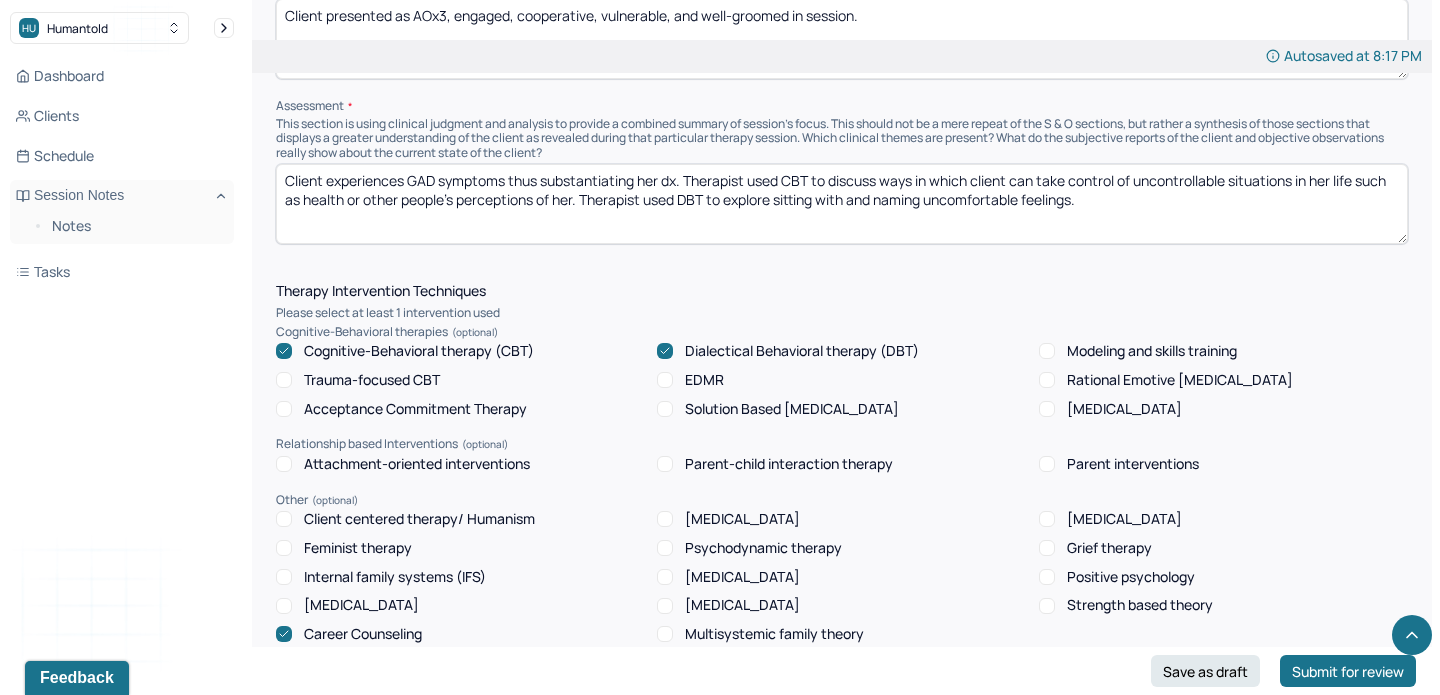 click on "Career Counseling" at bounding box center [363, 634] 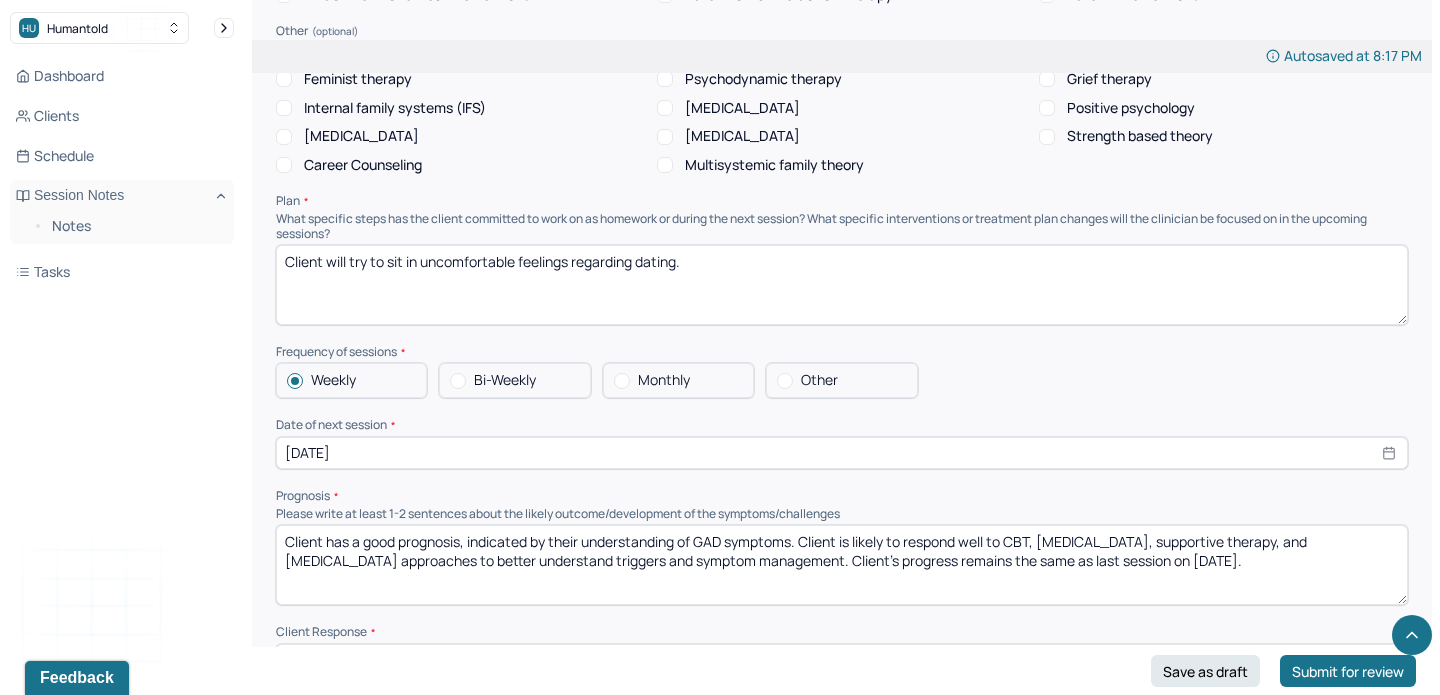 scroll, scrollTop: 1928, scrollLeft: 0, axis: vertical 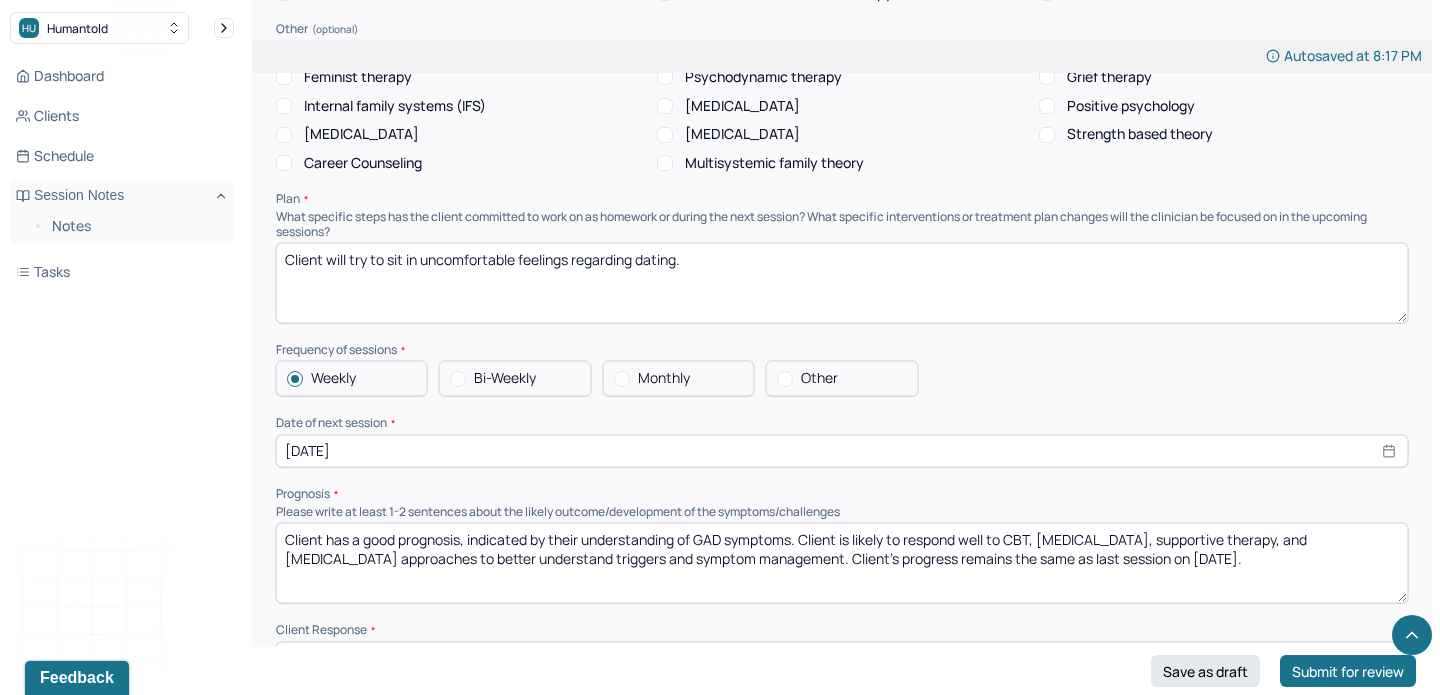 drag, startPoint x: 733, startPoint y: 255, endPoint x: 348, endPoint y: 255, distance: 385 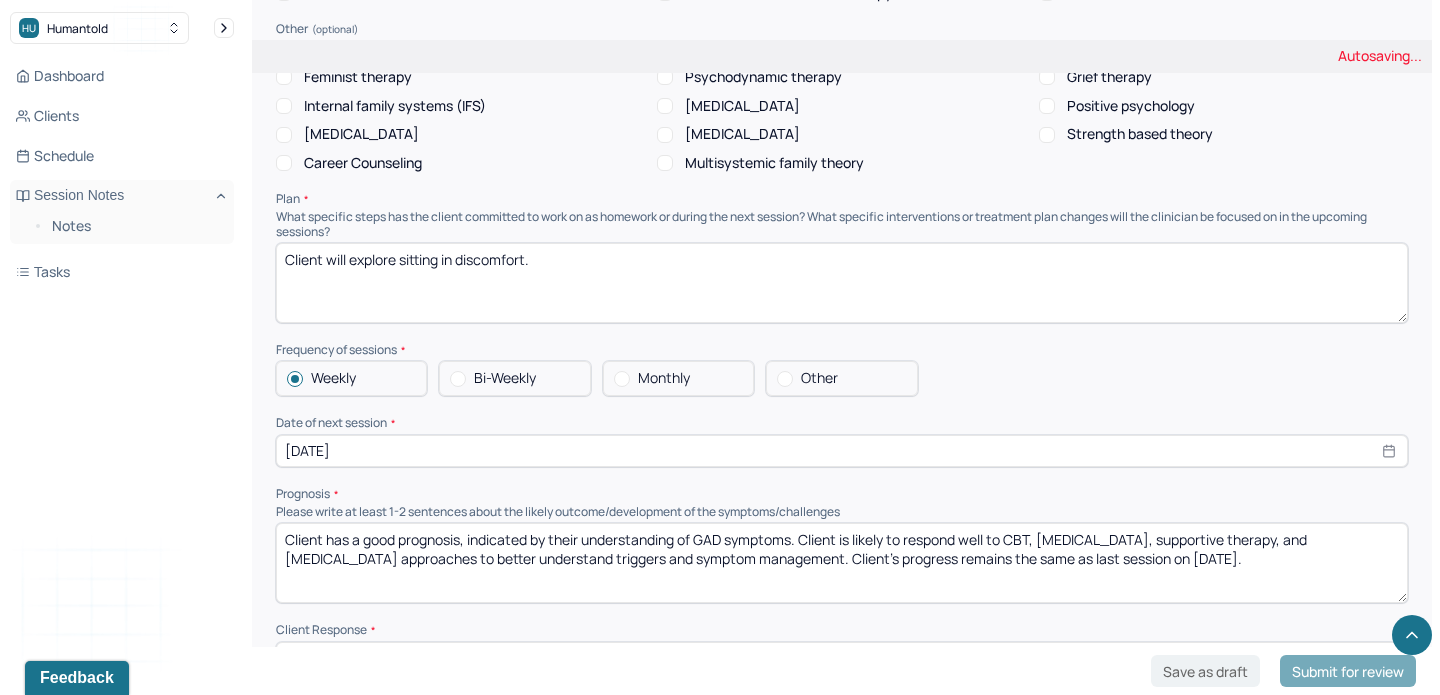type on "Client will explore sitting in discomfort." 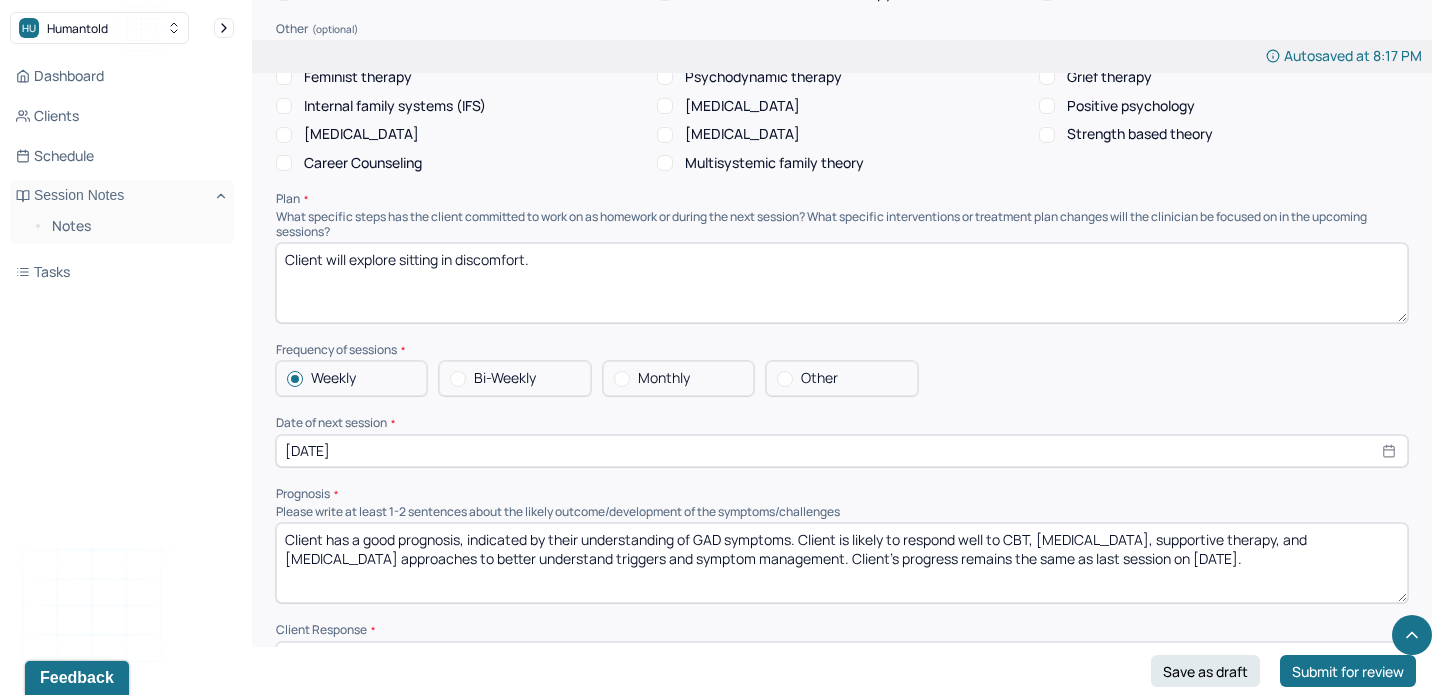click on "[DATE]" at bounding box center (842, 451) 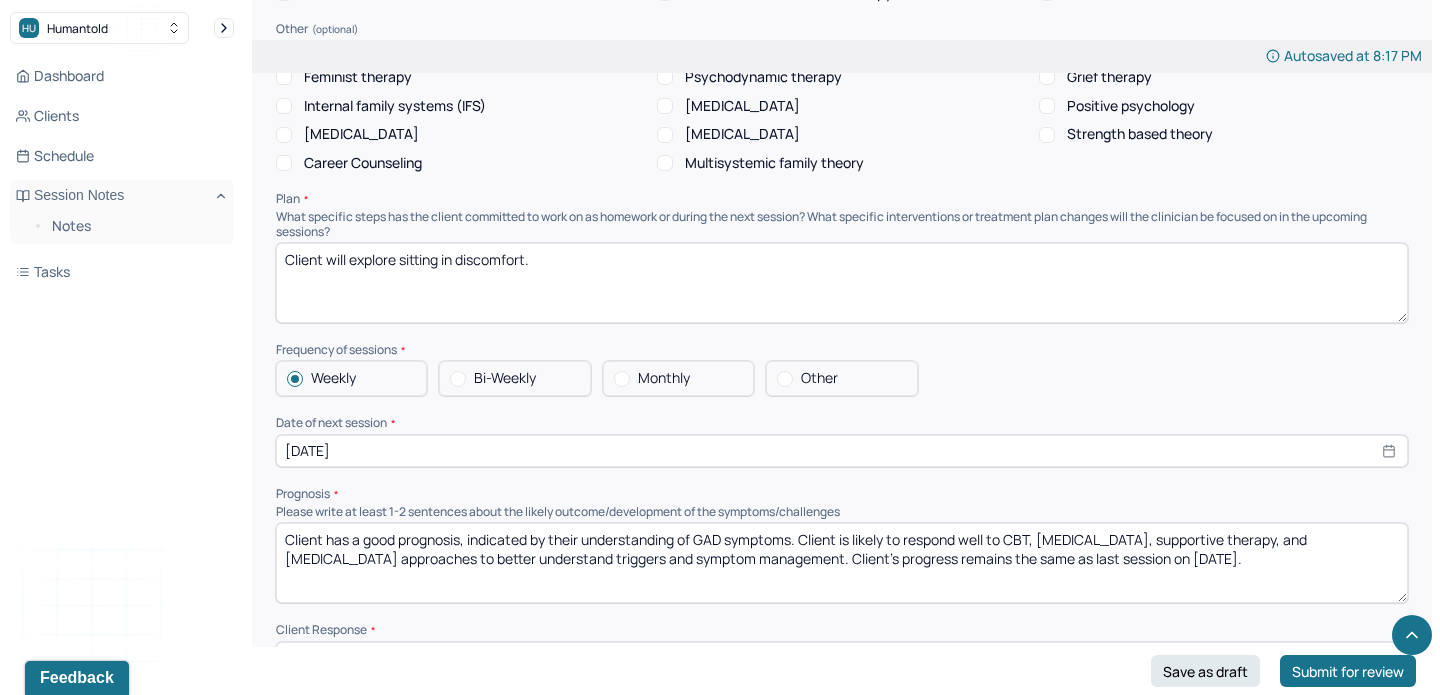 click on "Bi-Weekly" at bounding box center (505, 378) 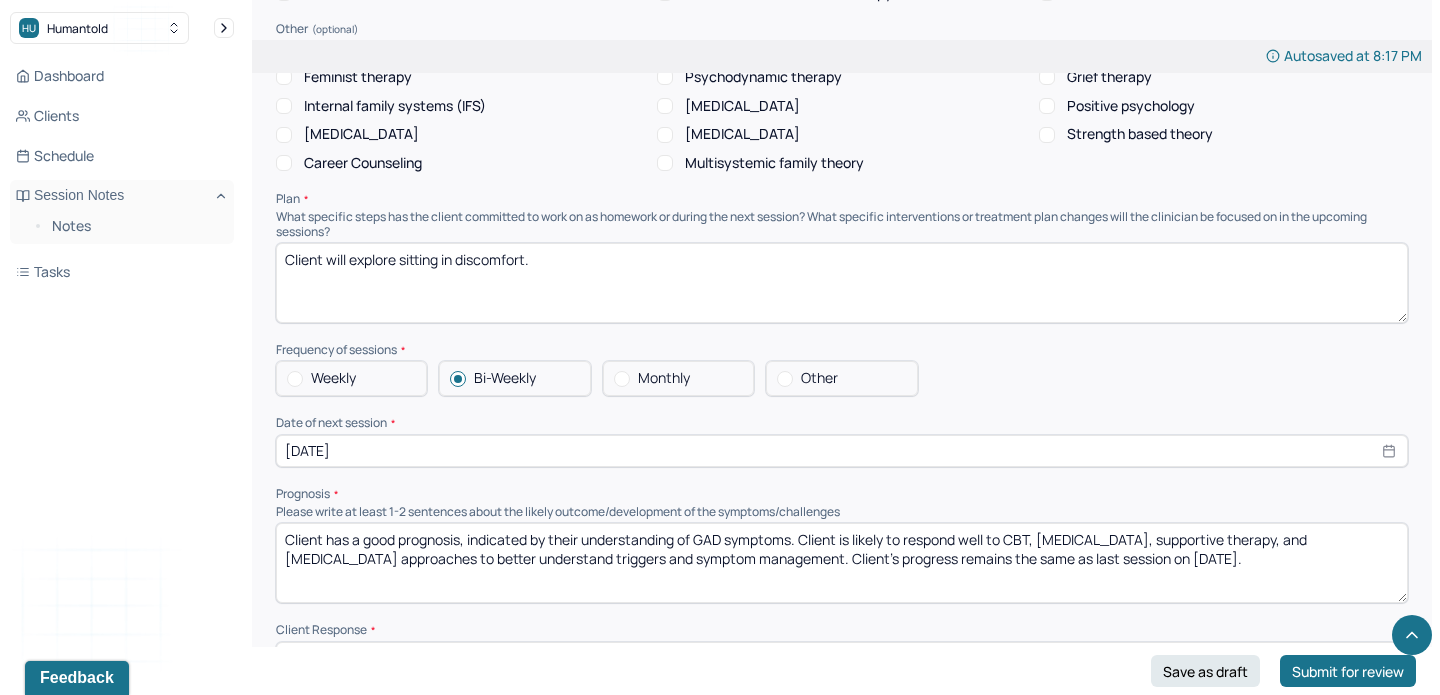 click on "[DATE]" at bounding box center (842, 451) 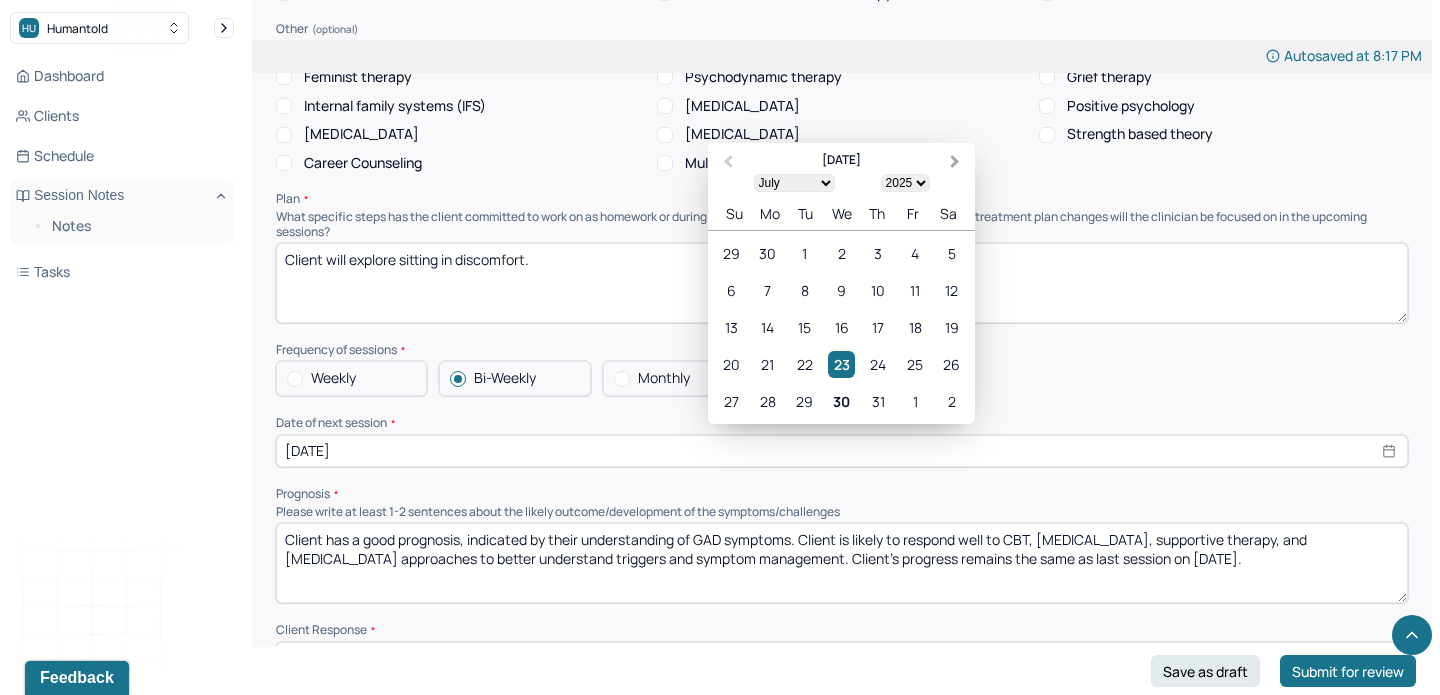 click on "Next Month" at bounding box center (957, 164) 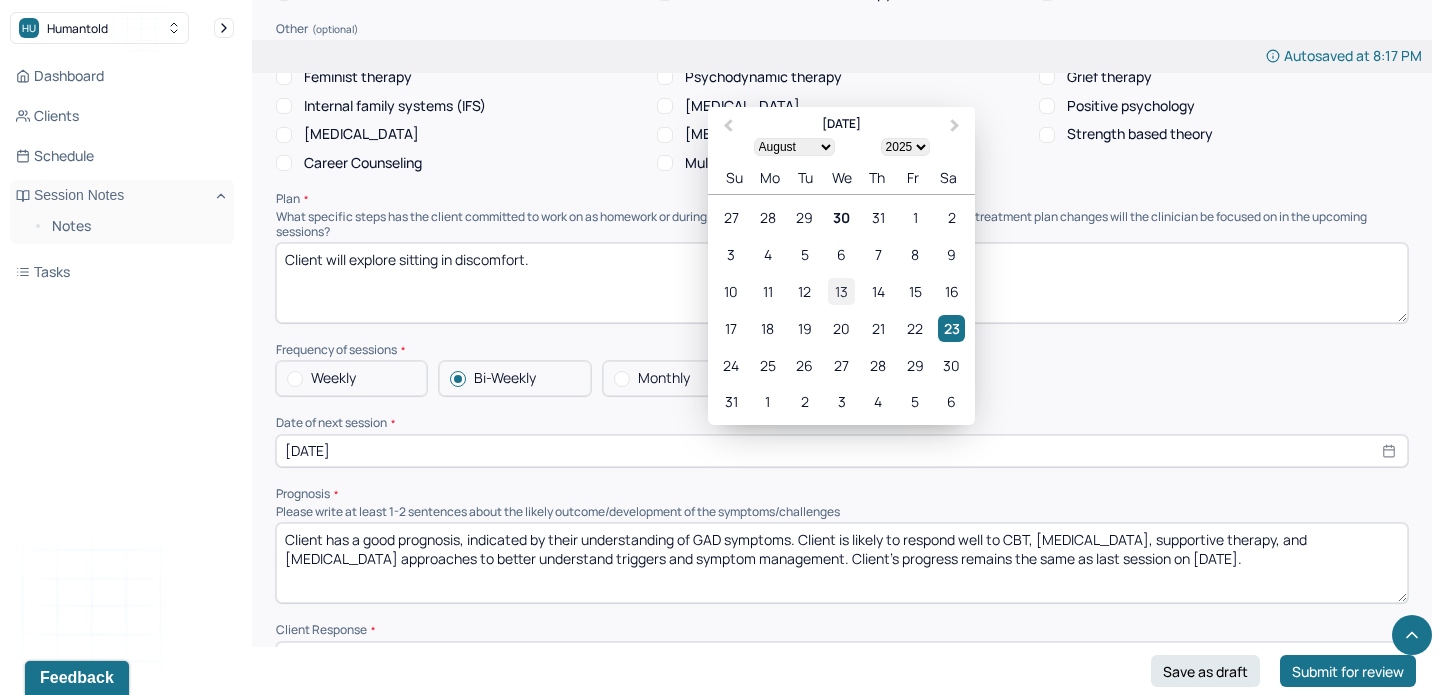 click on "13" at bounding box center (841, 291) 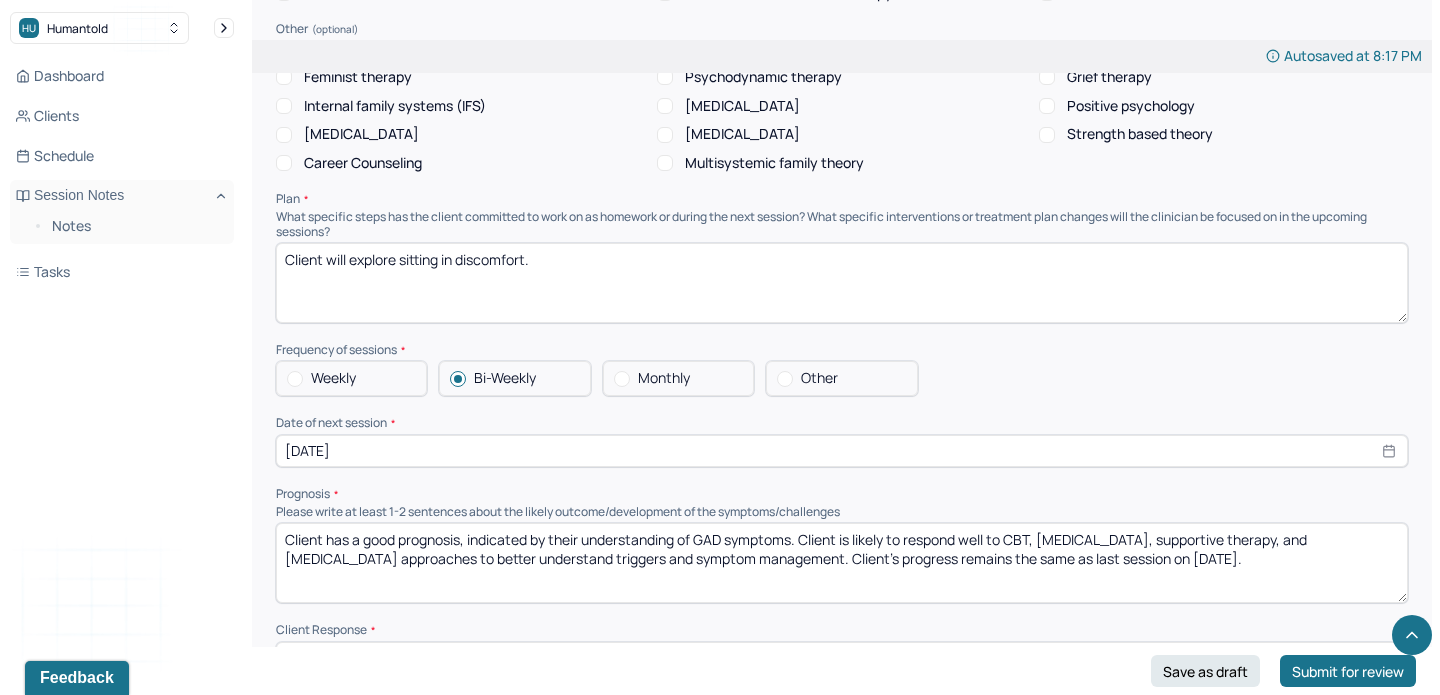 click on "Client has a good prognosis, indicated by their understanding of GAD symptoms. Client is likely to respond well to CBT, [MEDICAL_DATA], supportive therapy, and [MEDICAL_DATA] approaches to better understand triggers and symptom management. Client’s progress remains the same as last session on [DATE]." at bounding box center [842, 563] 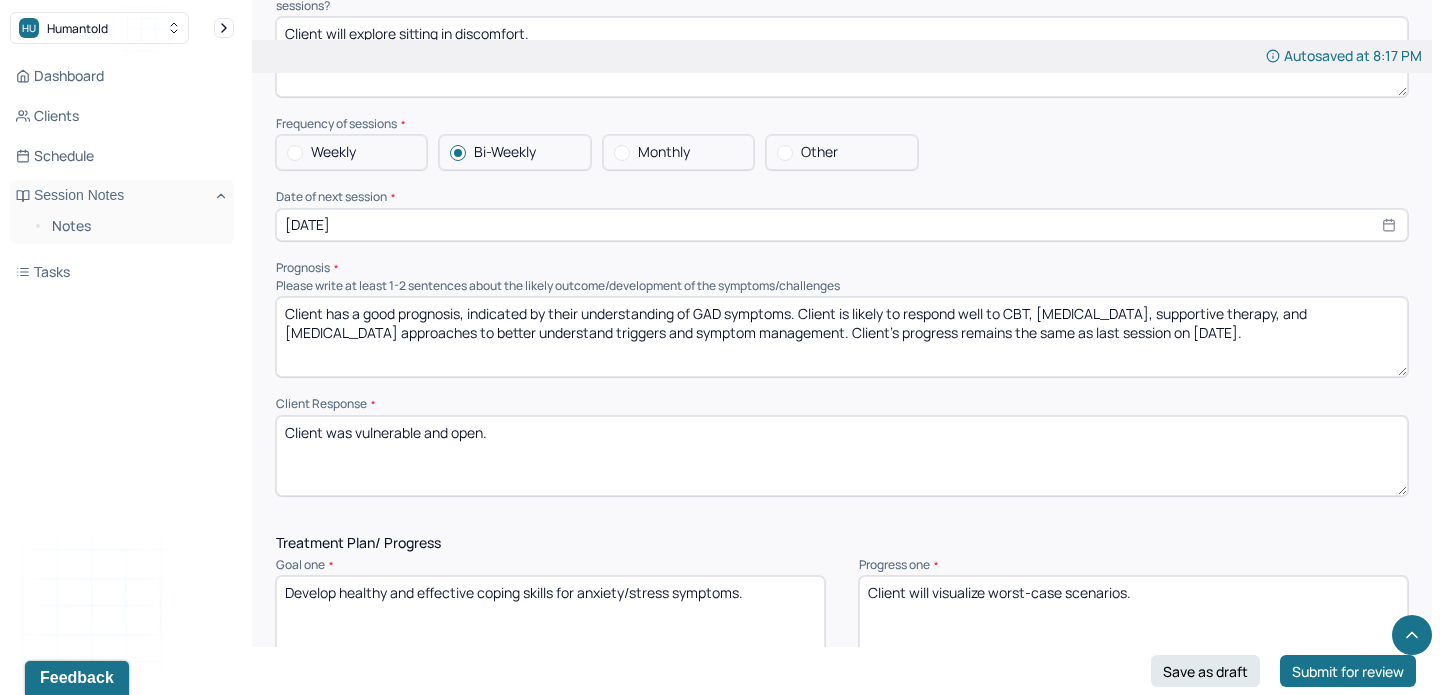 scroll, scrollTop: 2179, scrollLeft: 0, axis: vertical 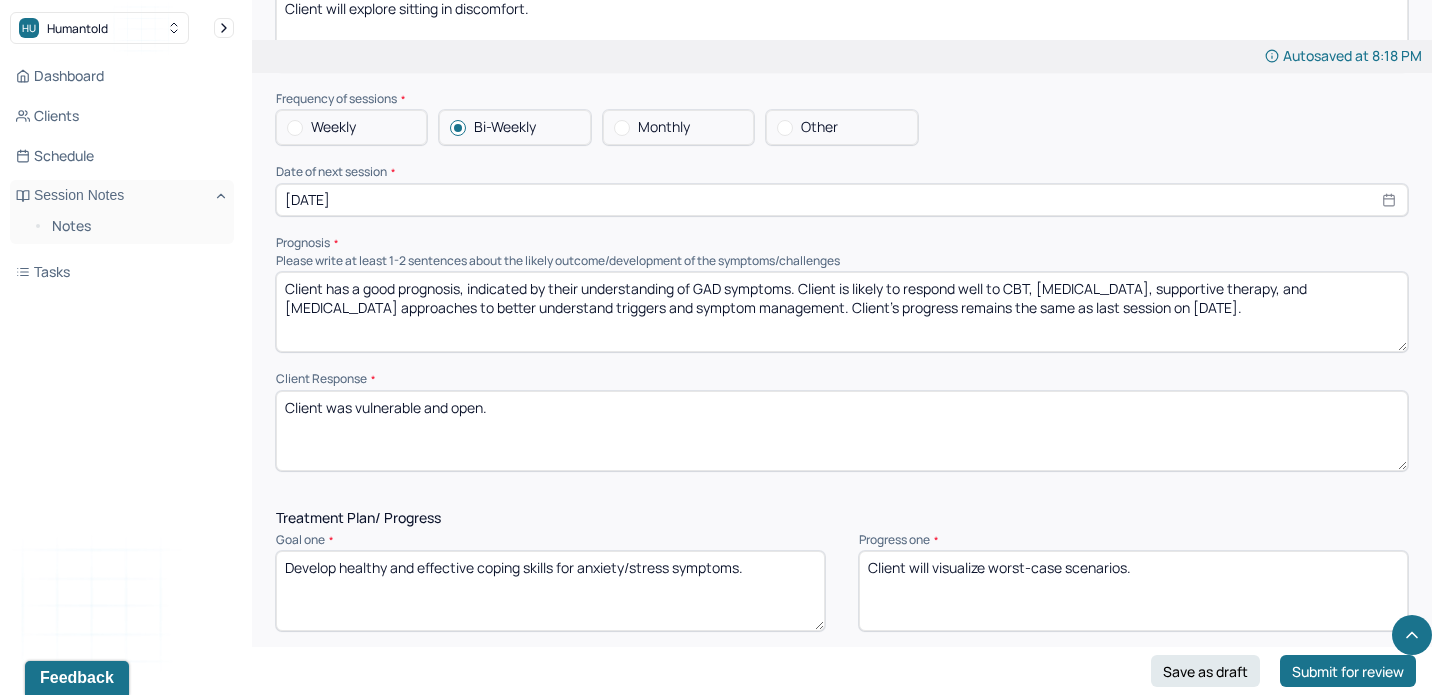 type on "Client has a good prognosis, indicated by their understanding of GAD symptoms. Client is likely to respond well to CBT, [MEDICAL_DATA], supportive therapy, and [MEDICAL_DATA] approaches to better understand triggers and symptom management. Client’s progress remains the same as last session on [DATE]." 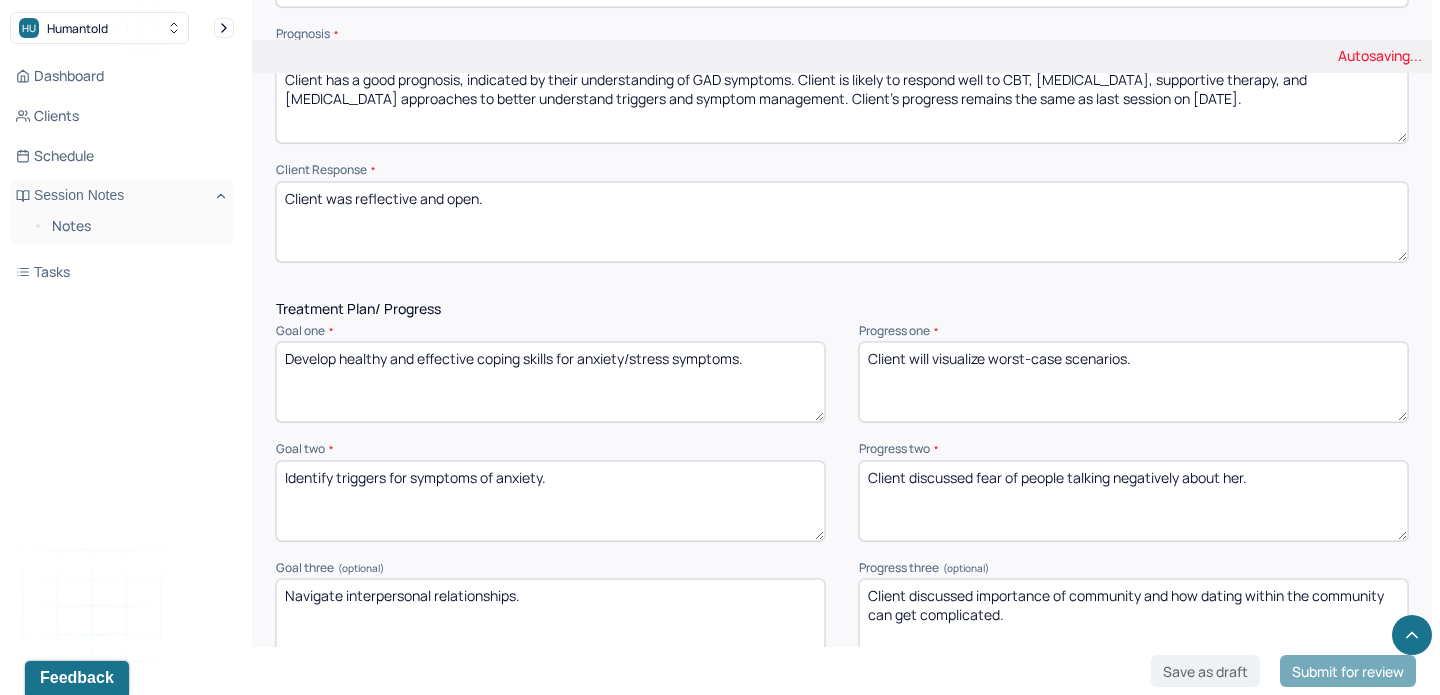 scroll, scrollTop: 2399, scrollLeft: 0, axis: vertical 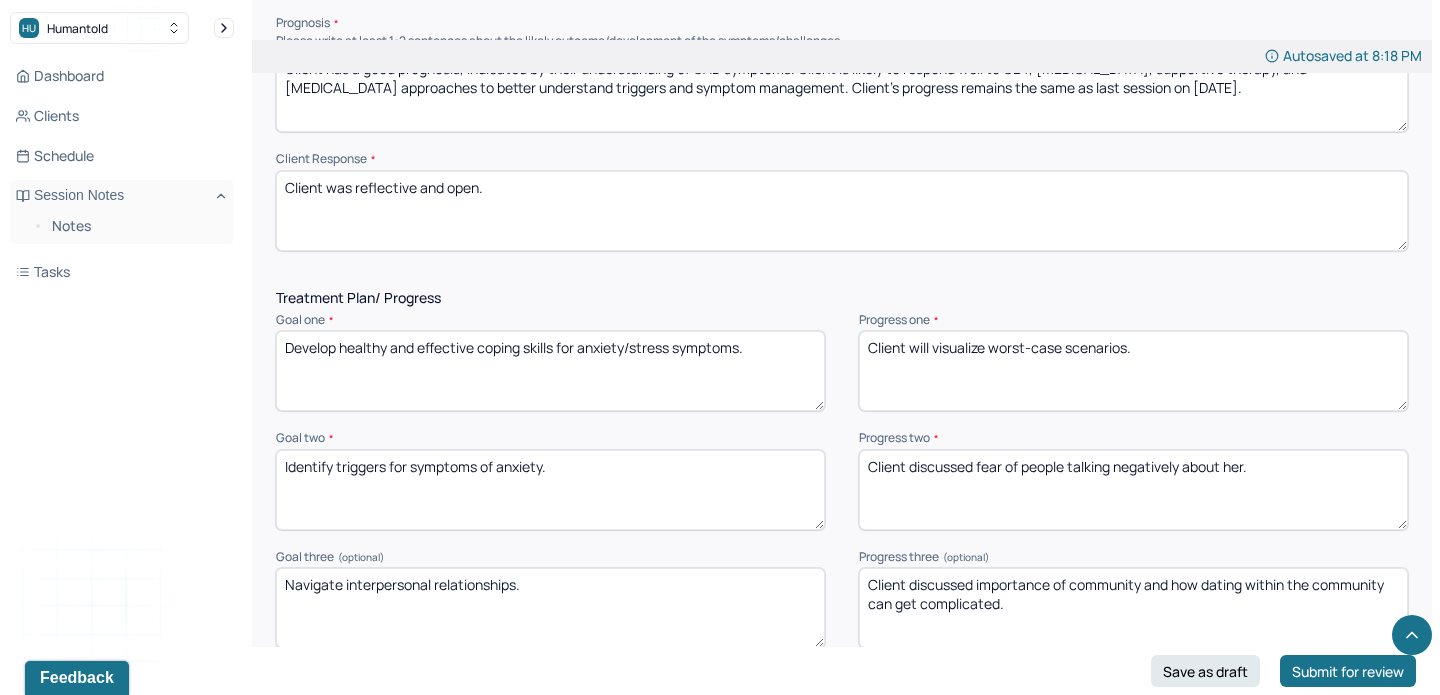 type on "Client was reflective and open." 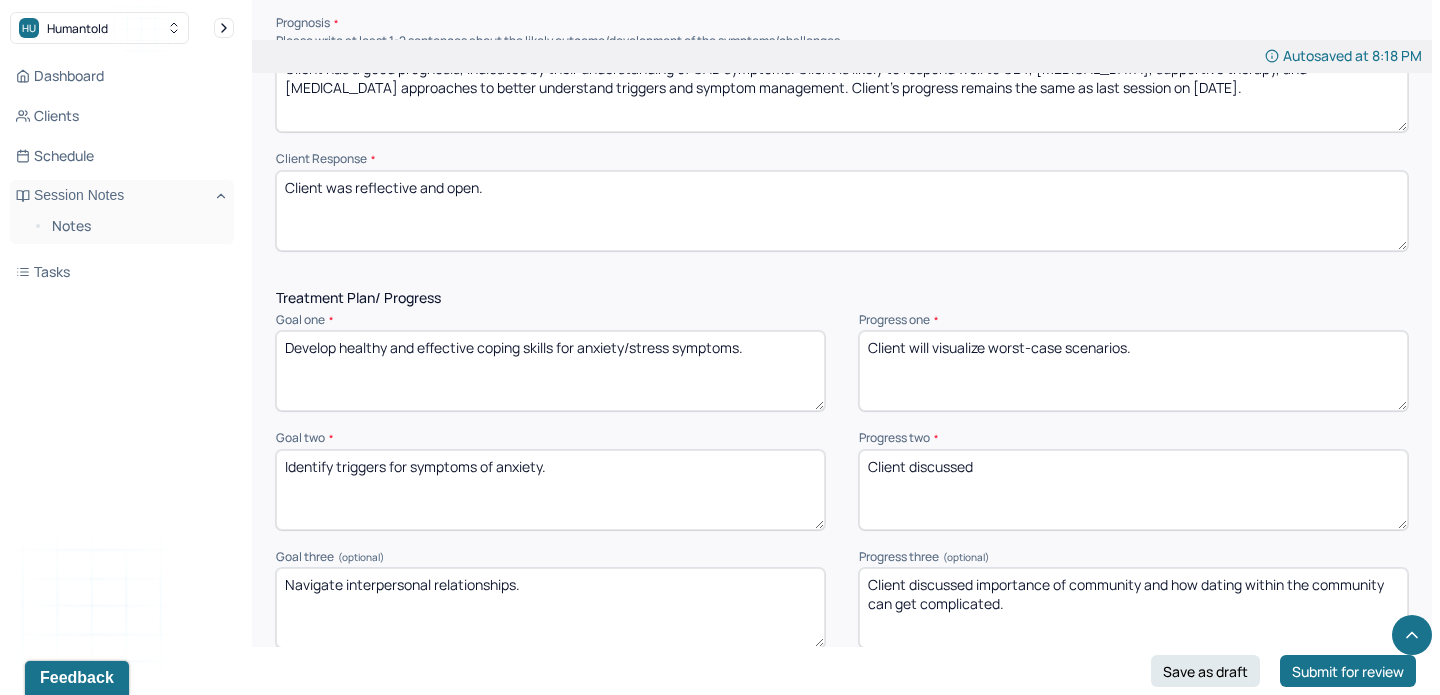 type on "Client discussed" 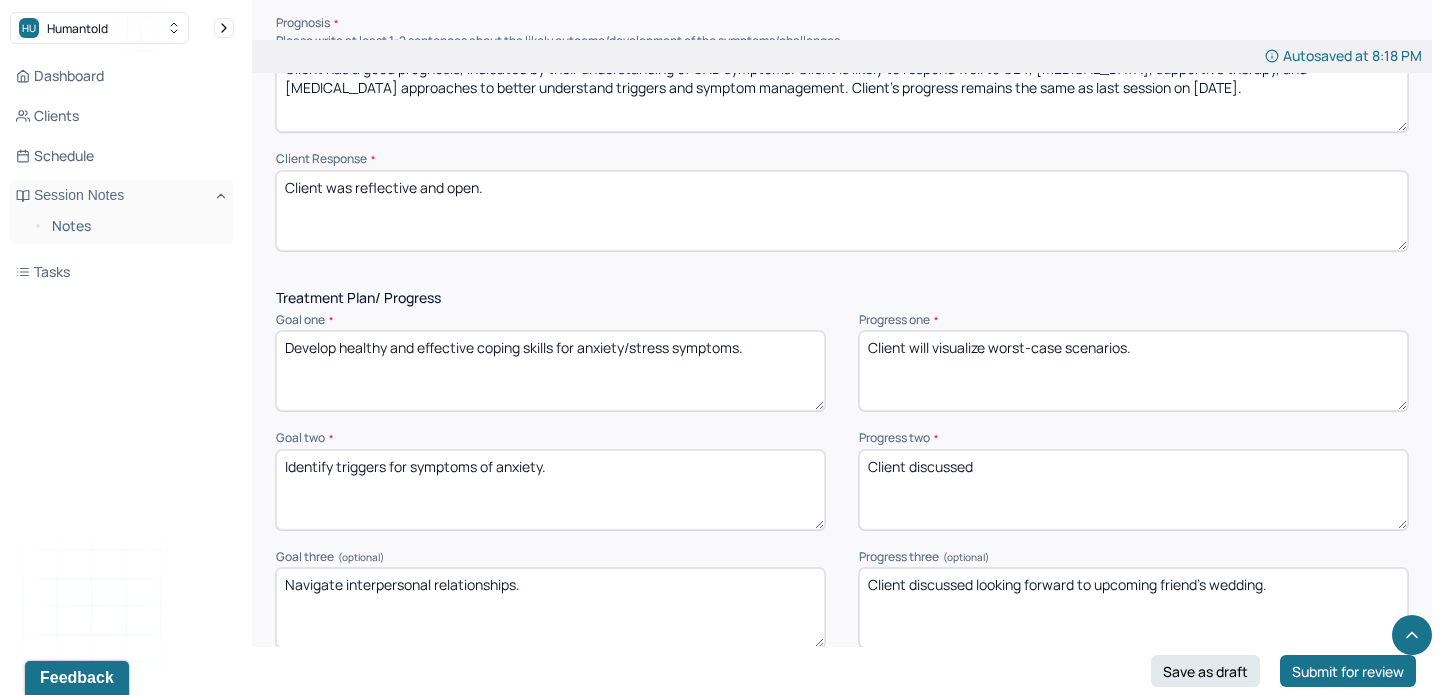 type on "Client discussed looking forward to upcoming friend's wedding." 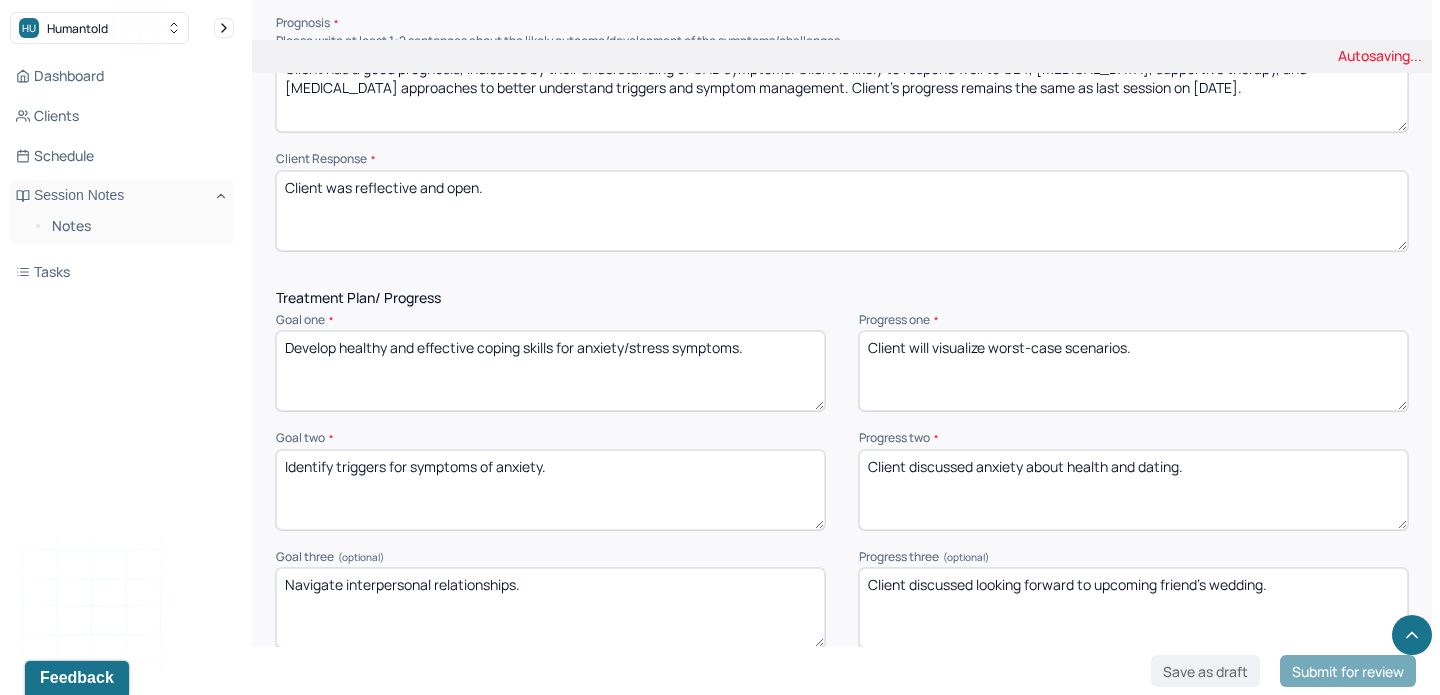 type on "Client discussed anxiety about health and dating." 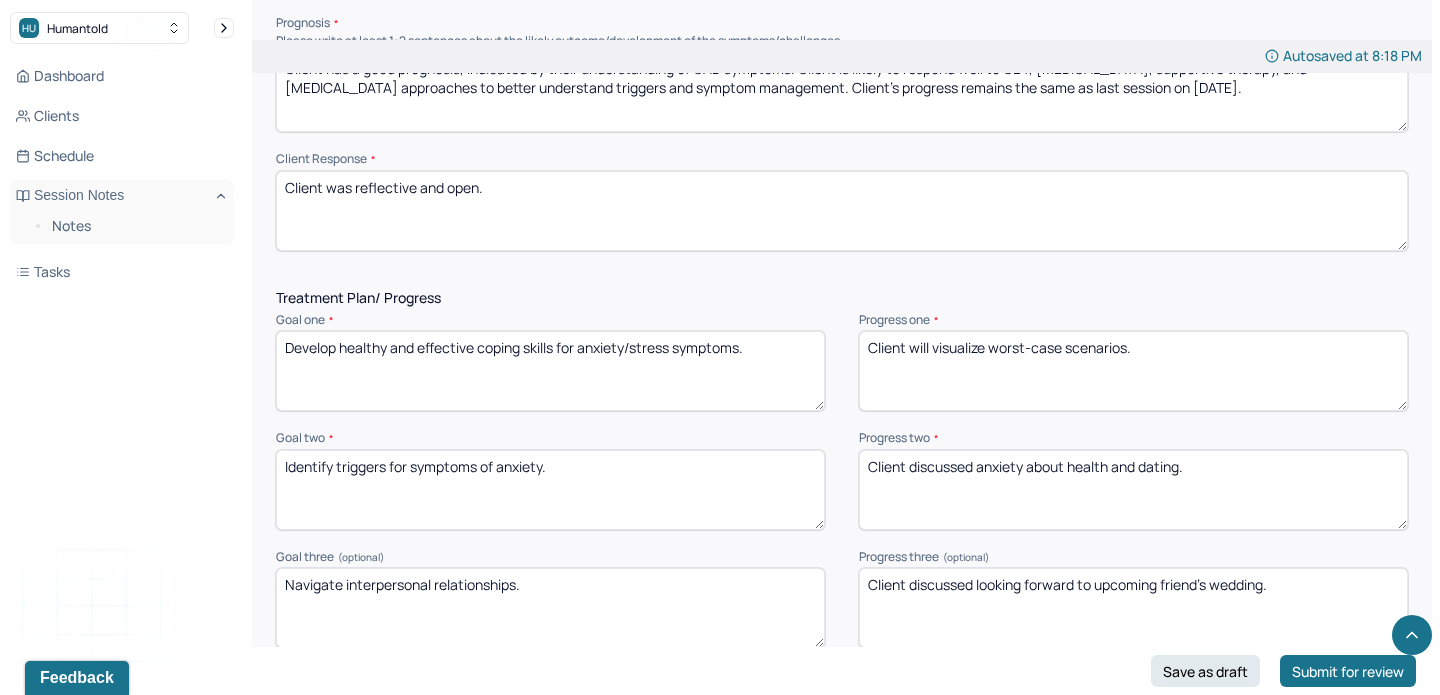 drag, startPoint x: 1140, startPoint y: 352, endPoint x: 909, endPoint y: 345, distance: 231.10603 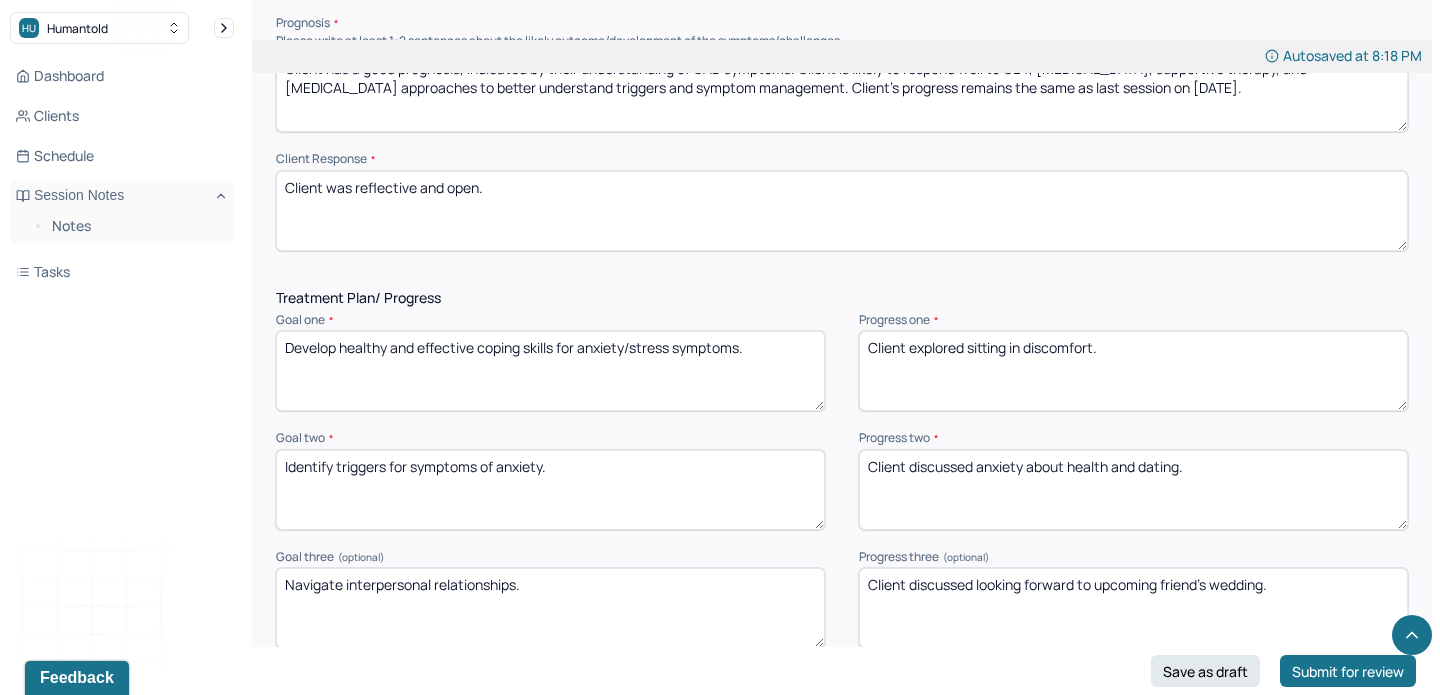scroll, scrollTop: 2886, scrollLeft: 0, axis: vertical 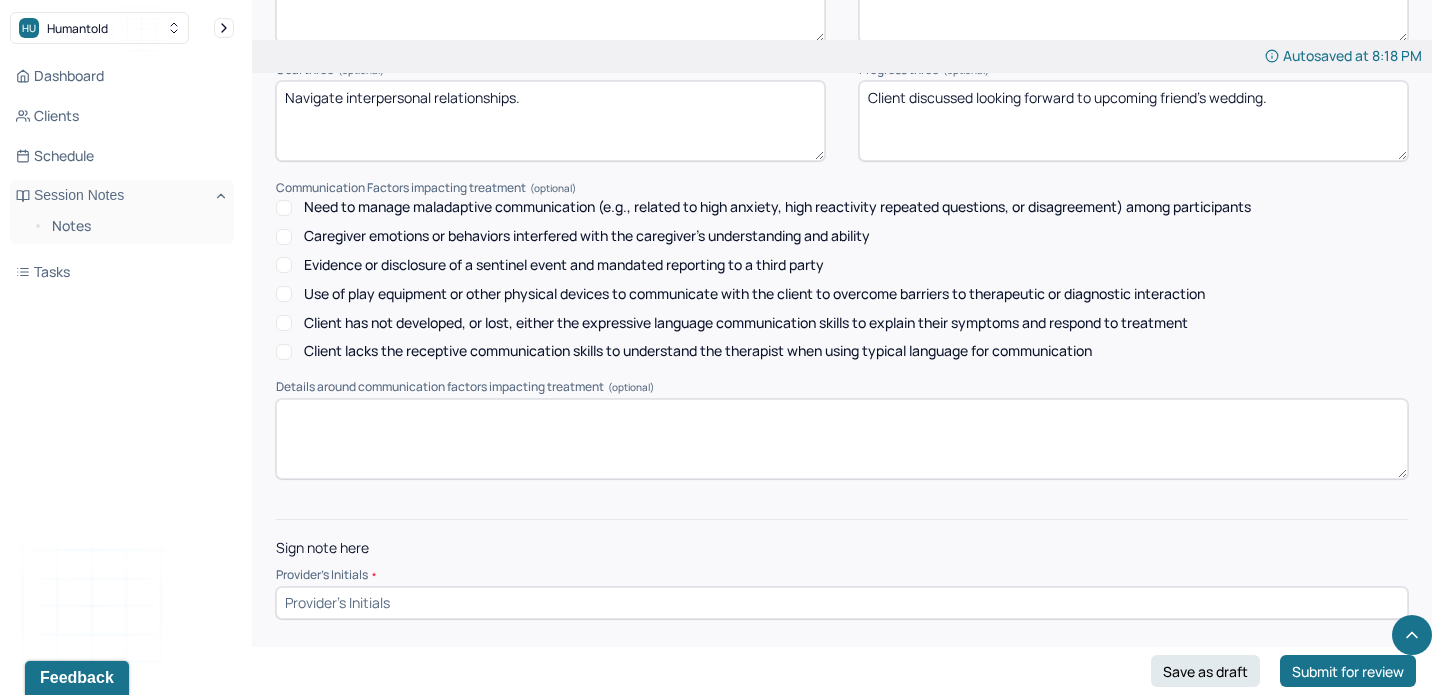 type on "Client explored sitting in discomfort." 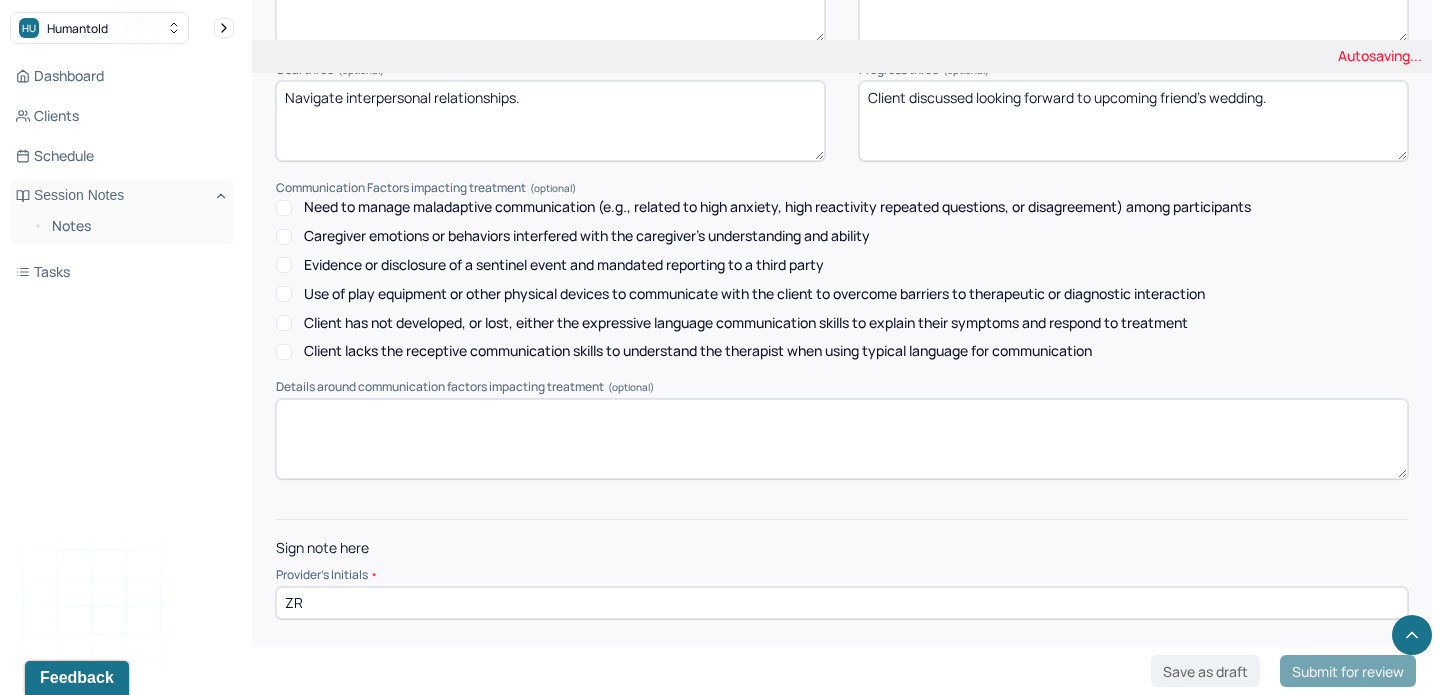 type on "ZR" 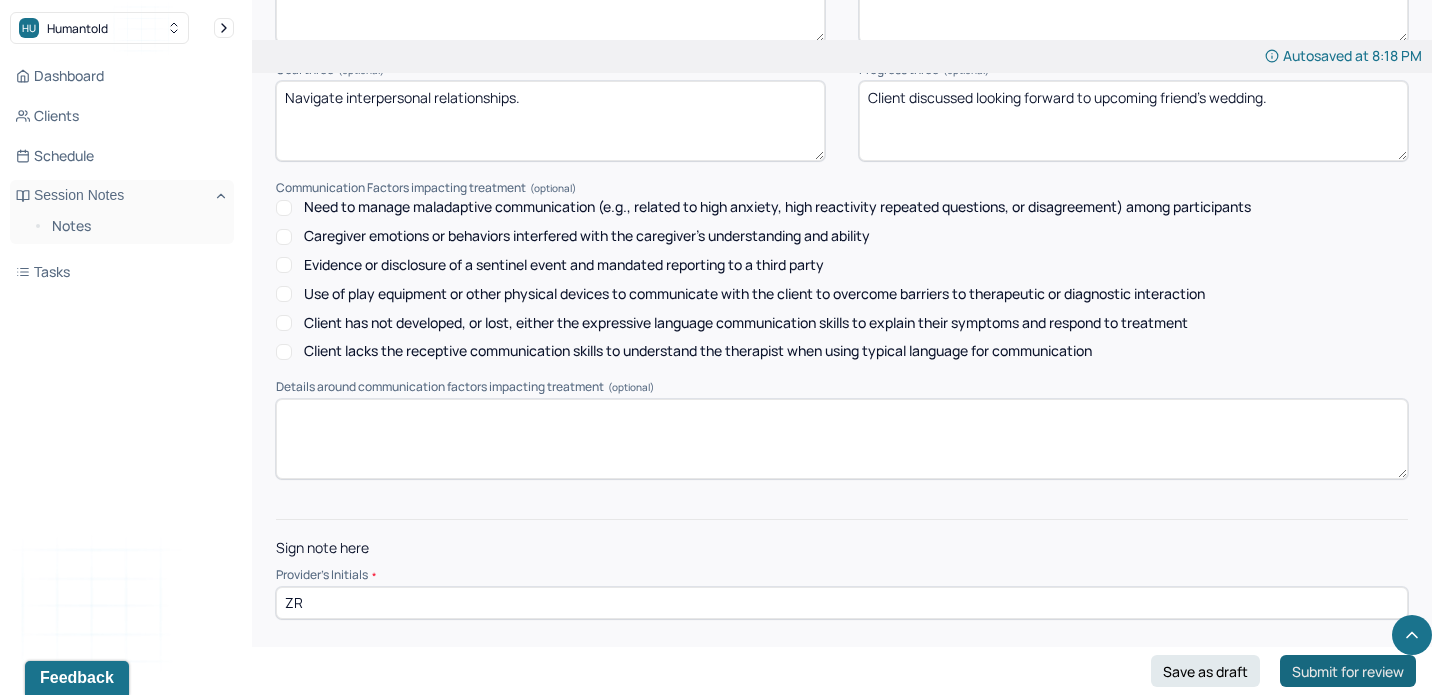 click on "Submit for review" at bounding box center (1348, 671) 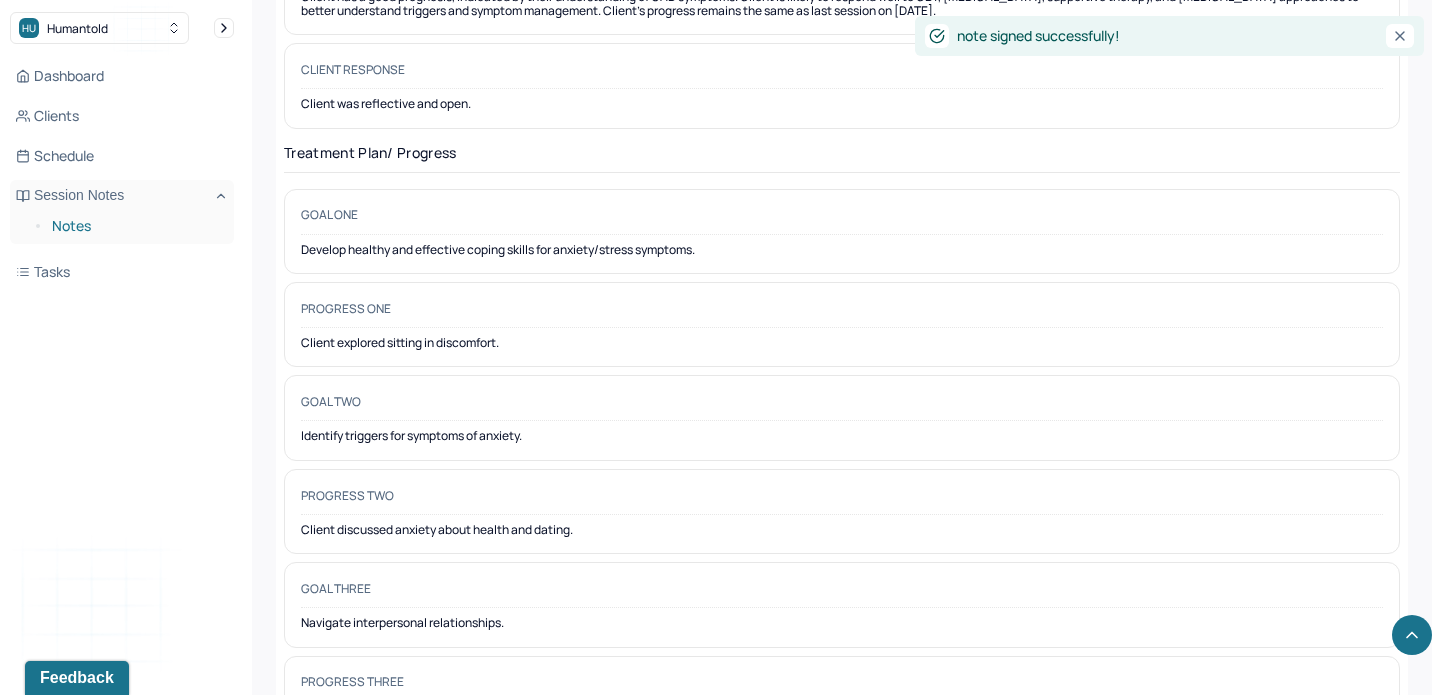 click on "Notes" at bounding box center (135, 226) 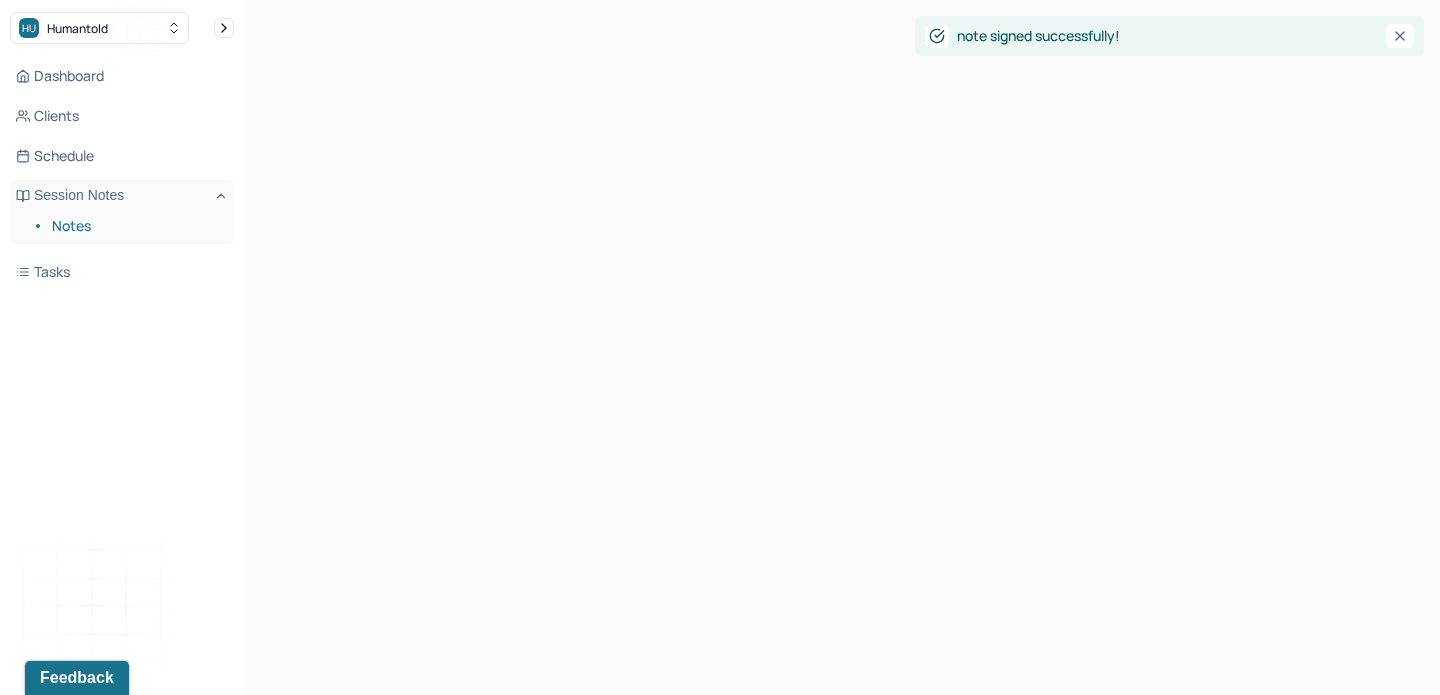 scroll, scrollTop: 57, scrollLeft: 0, axis: vertical 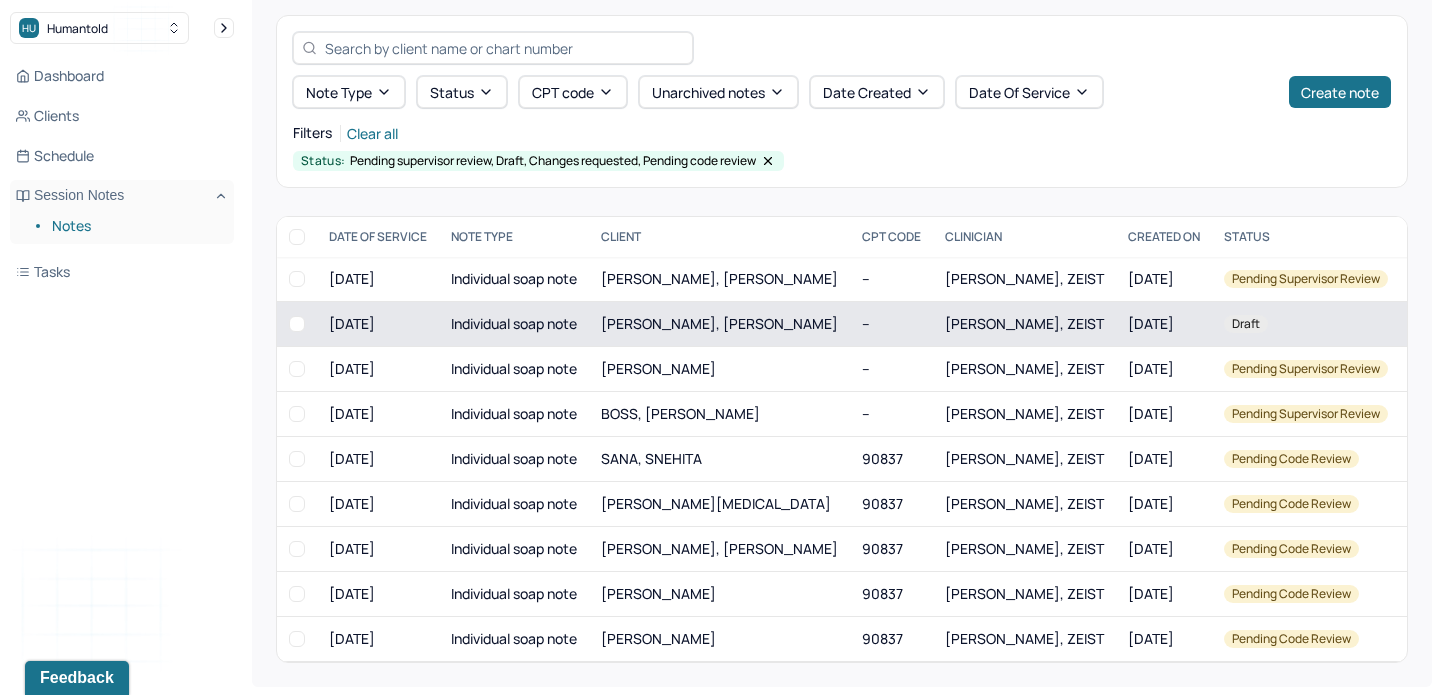 click on "[PERSON_NAME], [PERSON_NAME]" at bounding box center [719, 323] 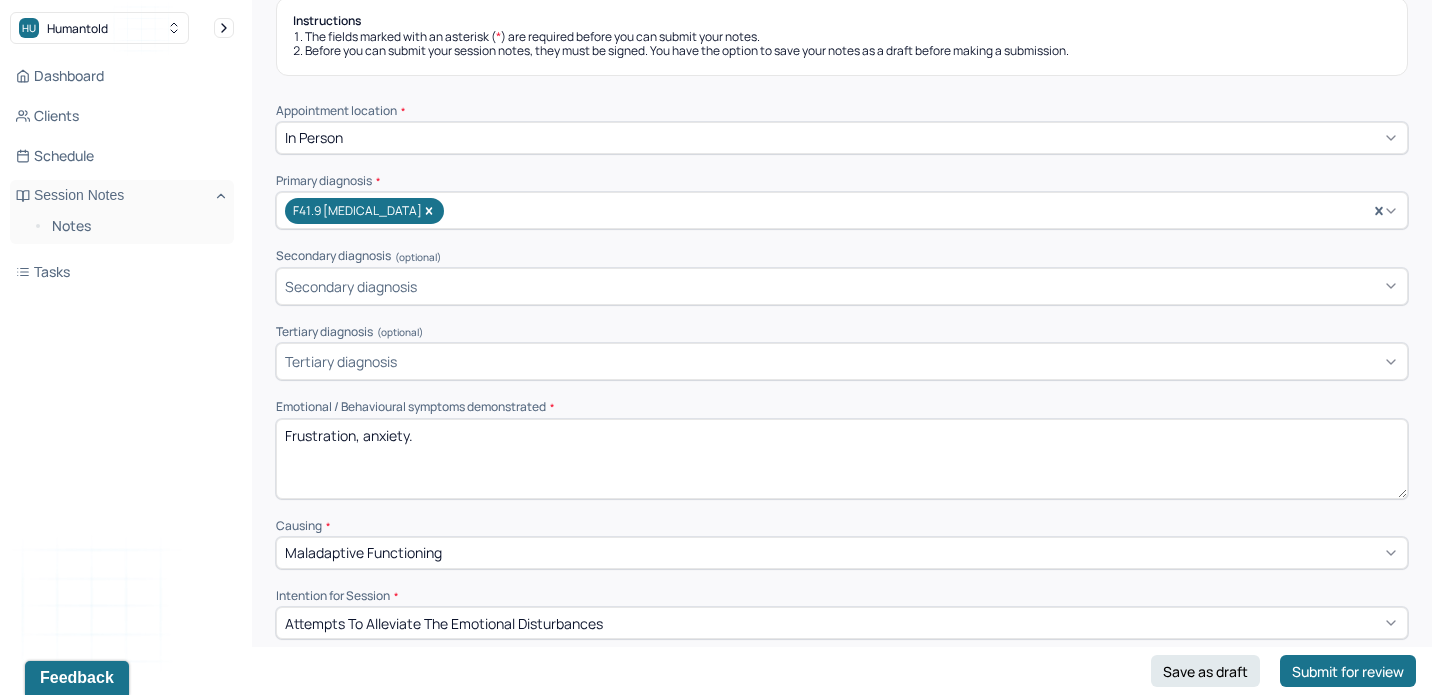 scroll, scrollTop: 337, scrollLeft: 0, axis: vertical 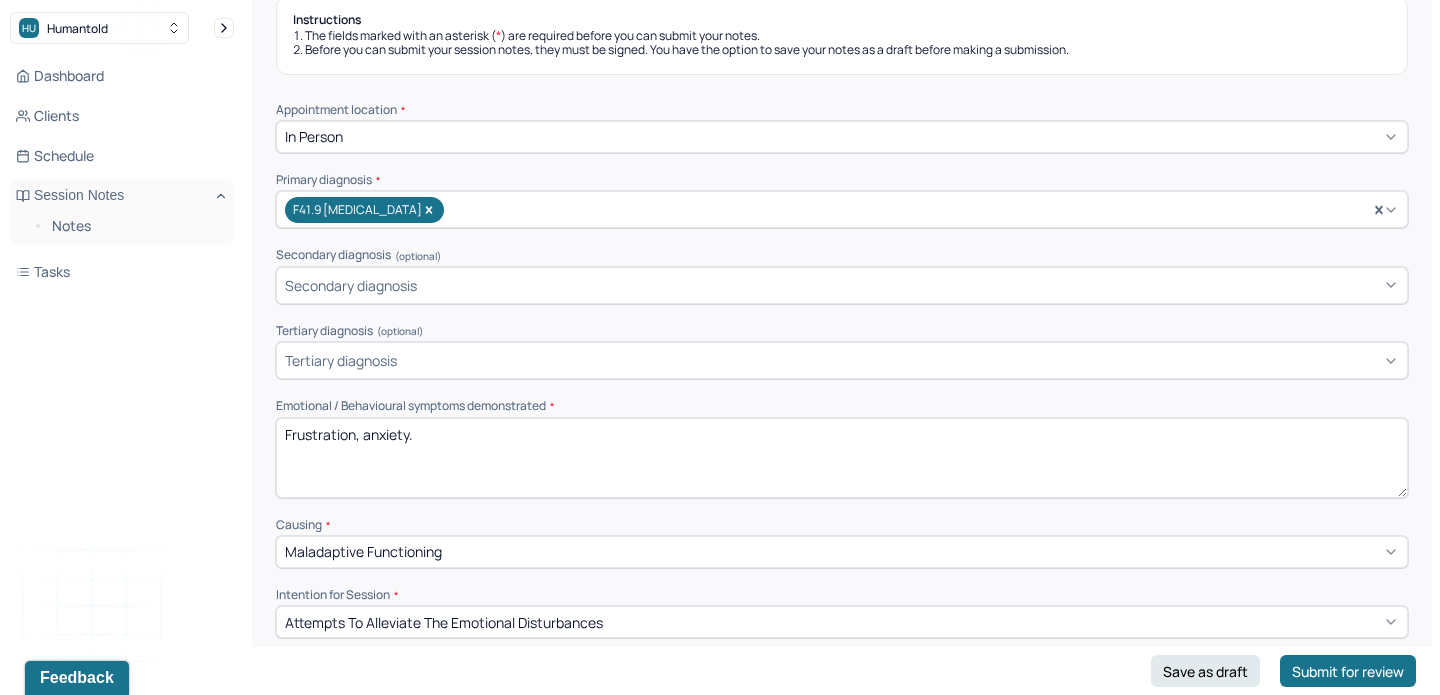click on "Frustration, anxiety." at bounding box center [842, 458] 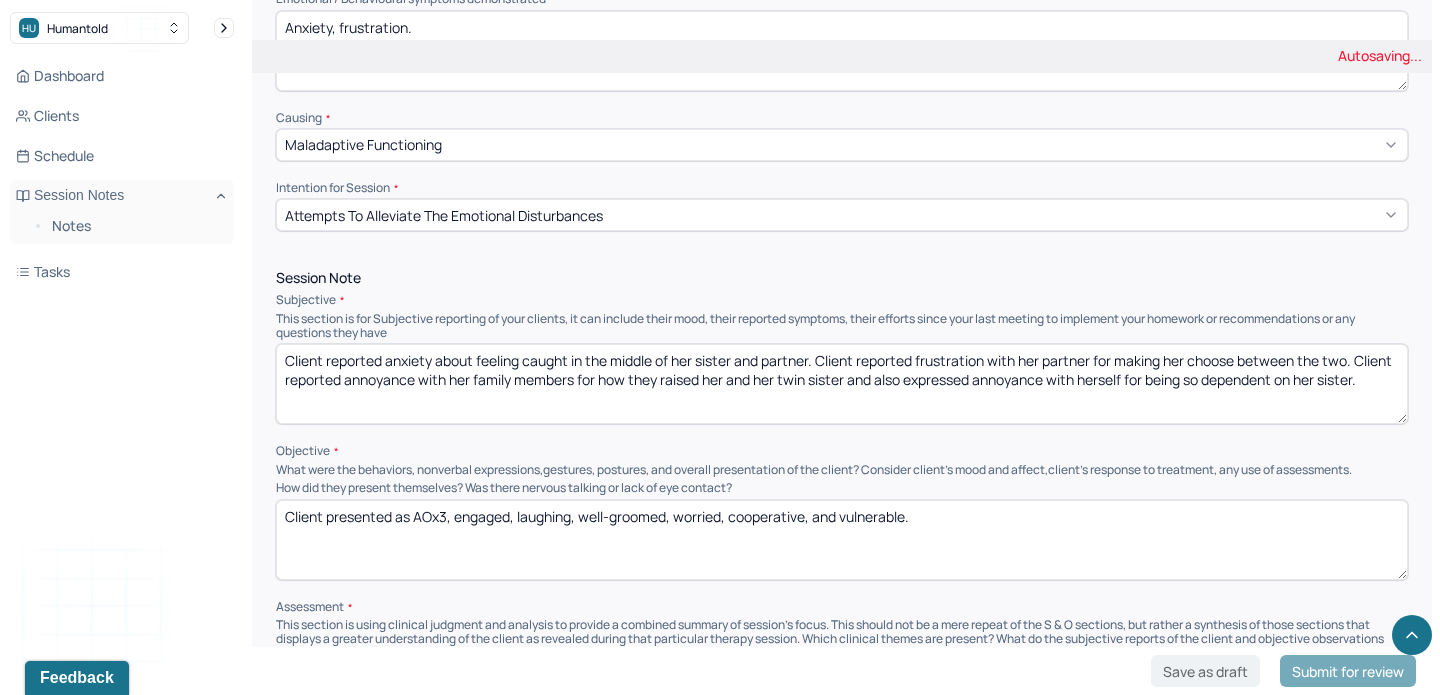 scroll, scrollTop: 746, scrollLeft: 0, axis: vertical 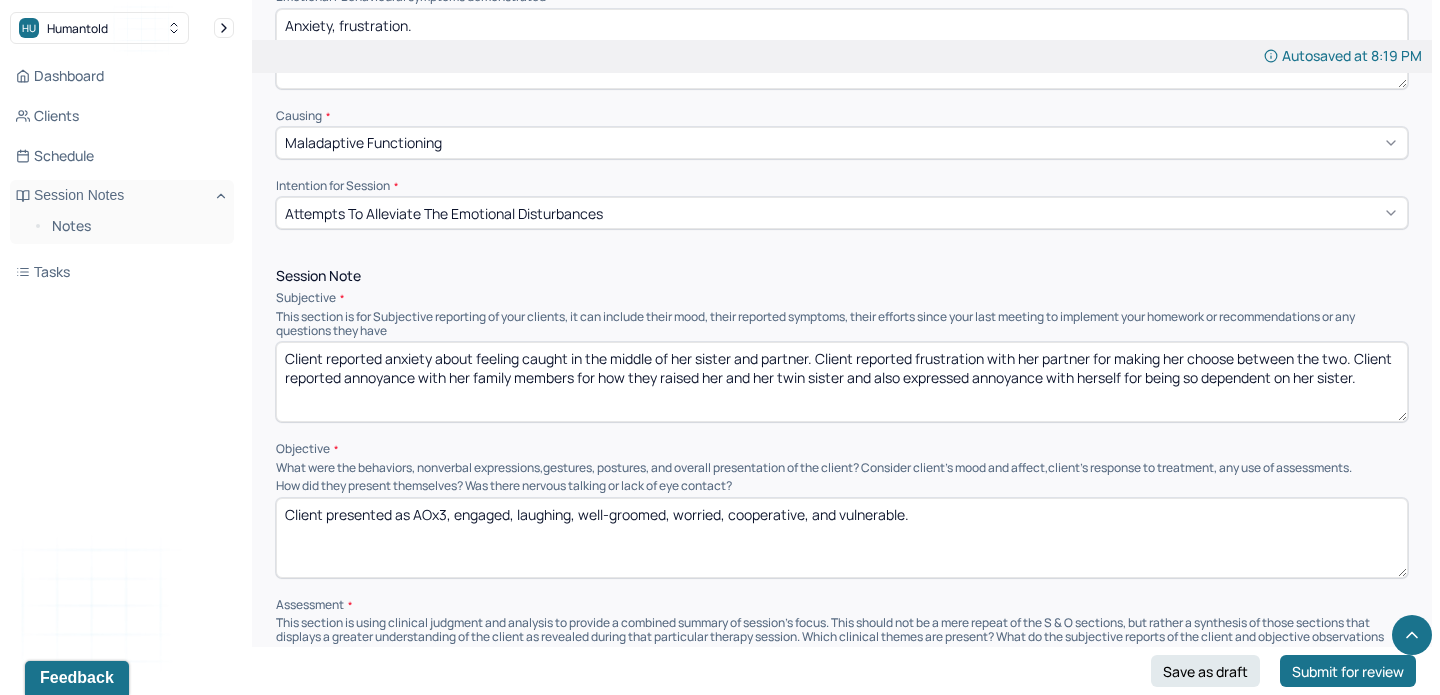 type on "Anxiety, frustration." 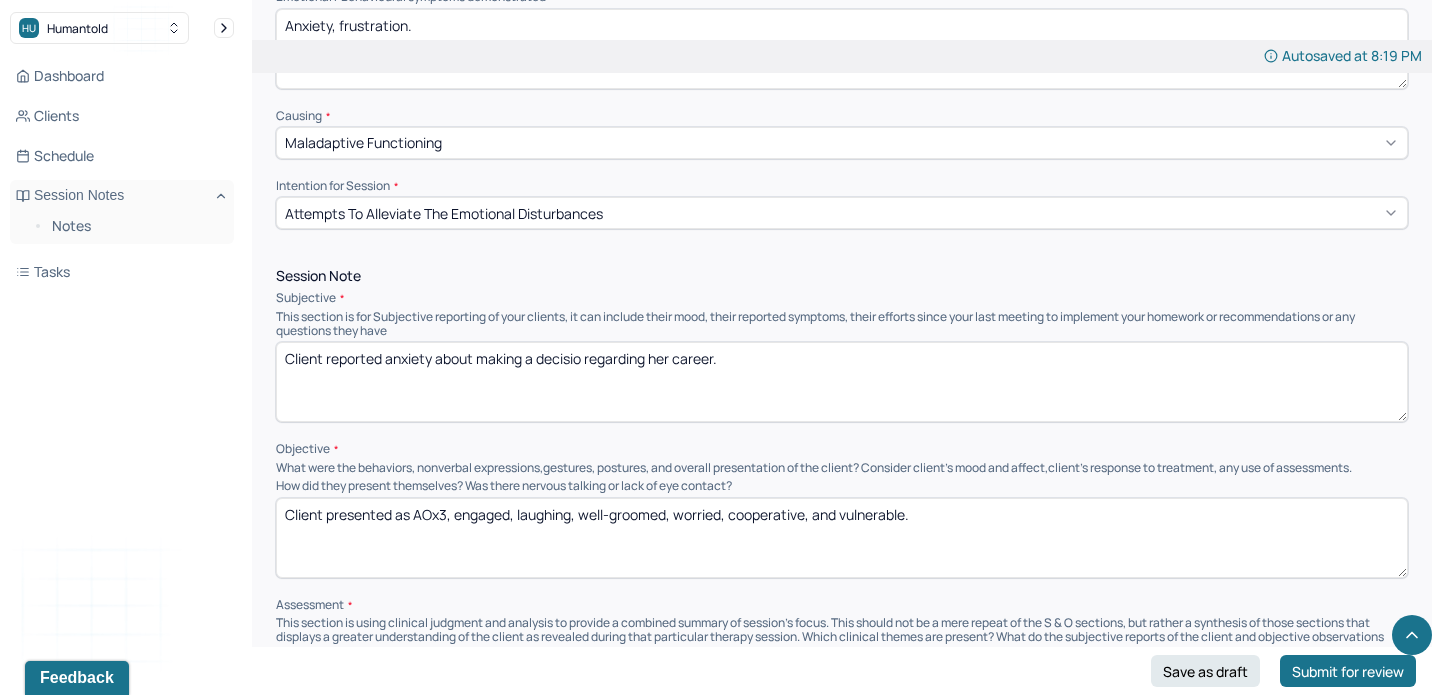 click on "Client reported anxiety about feeling caught in the middle of her sister and partner. Client reported frustration with her partner for making her choose between the two. Client reported annoyance with her family members for how they raised her and her twin sister and also expressed annoyance with herself for being so dependent on her sister." at bounding box center (842, 382) 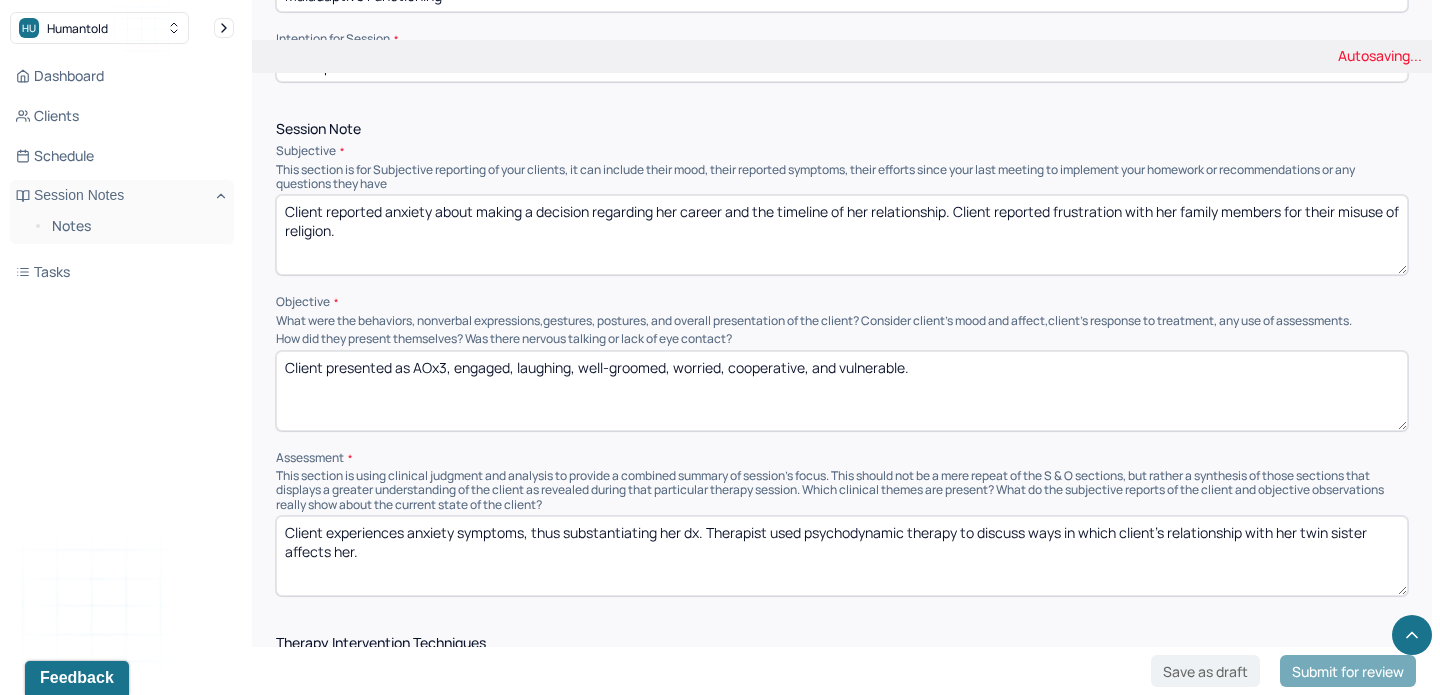 scroll, scrollTop: 899, scrollLeft: 0, axis: vertical 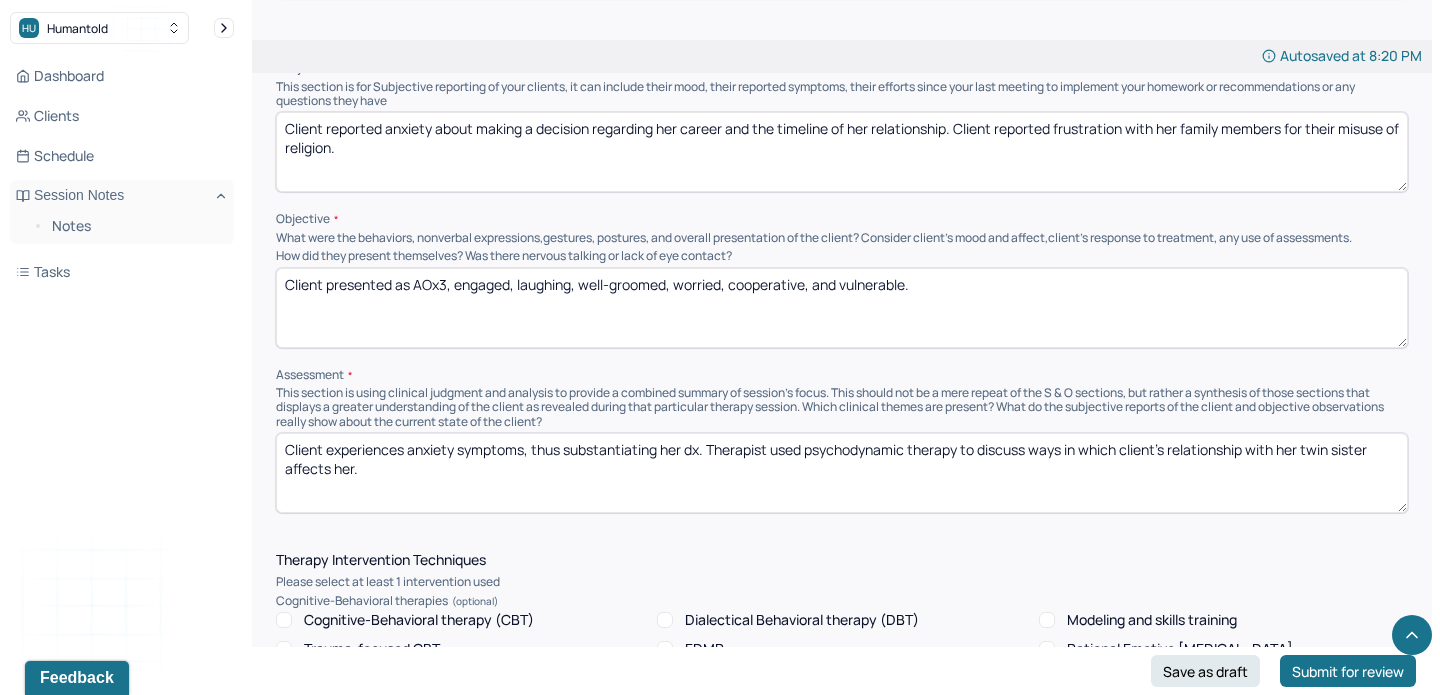 type on "Client reported anxiety about making a decision regarding her career and the timeline of her relationship. Client reported frustration with her family members for their misuse of religion." 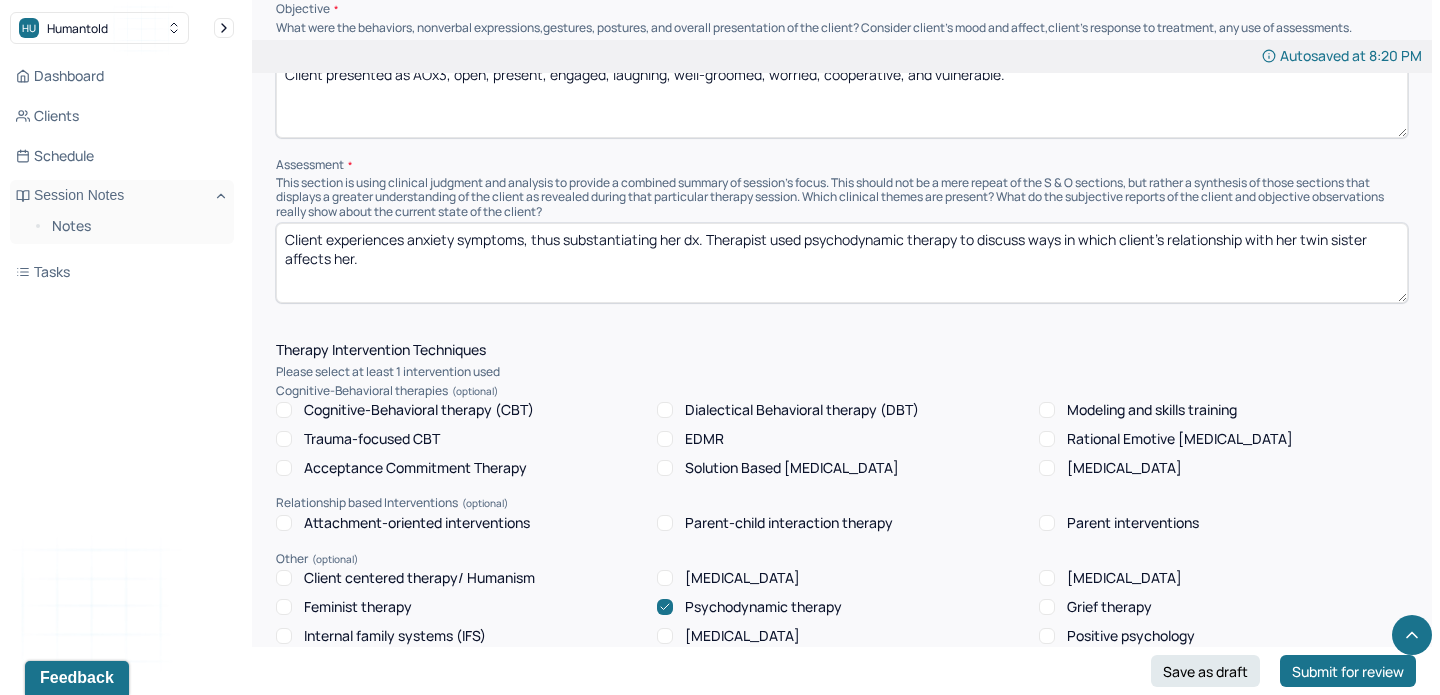 scroll, scrollTop: 1211, scrollLeft: 0, axis: vertical 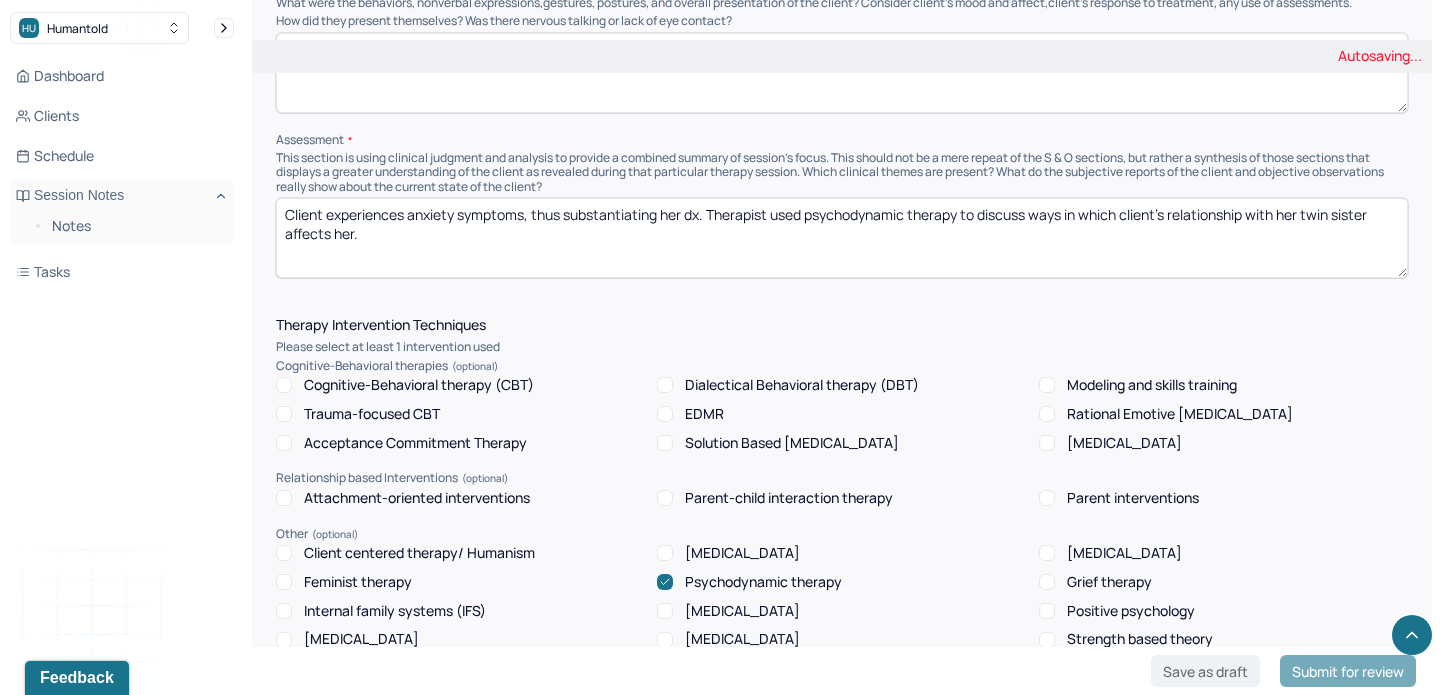 type on "Client presented as AOx3, open, present, engaged, laughing, well-groomed, worried, cooperative, and vulnerable." 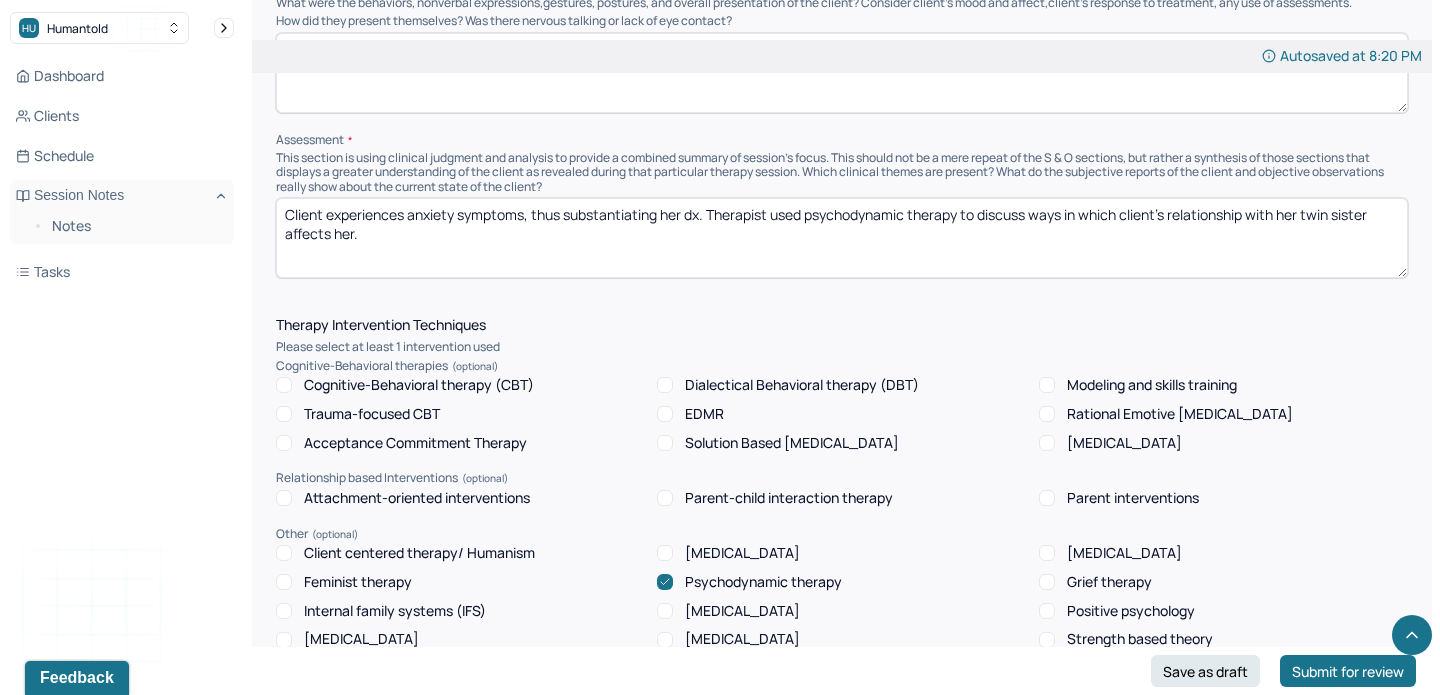 click on "Client experiences anxiety symptoms, thus substantiating her dx. Therapist used psychodynamic therapy to discuss ways in which client’s relationship with her twin sister affects her." at bounding box center [842, 238] 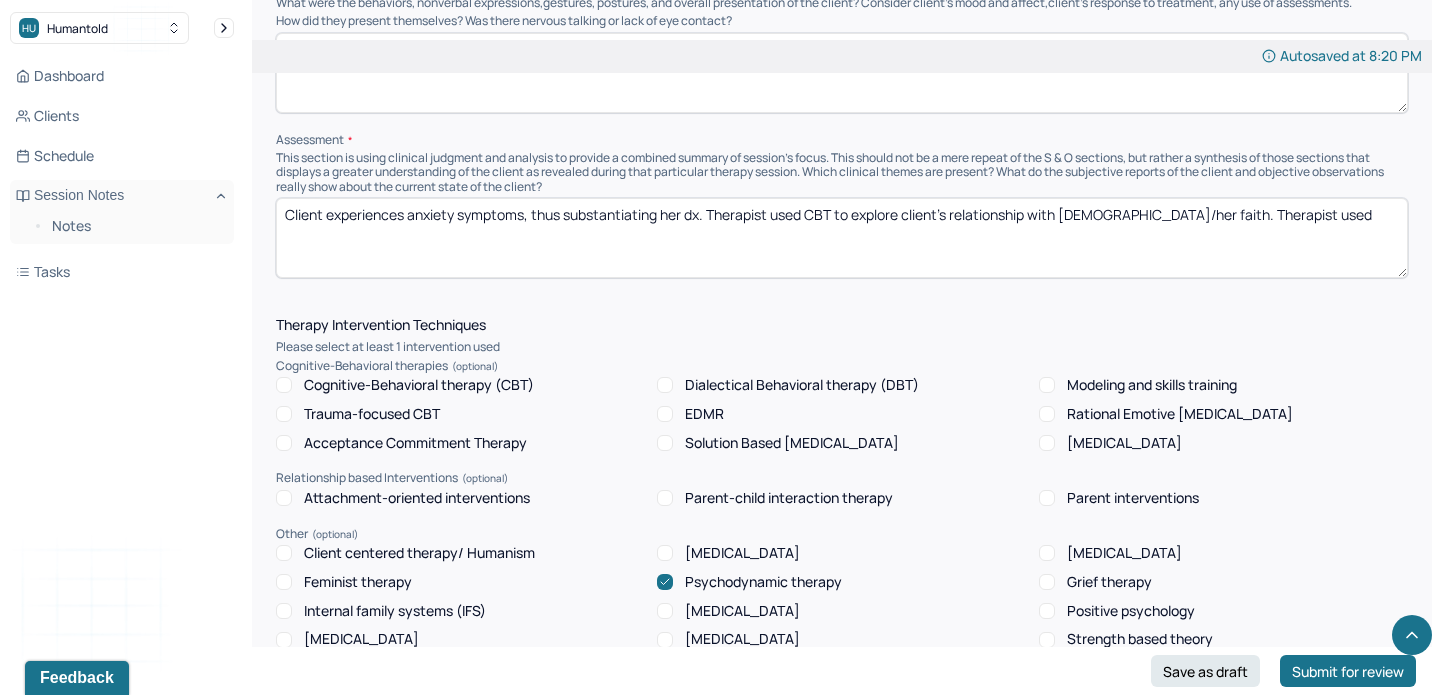 drag, startPoint x: 1260, startPoint y: 220, endPoint x: 1155, endPoint y: 208, distance: 105.68349 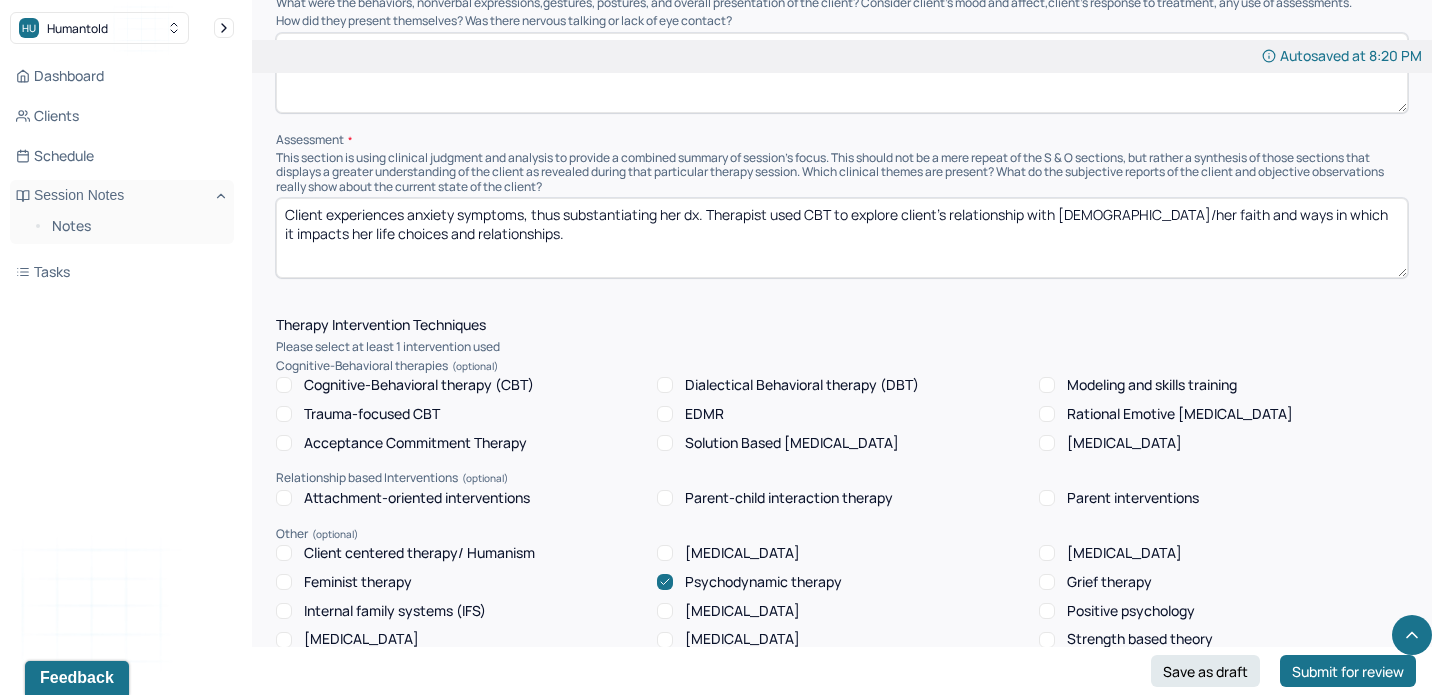 type on "Client experiences anxiety symptoms, thus substantiating her dx. Therapist used CBT to explore client's relationship with [DEMOGRAPHIC_DATA]/her faith and ways in which it impacts her life choices and relationships." 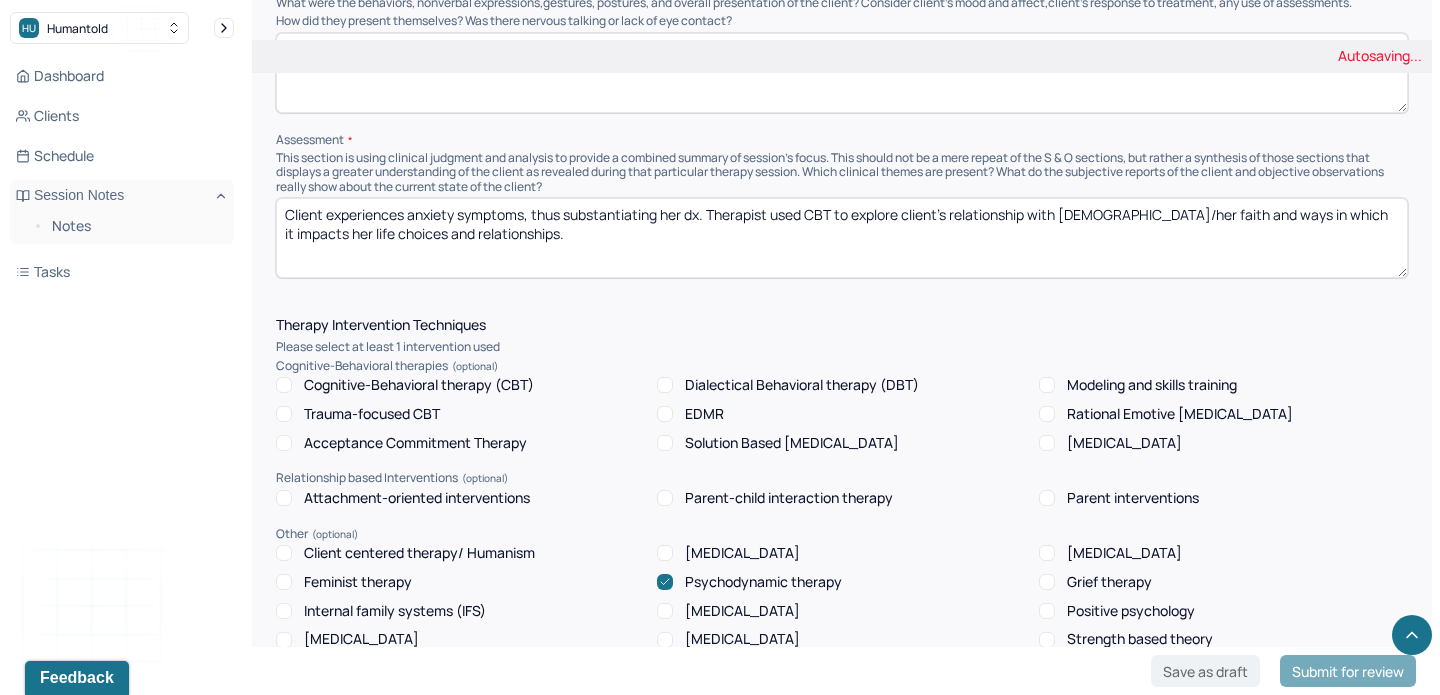 click on "Cognitive-Behavioral therapy (CBT)" at bounding box center [419, 385] 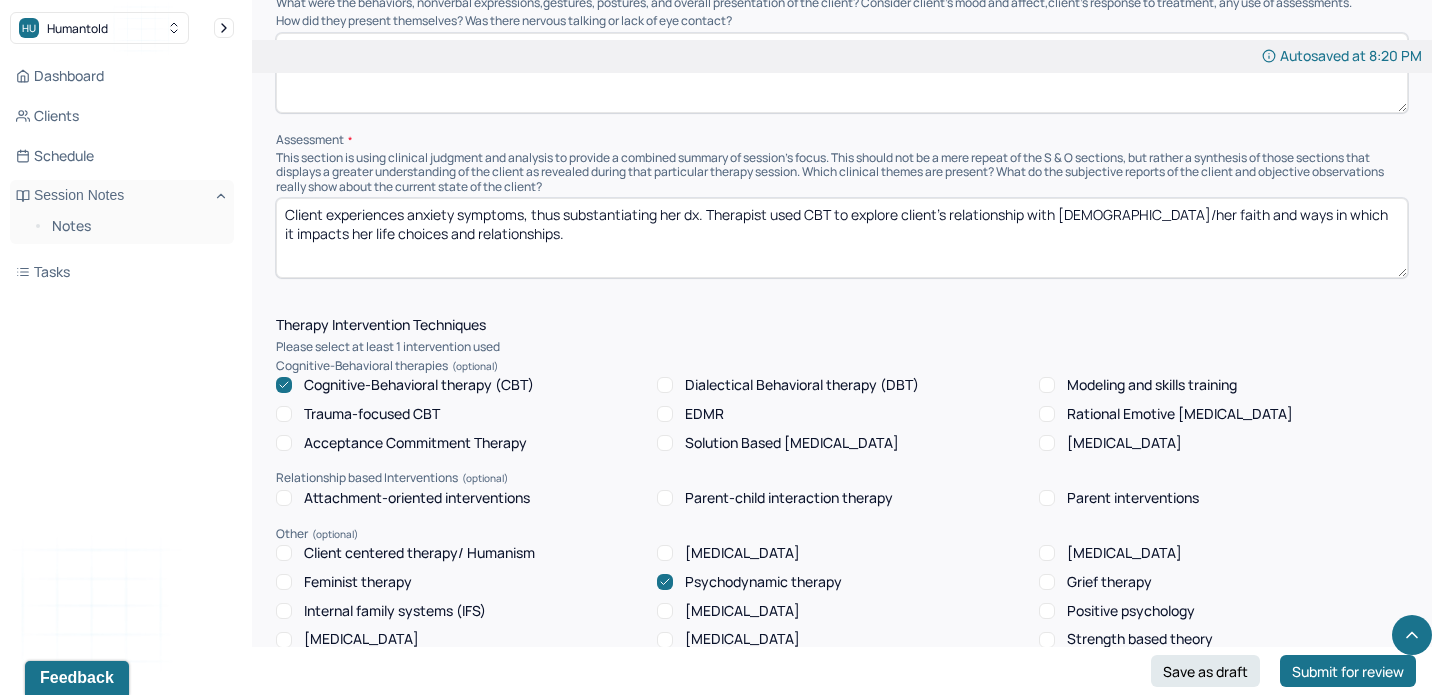 click 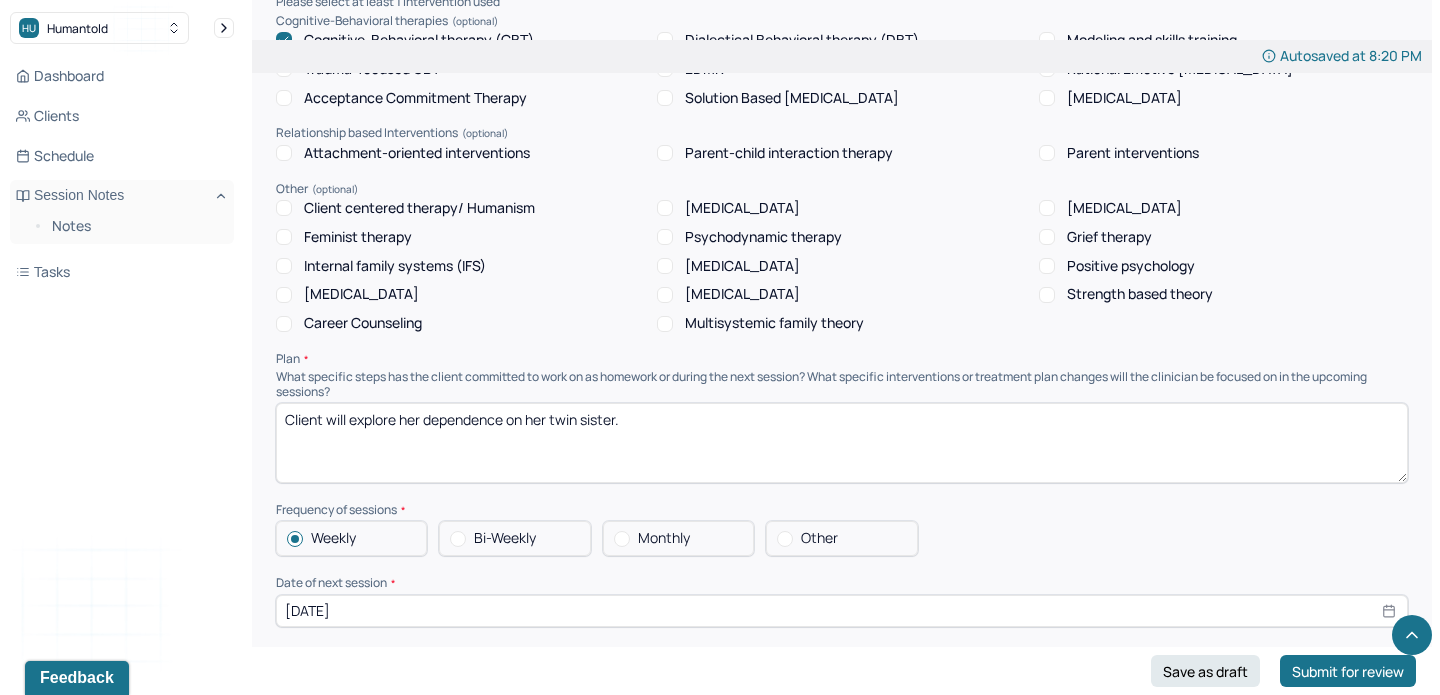 scroll, scrollTop: 1605, scrollLeft: 0, axis: vertical 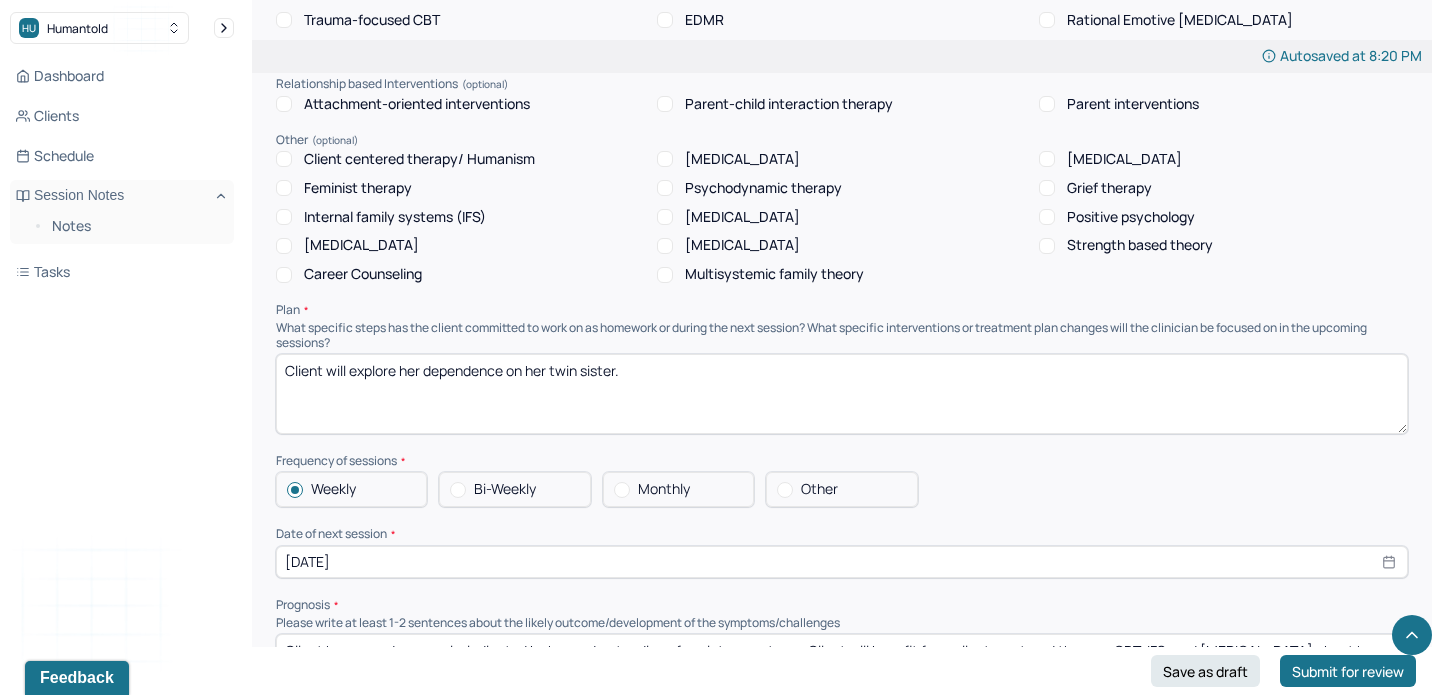 drag, startPoint x: 635, startPoint y: 377, endPoint x: 426, endPoint y: 369, distance: 209.15306 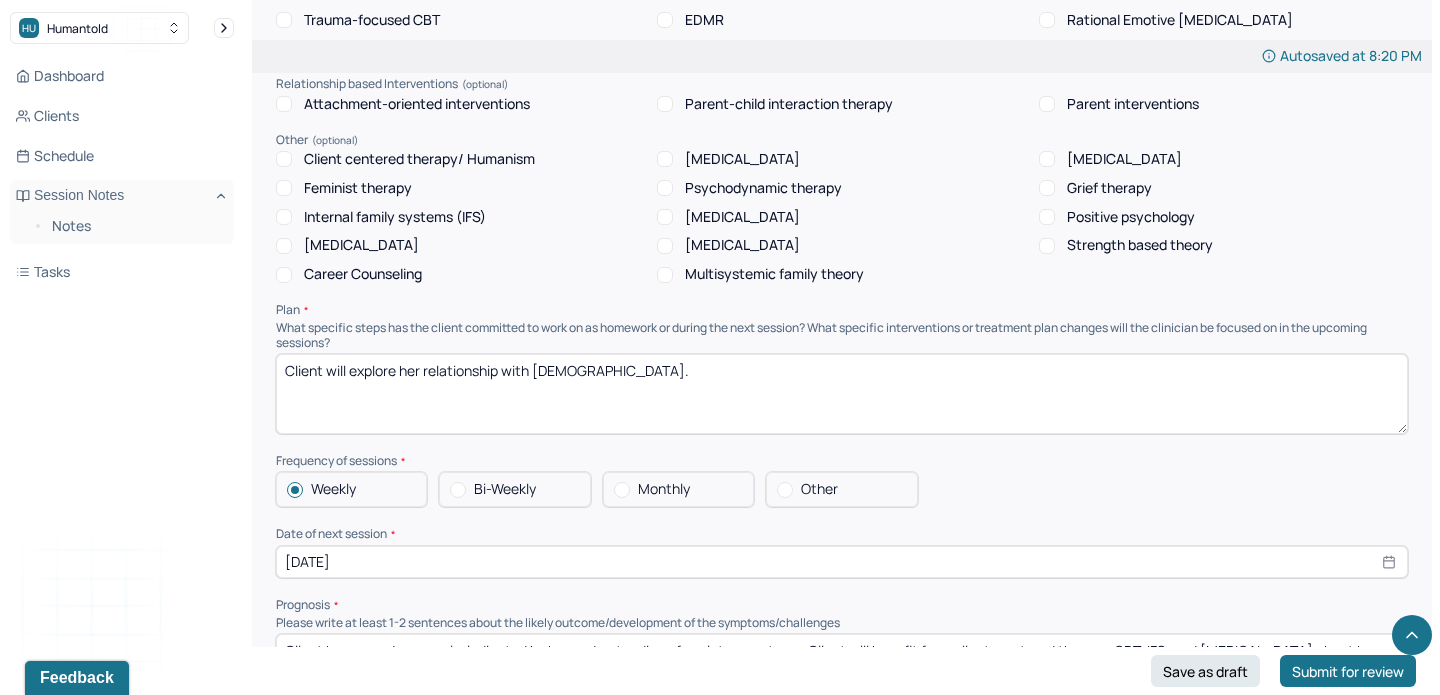 type on "Client will explore her relationship with [DEMOGRAPHIC_DATA]." 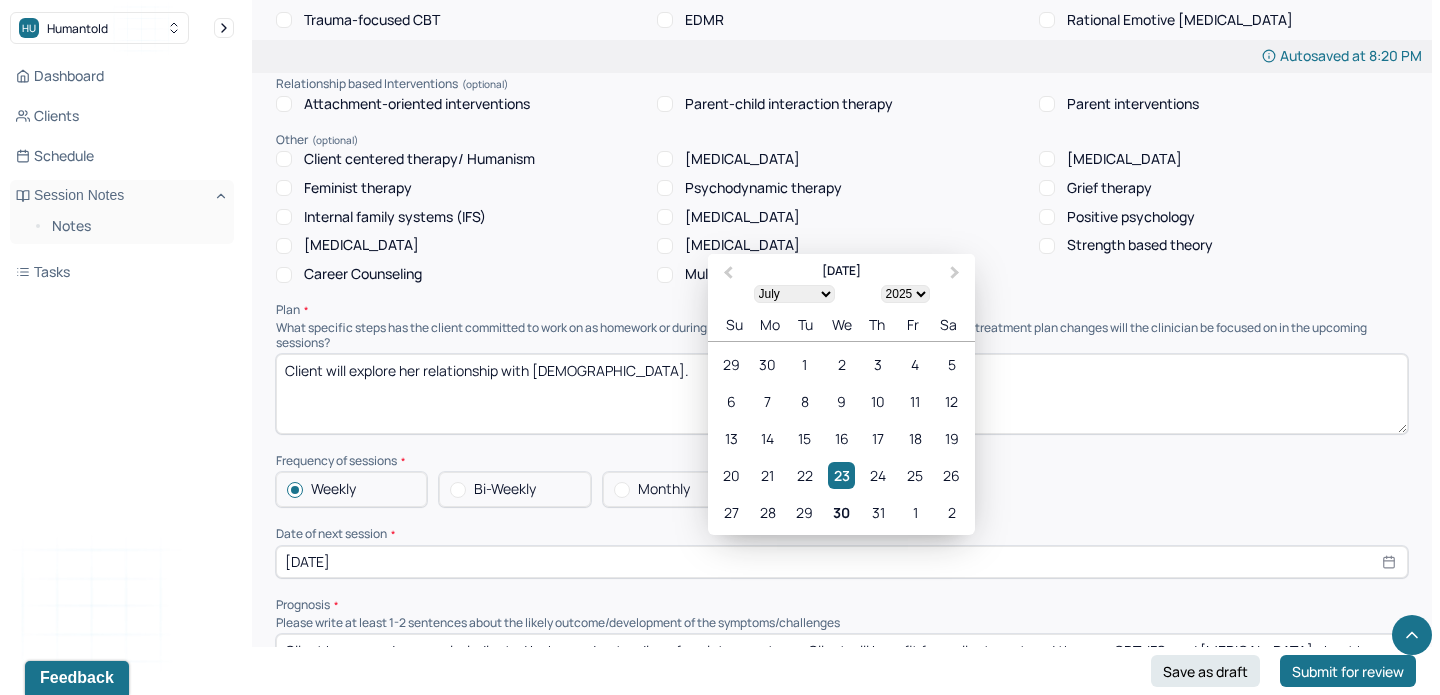 click on "[DATE]" at bounding box center [842, 562] 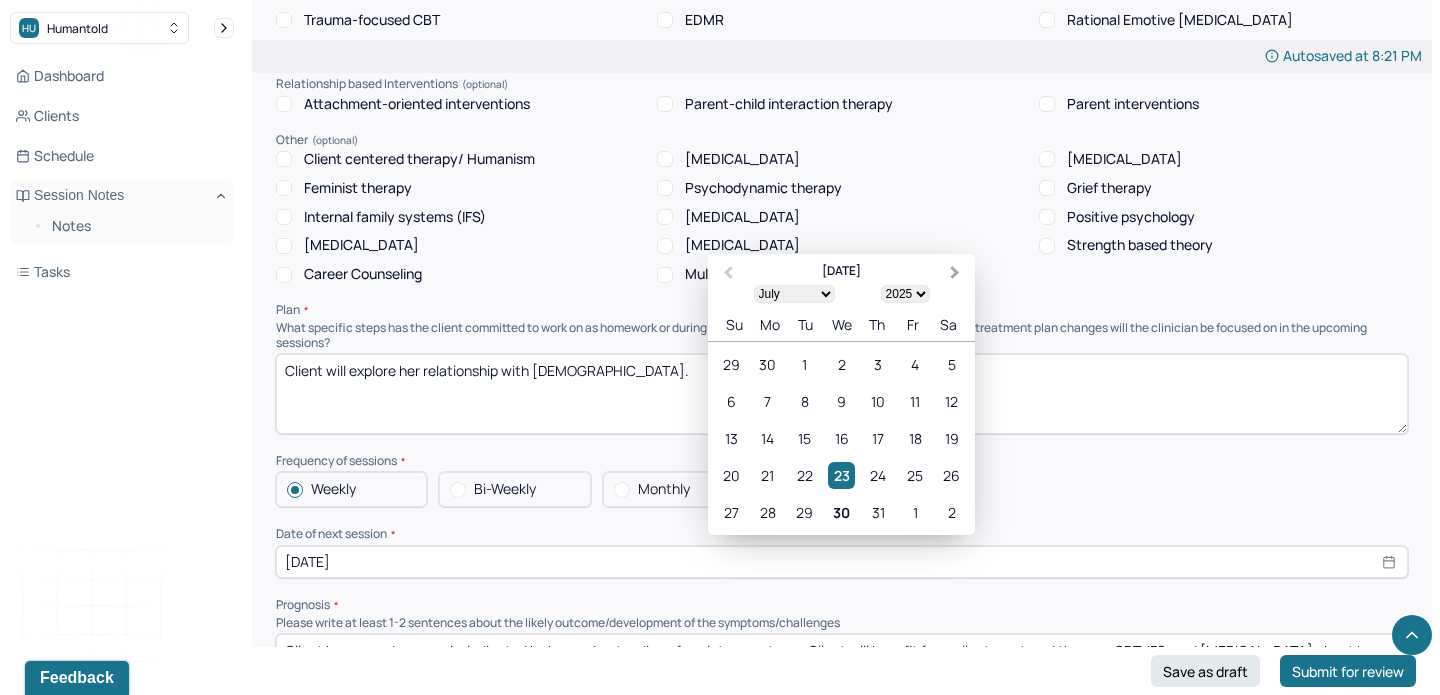 click on "Next Month" at bounding box center [955, 273] 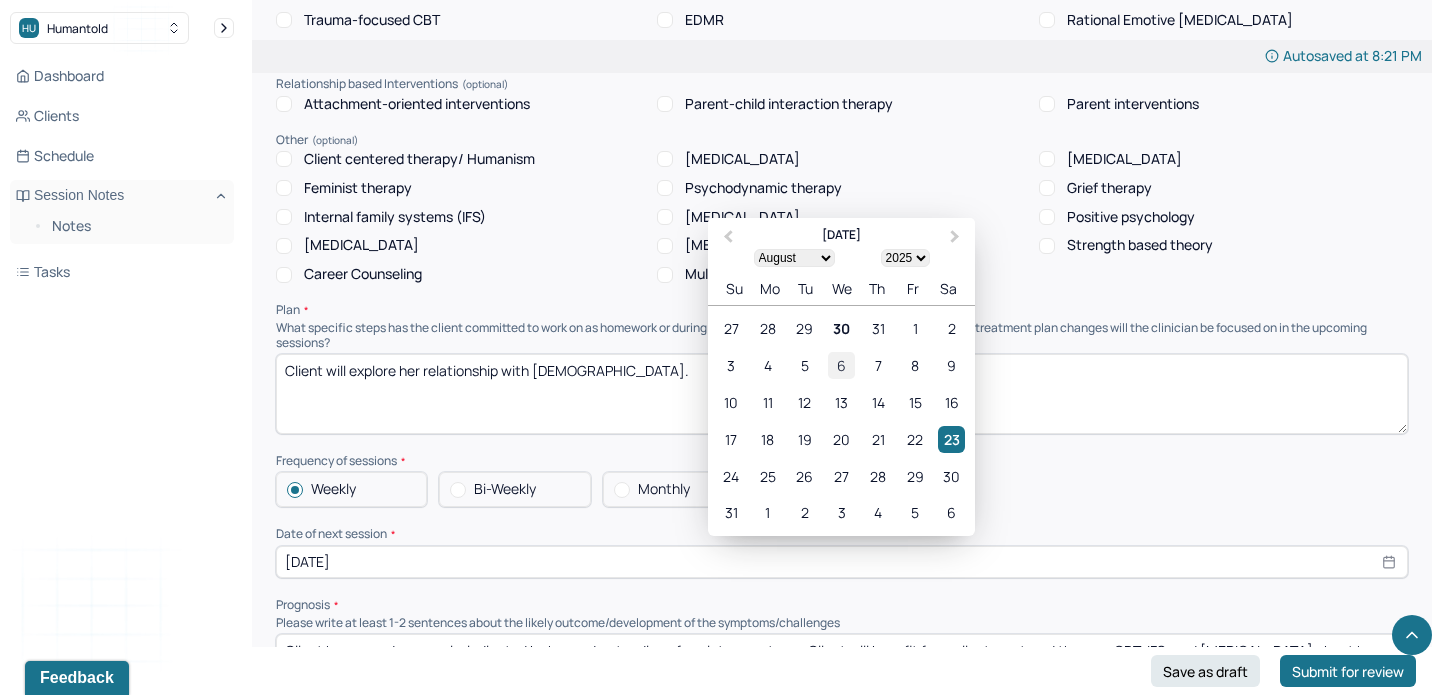 click on "6" at bounding box center (841, 365) 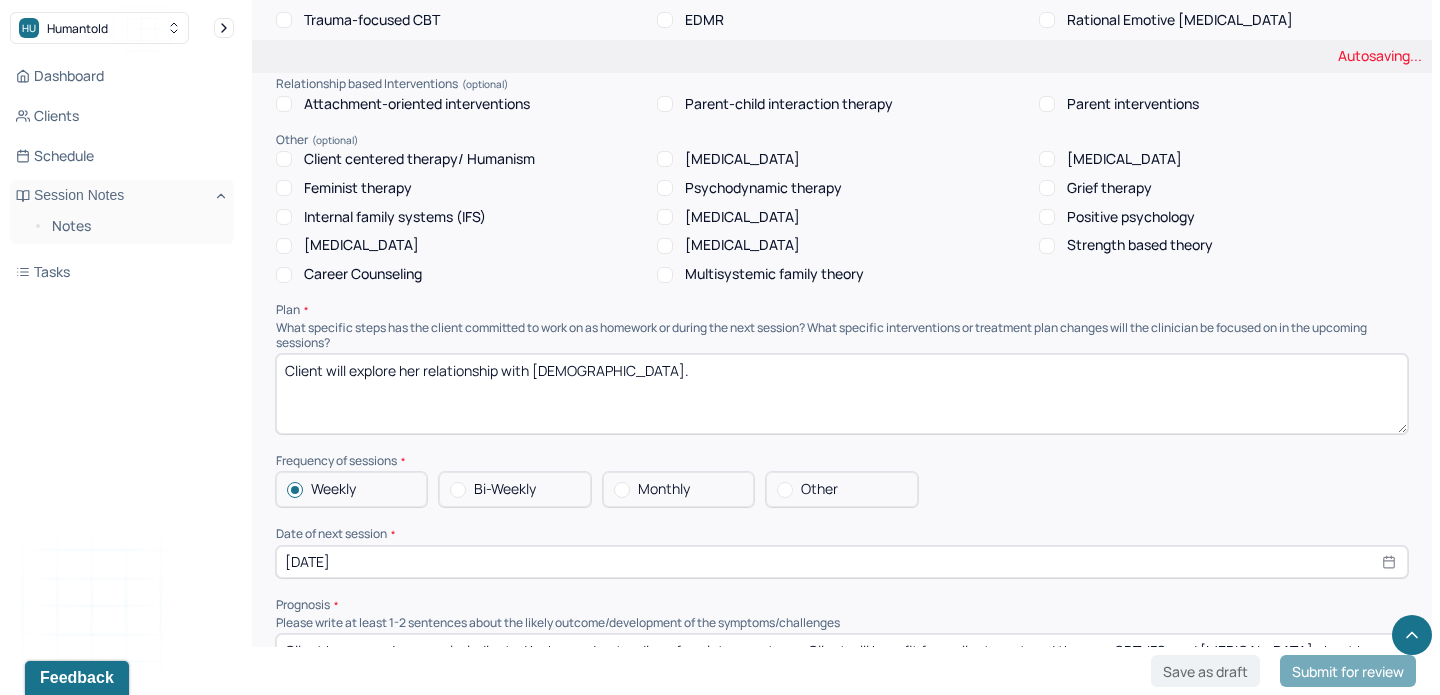 click on "[DATE]" at bounding box center [842, 562] 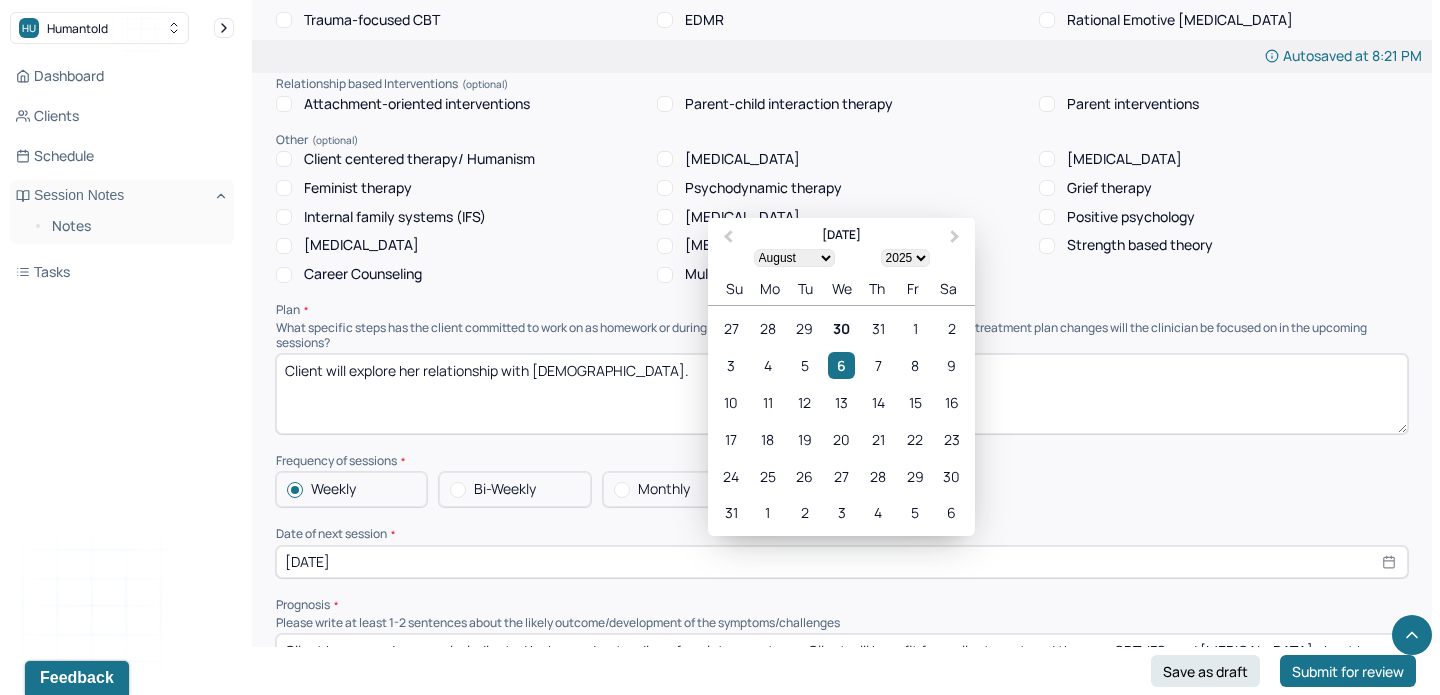click on "Therapy Intervention Techniques Please select at least 1 intervention used Cognitive-Behavioral therapies Cognitive-Behavioral therapy (CBT) Dialectical Behavioral therapy (DBT) Modeling and skills training Trauma-focused CBT EDMR Rational Emotive [MEDICAL_DATA] Acceptance Commitment Therapy Solution Based [MEDICAL_DATA] [MEDICAL_DATA] Relationship based Interventions Attachment-oriented interventions Parent-child interaction therapy Parent interventions Other Client centered therapy/ Humanism [MEDICAL_DATA] [MEDICAL_DATA] Feminist therapy Psychodynamic therapy Grief therapy Internal family systems (IFS) [MEDICAL_DATA] Positive psychology [MEDICAL_DATA] [MEDICAL_DATA] Strength based theory Career Counseling Multisystemic family theory Plan What specific steps has the client committed to work on as homework or during the next session? What specific interventions or treatment plan changes will the clinician be focused on in the upcoming sessions? Frequency of sessions Weekly Other" at bounding box center [842, 378] 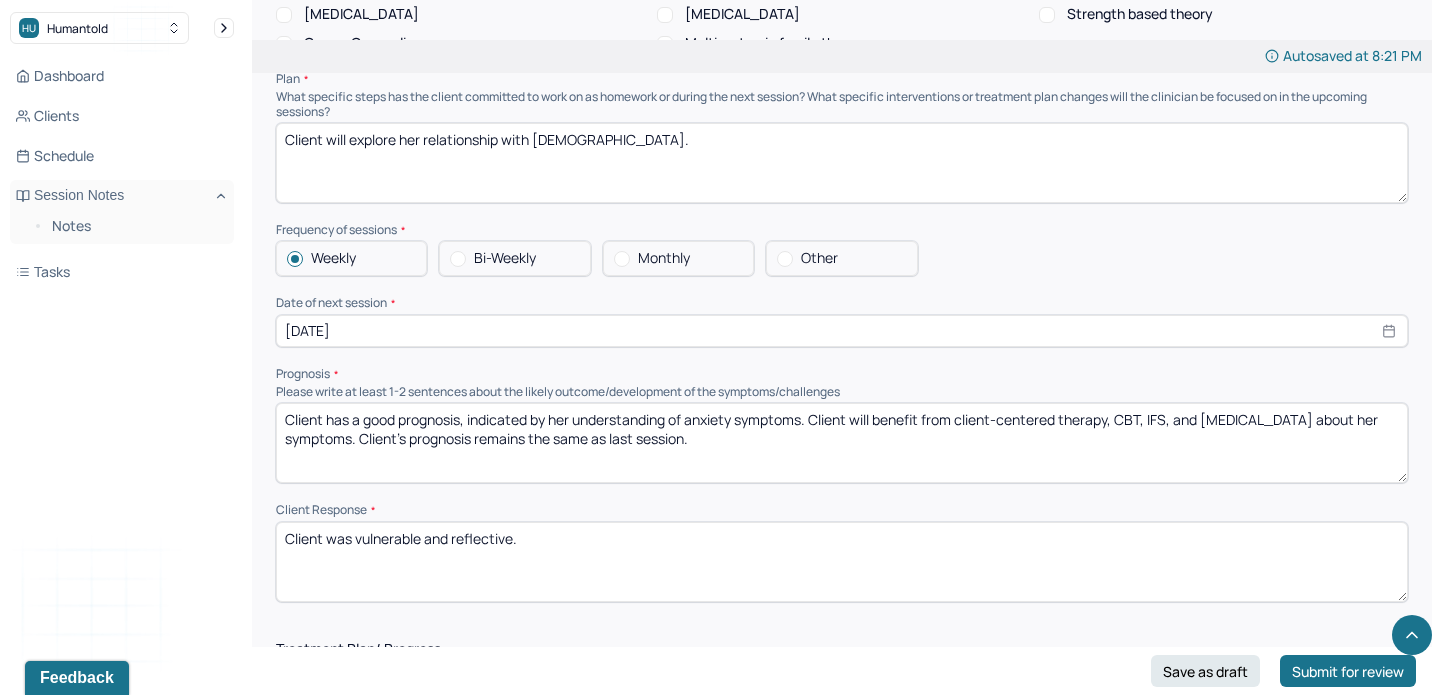 scroll, scrollTop: 1865, scrollLeft: 0, axis: vertical 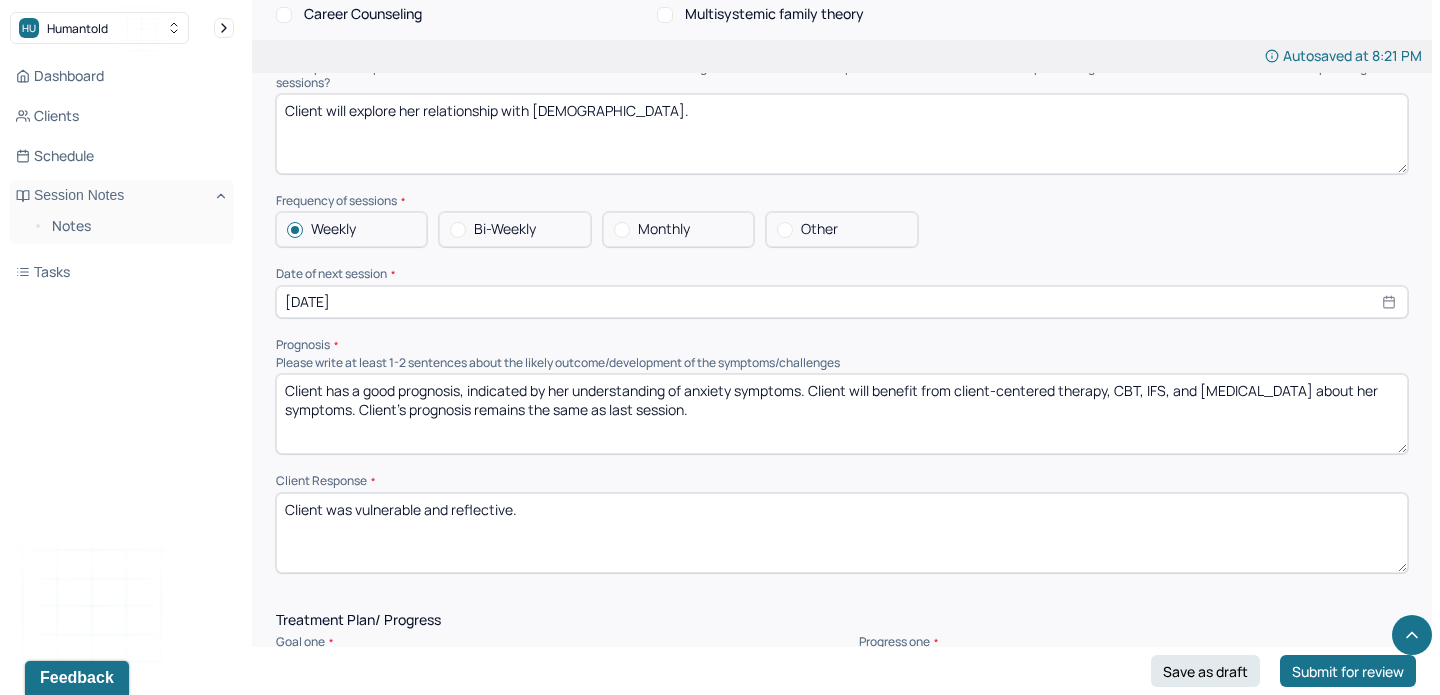 click on "Client has a good prognosis, indicated by her understanding of anxiety symptoms. Client will benefit from client-centered therapy, CBT, IFS, and [MEDICAL_DATA] about her symptoms. Client's prognosis remains the same as last session." at bounding box center [842, 414] 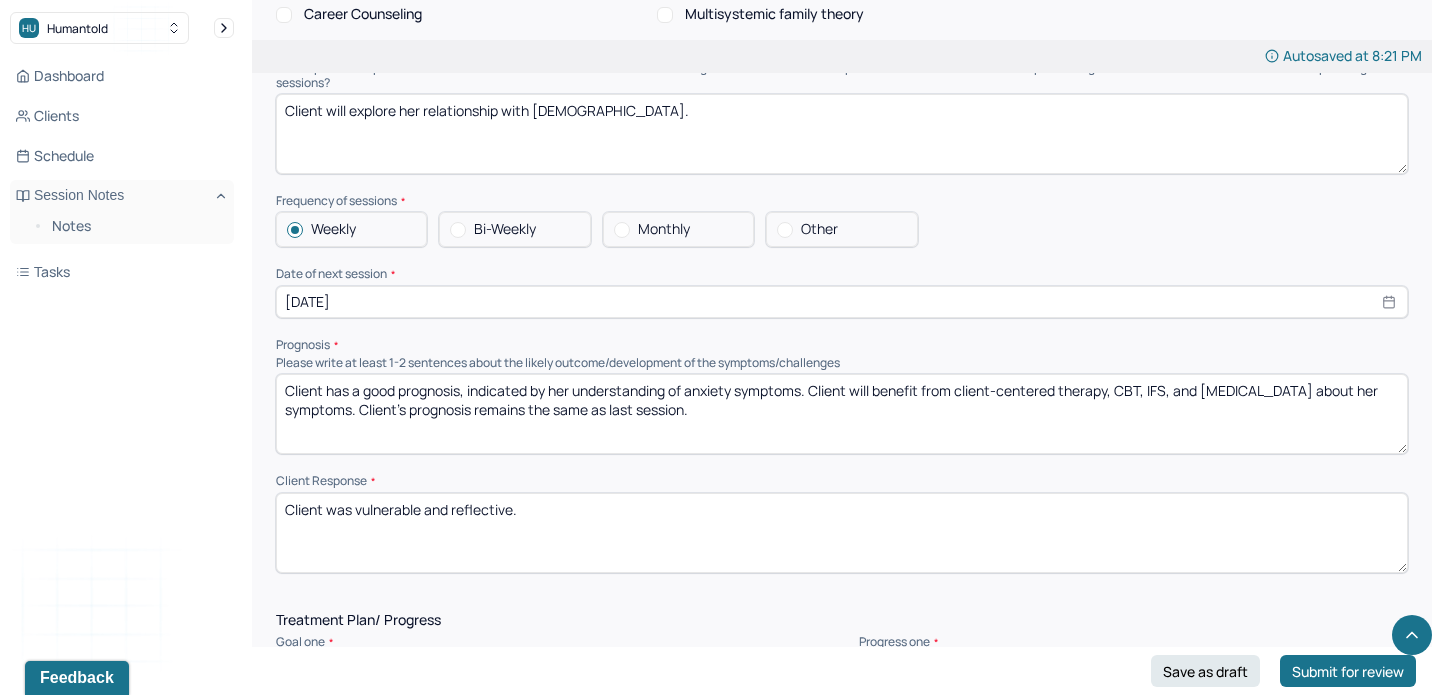click on "Client has a good prognosis, indicated by her understanding of anxiety symptoms. Client will benefit from client-centered therapy, CBT, IFS, and [MEDICAL_DATA] about her symptoms. Client's prognosis remains the same as last session." at bounding box center [842, 414] 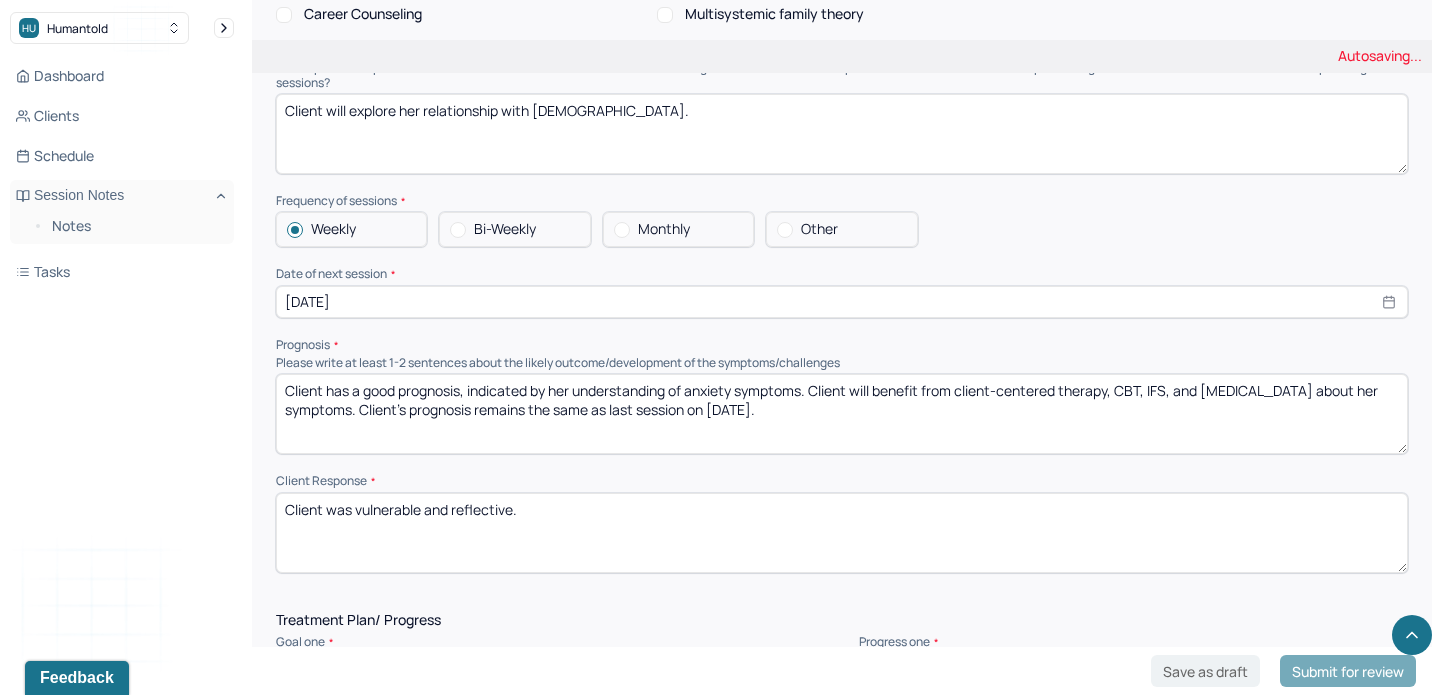 type on "Client has a good prognosis, indicated by her understanding of anxiety symptoms. Client will benefit from client-centered therapy, CBT, IFS, and [MEDICAL_DATA] about her symptoms. Client's prognosis remains the same as last session on [DATE]." 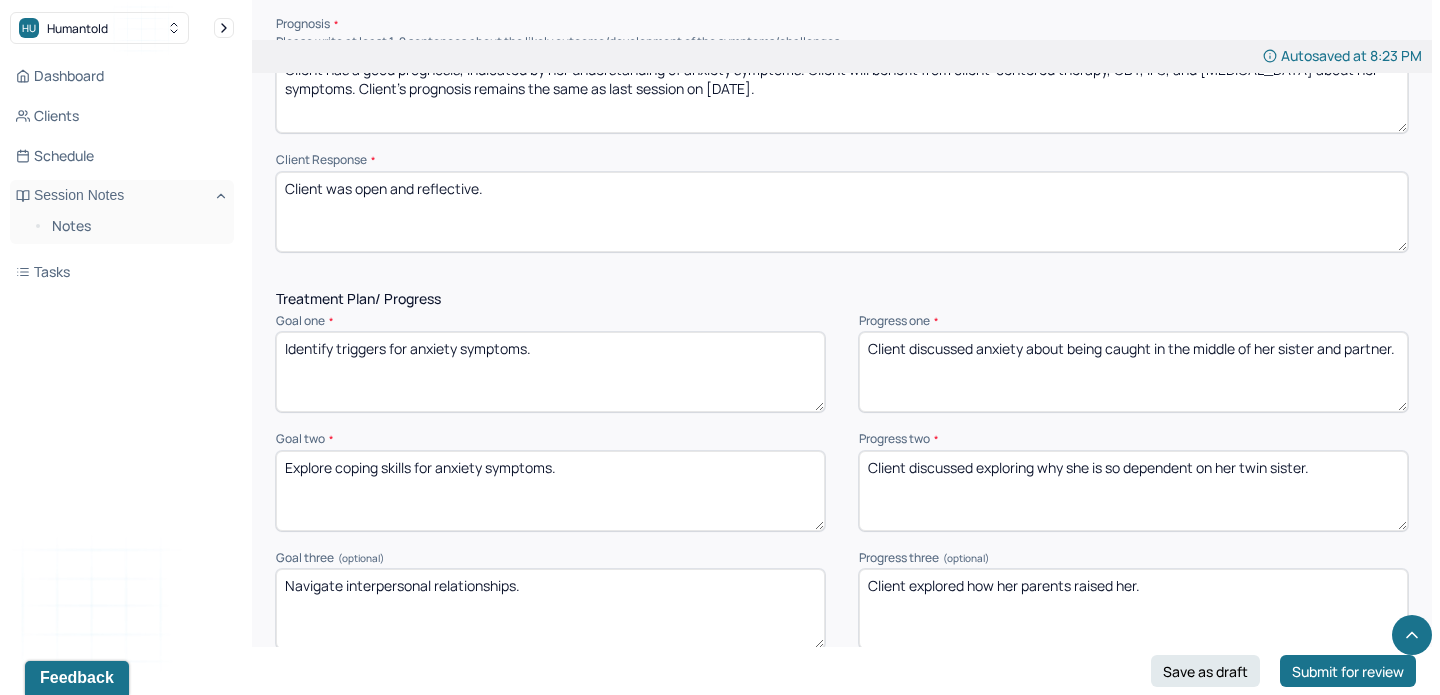 scroll, scrollTop: 2286, scrollLeft: 0, axis: vertical 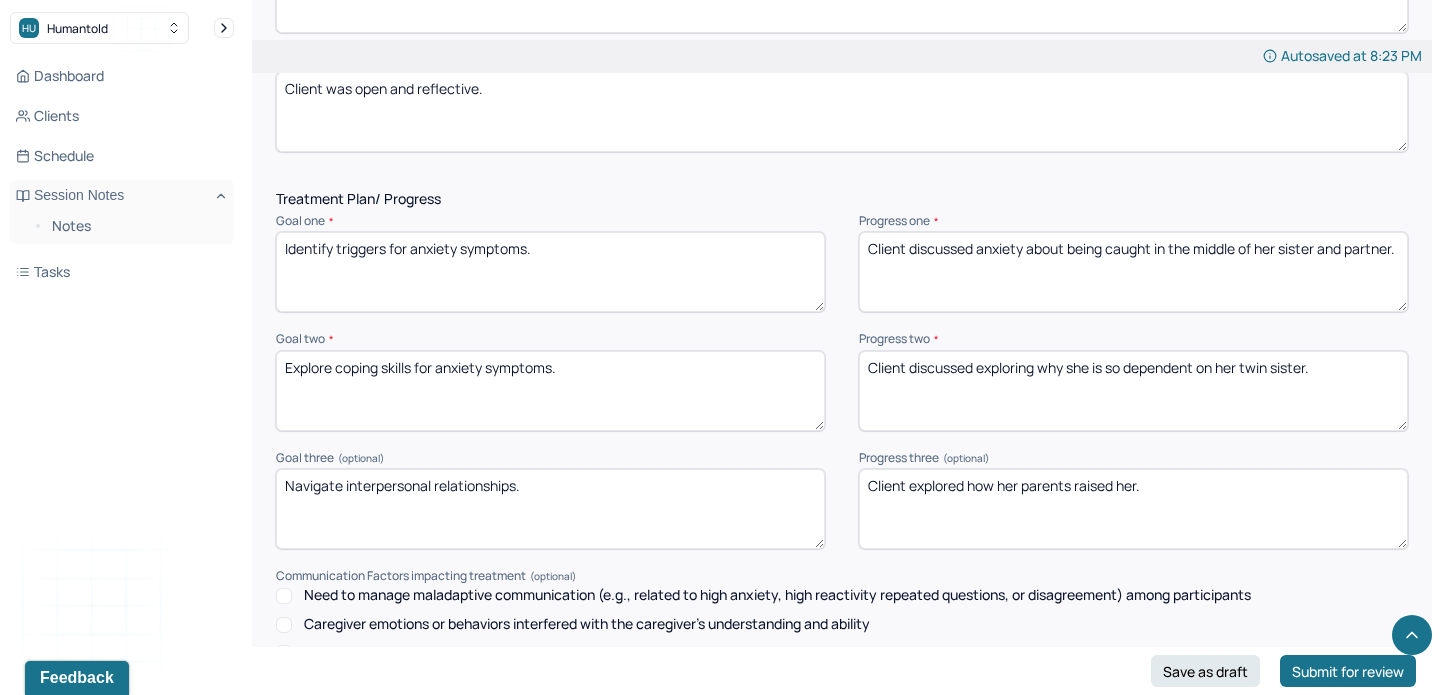 type on "Client was open and reflective." 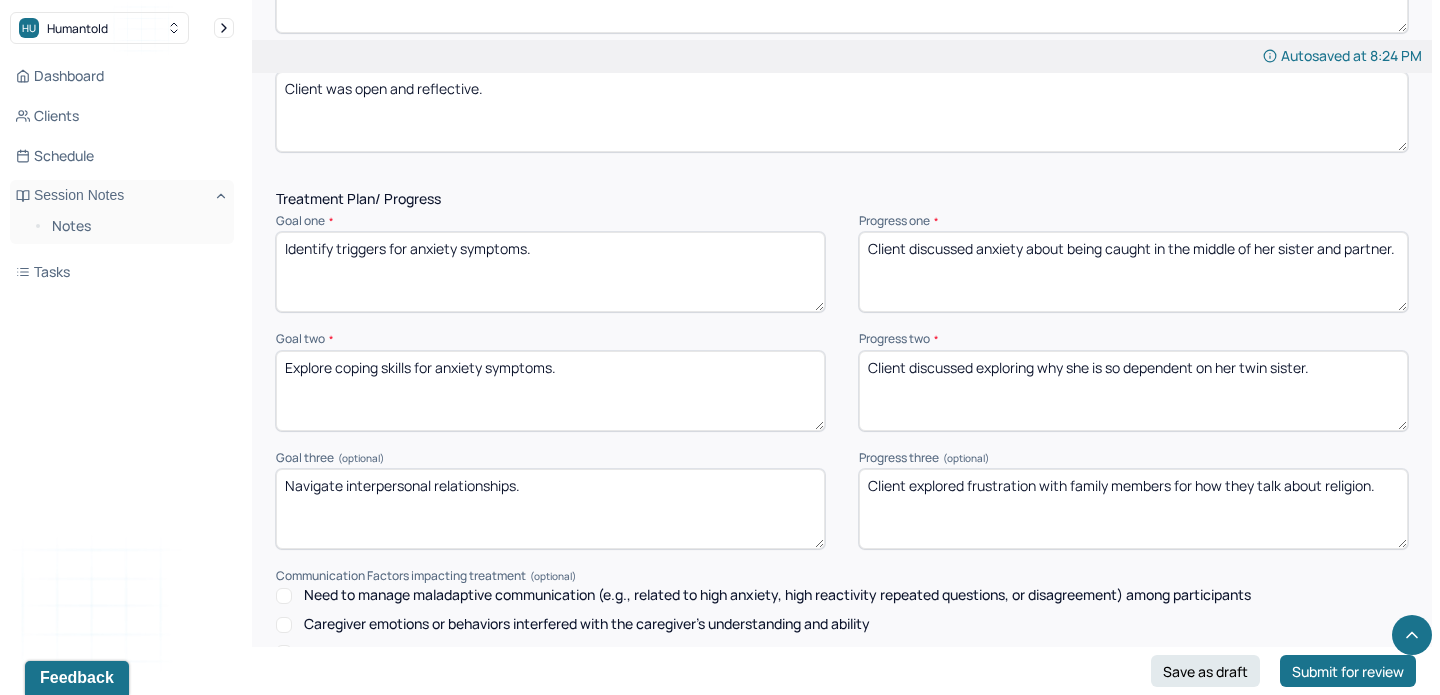 drag, startPoint x: 1326, startPoint y: 487, endPoint x: 1256, endPoint y: 483, distance: 70.11419 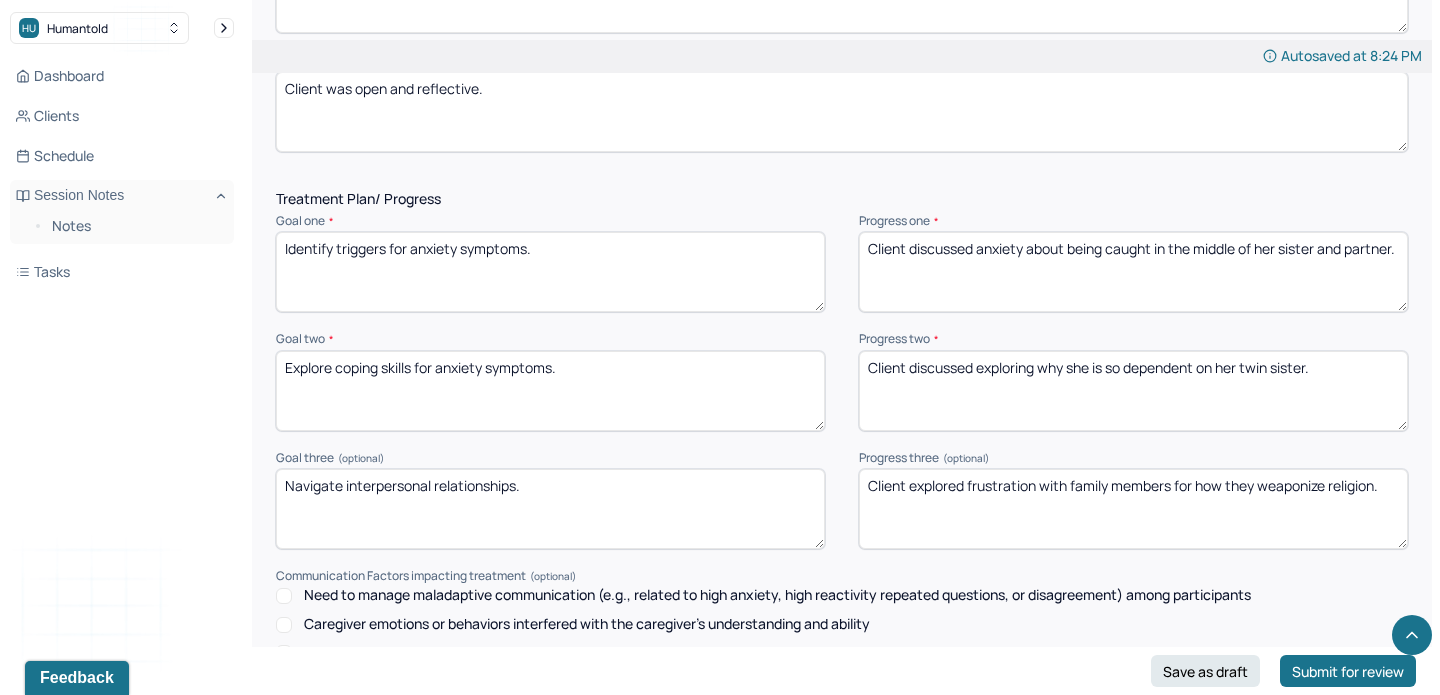 type on "Client explored frustration with family members for how they weaponize religion." 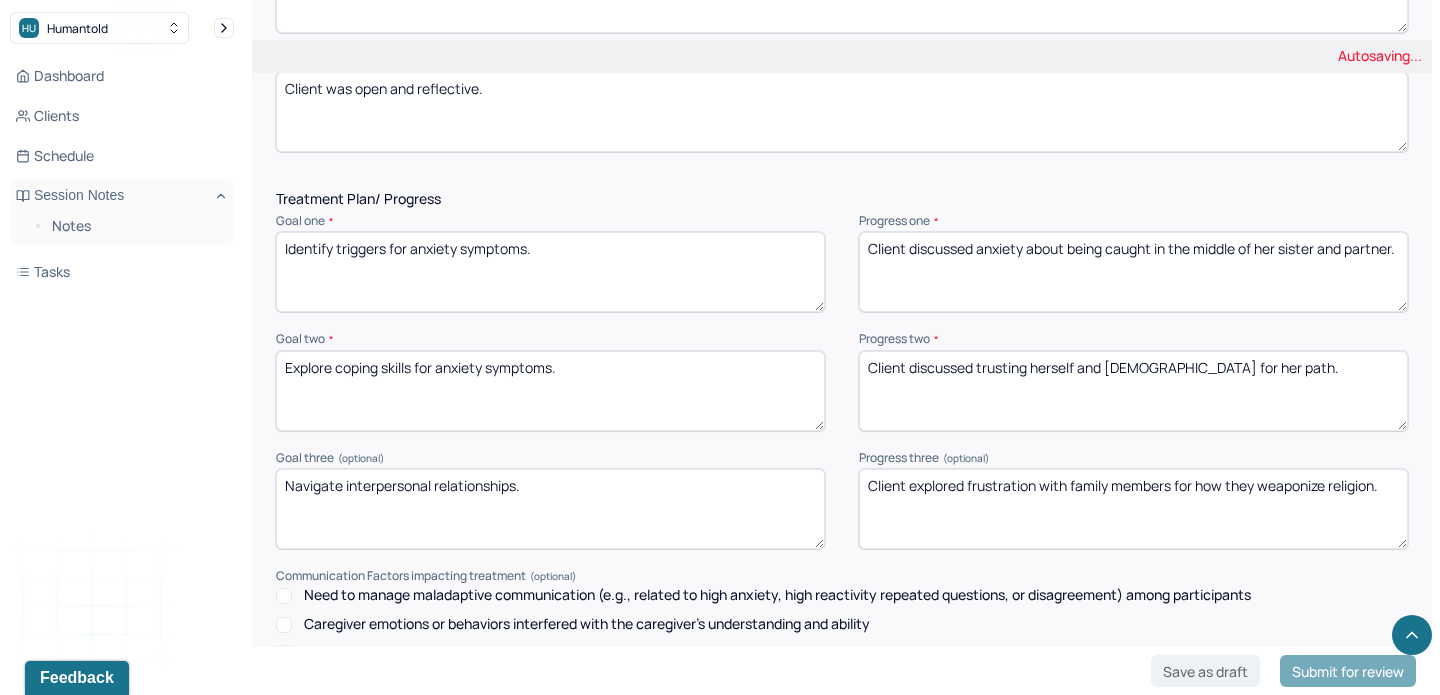 click on "Client discussed exploring why she is so dependent on her twin sister." at bounding box center (1133, 391) 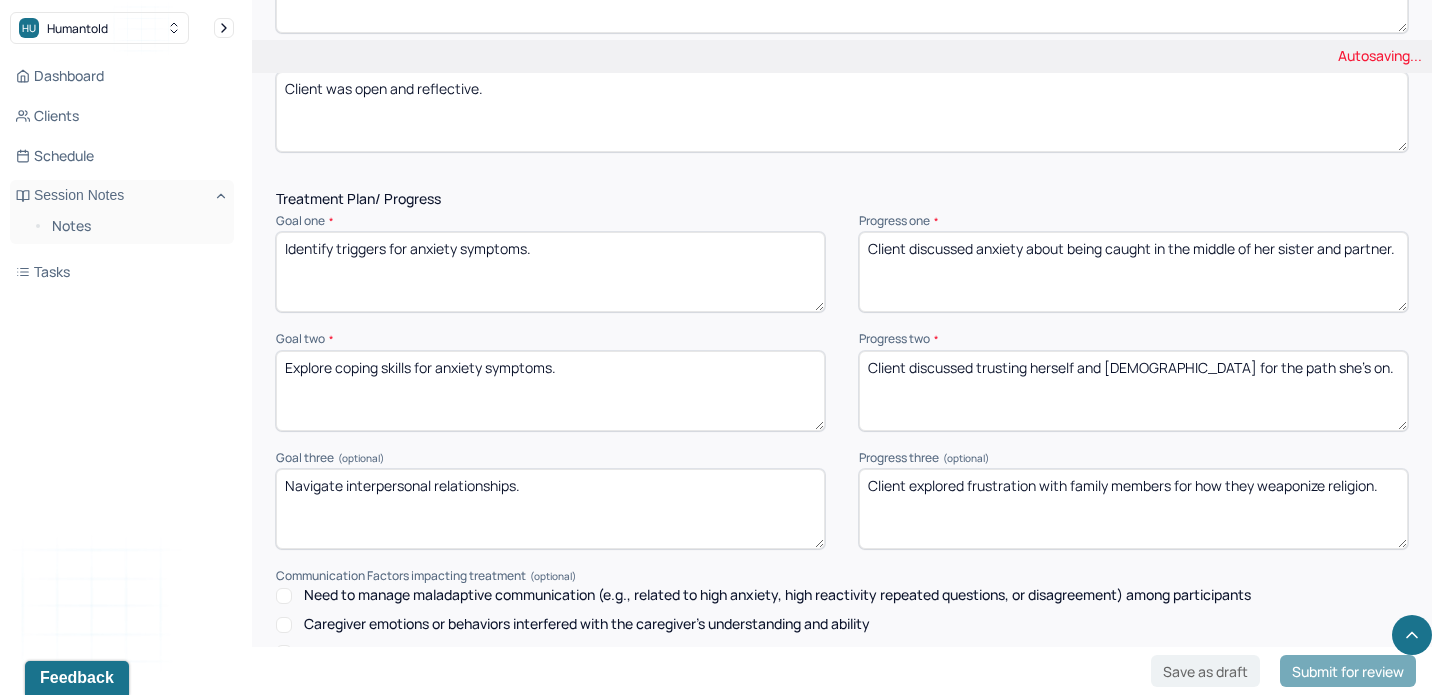 type on "Client discussed trusting herself and [DEMOGRAPHIC_DATA] for the path she's on." 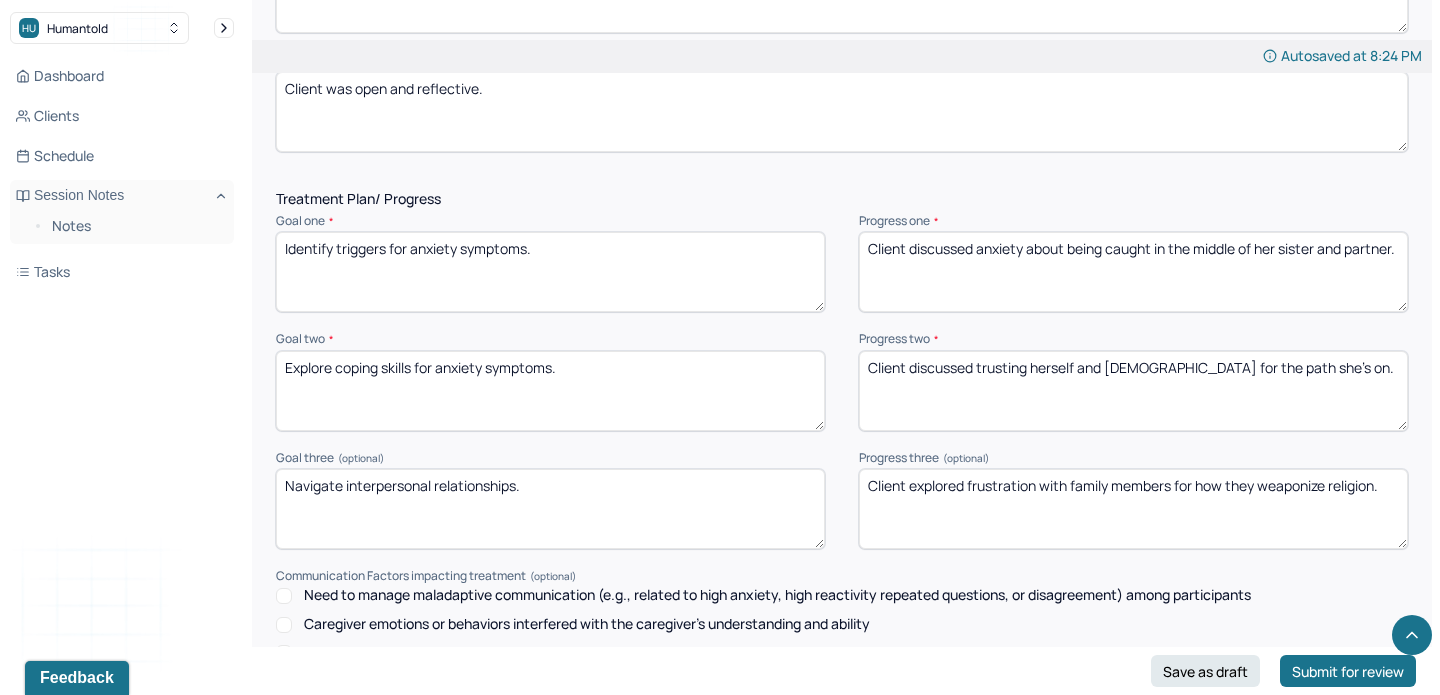 click on "Client discussed anxiety about being caught in the middle of her sister and partner." at bounding box center [1133, 272] 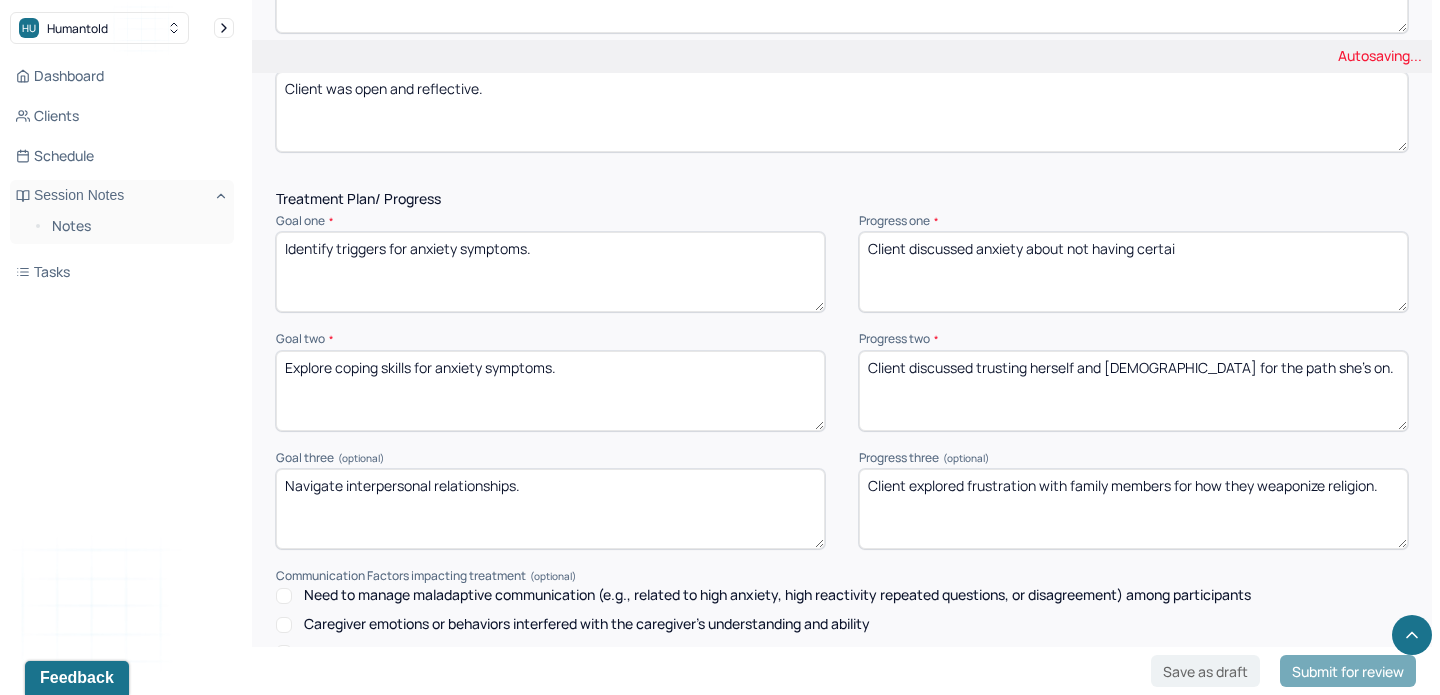click on "Client discussed anxiety about being caught in the middle of her sister and partner." at bounding box center [1133, 272] 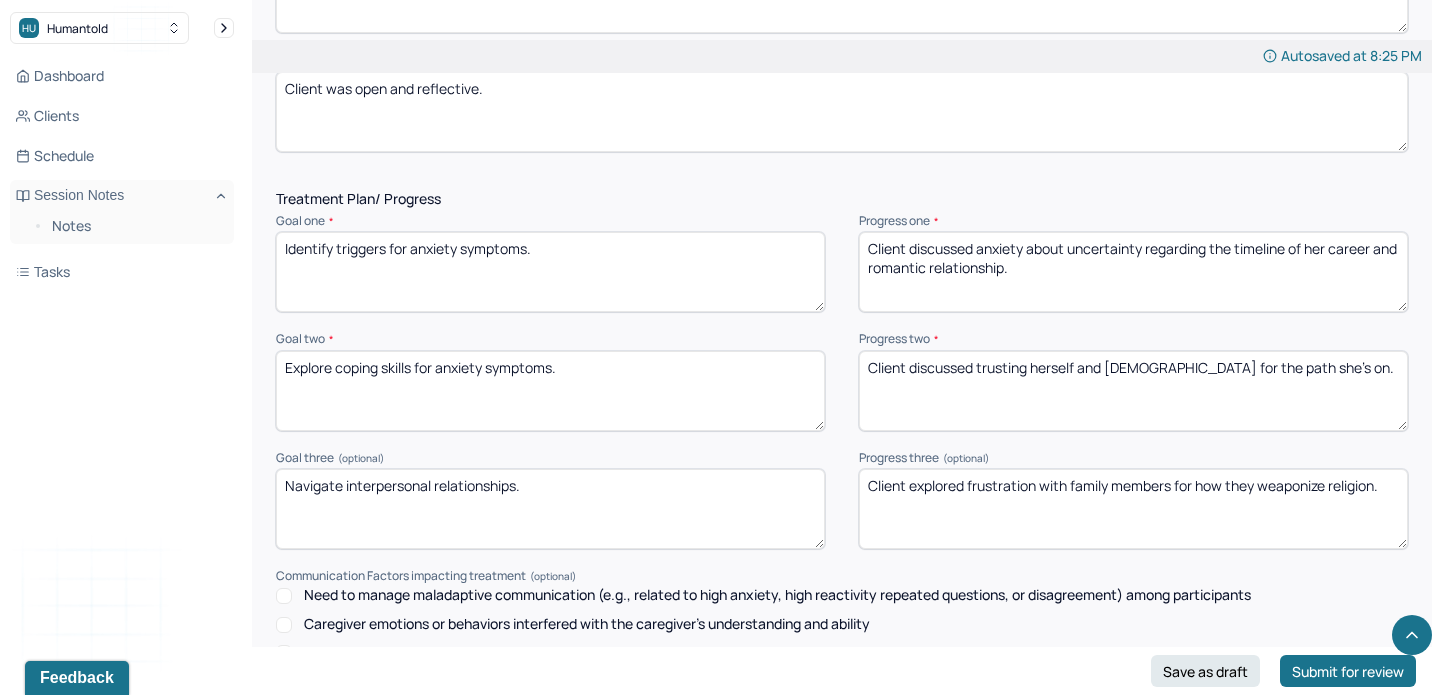 scroll, scrollTop: 2674, scrollLeft: 0, axis: vertical 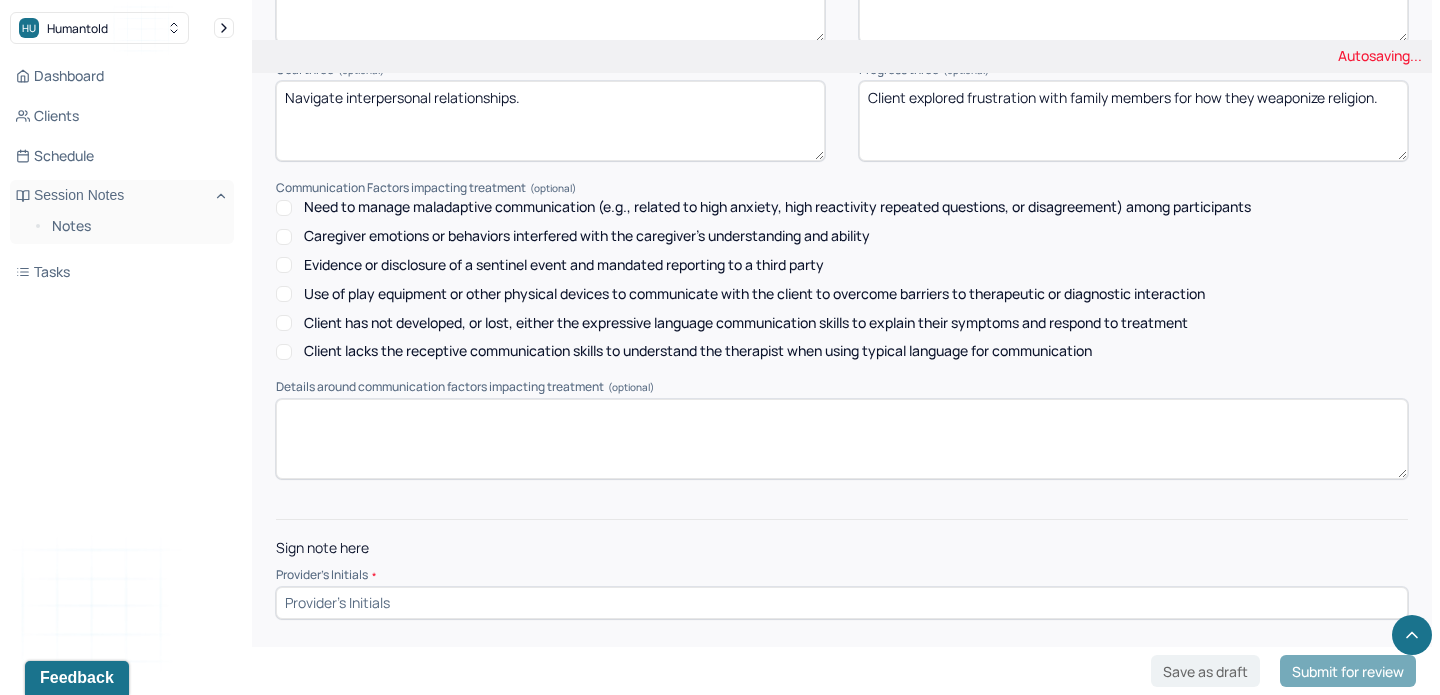 type on "Client discussed anxiety about uncertainty regarding the timeline of her career and romantic relationship." 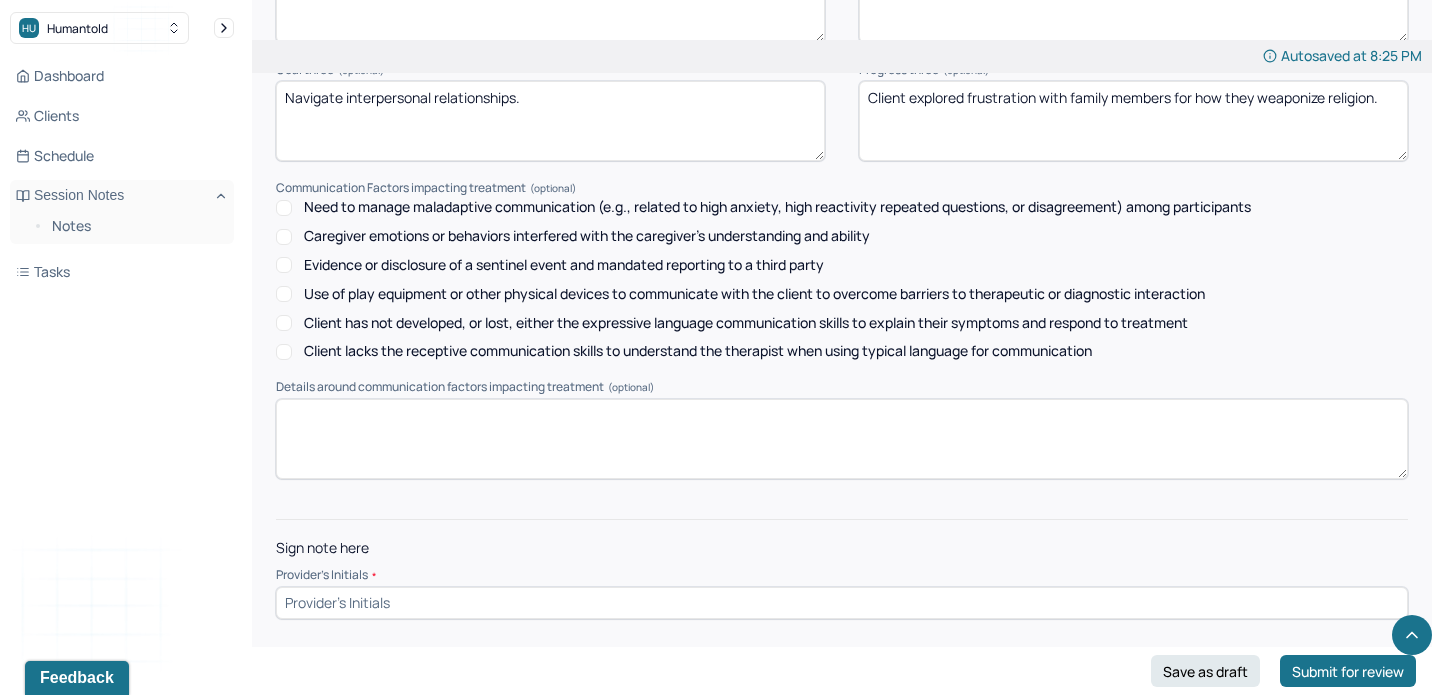 click at bounding box center (842, 603) 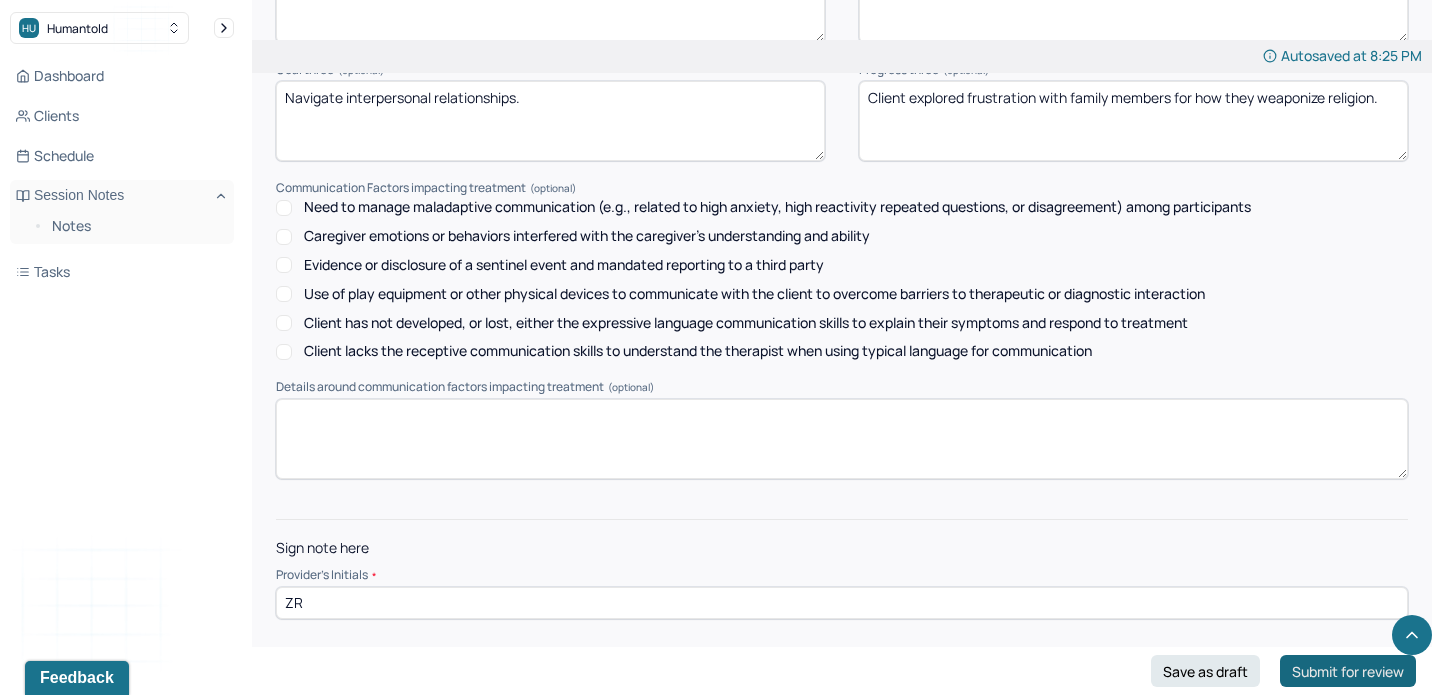 type on "ZR" 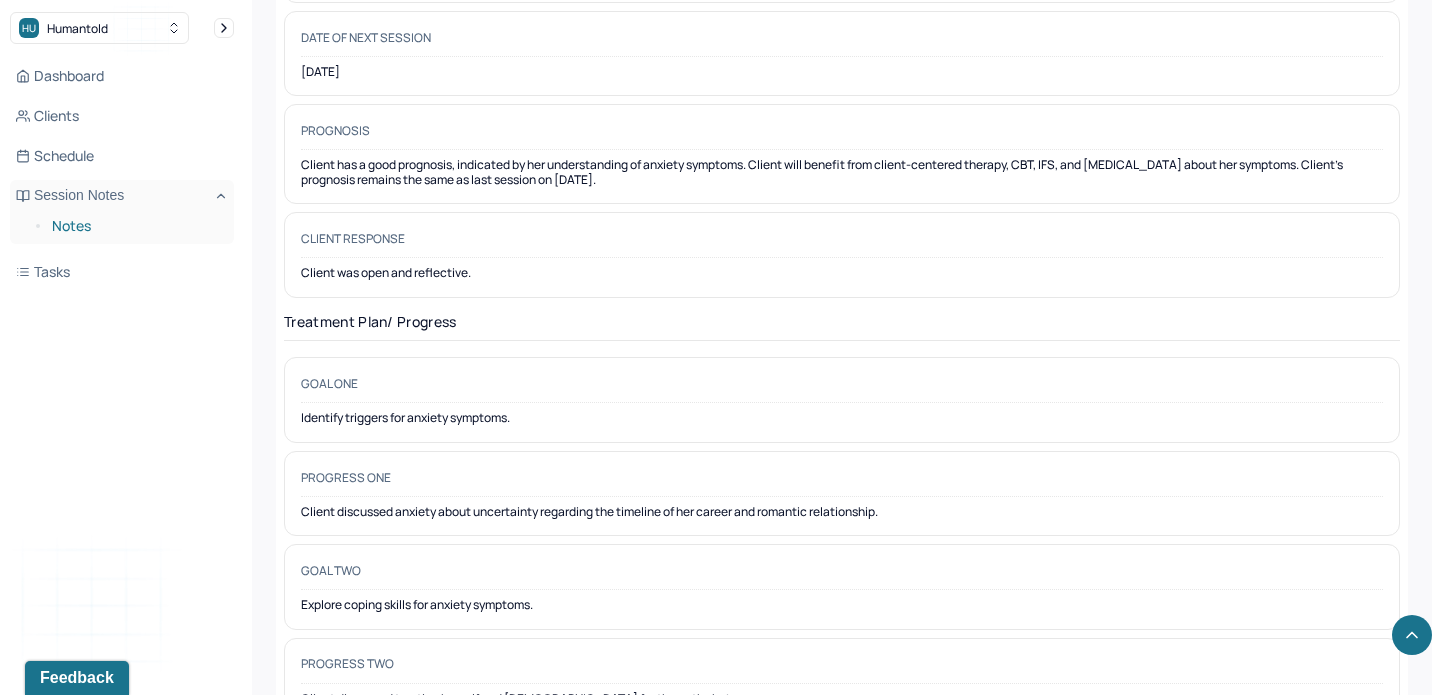 click on "Notes" at bounding box center (135, 226) 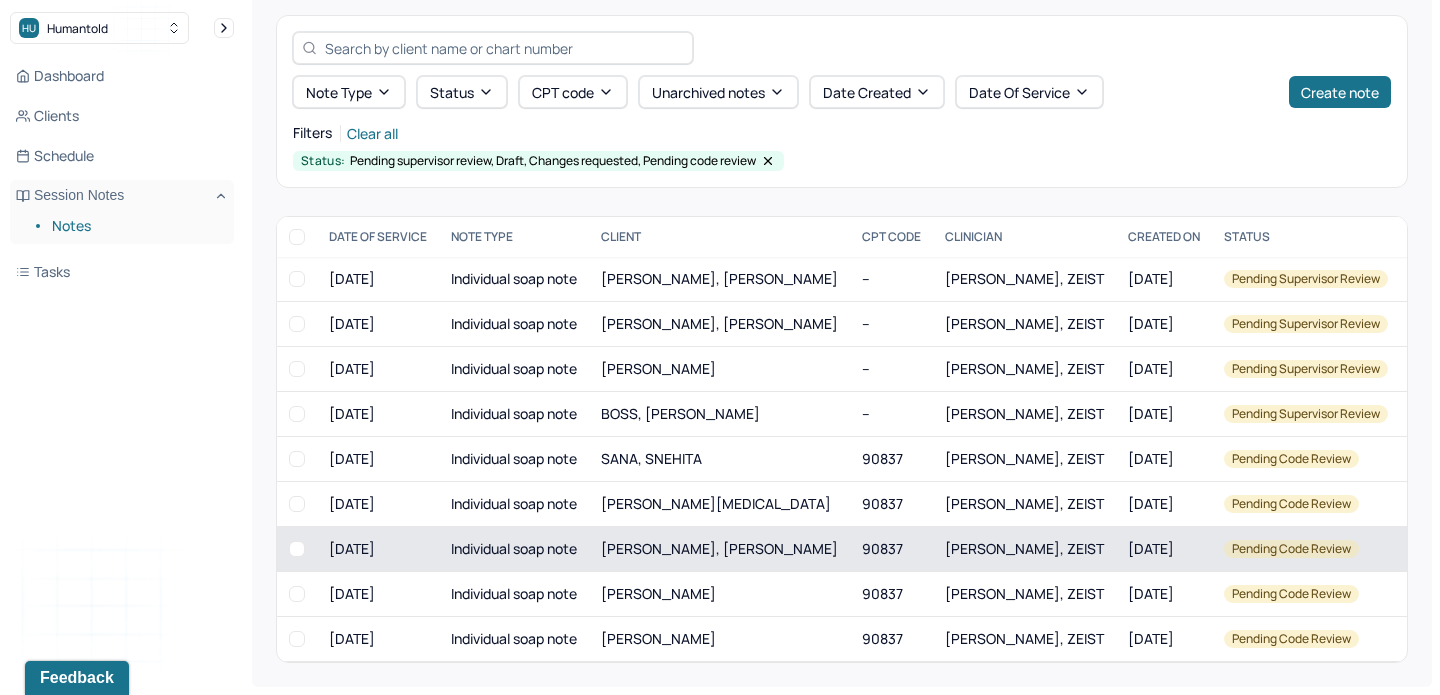 scroll, scrollTop: 0, scrollLeft: 0, axis: both 